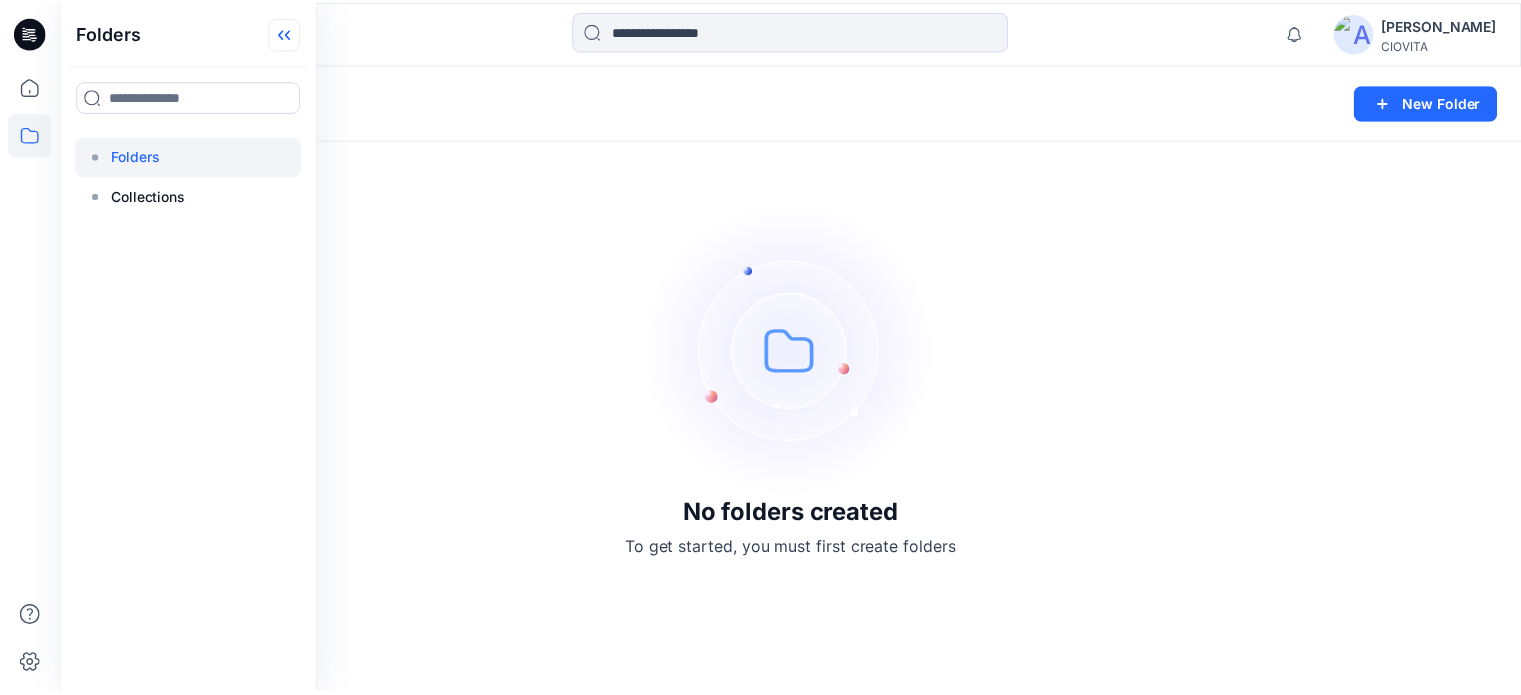 scroll, scrollTop: 0, scrollLeft: 0, axis: both 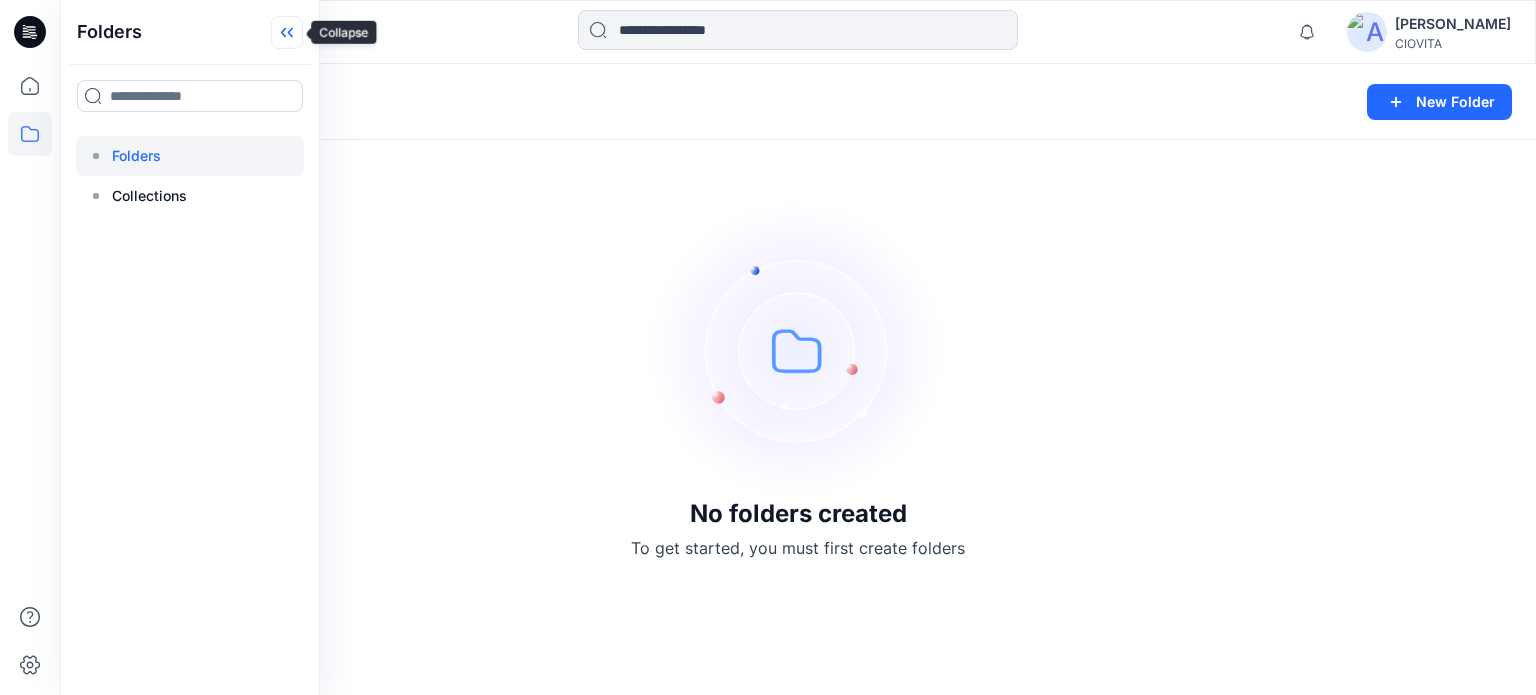 click 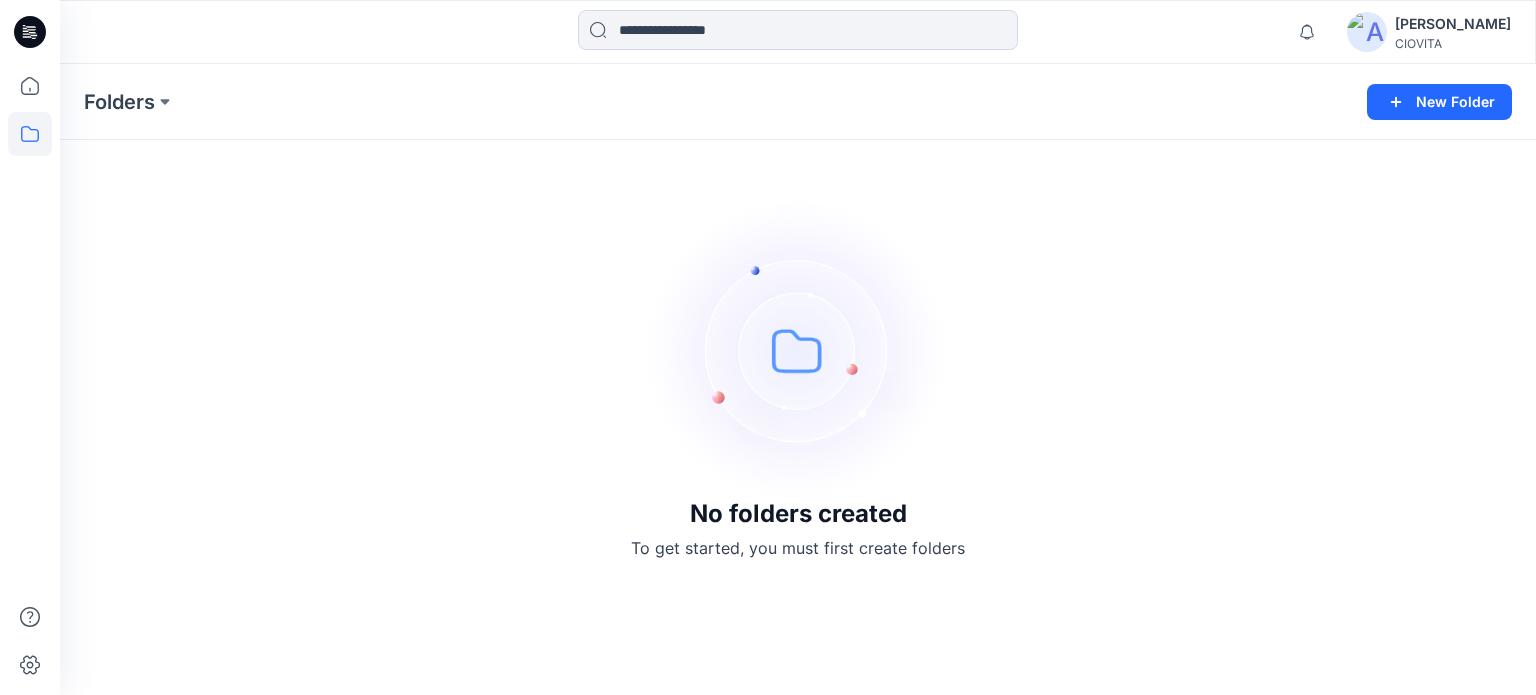 click 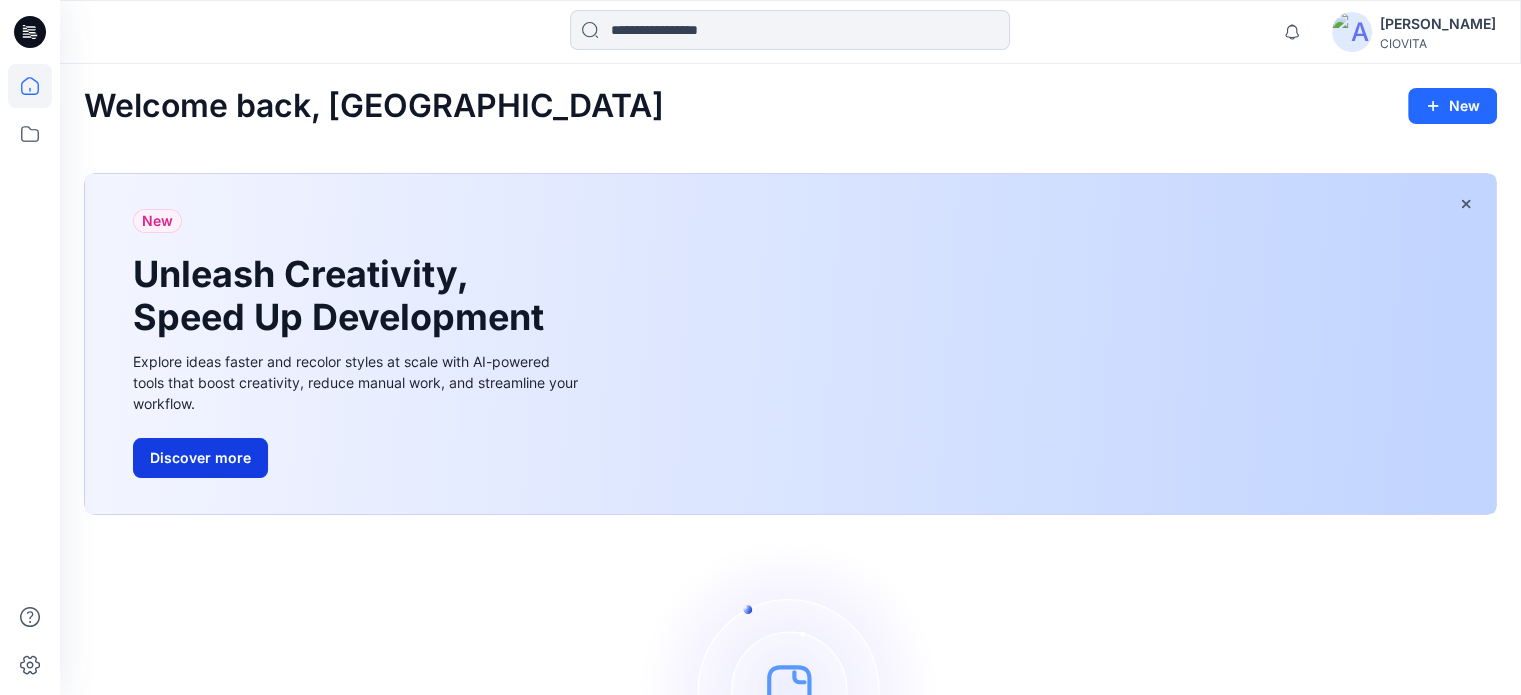 click on "Discover more" at bounding box center [200, 458] 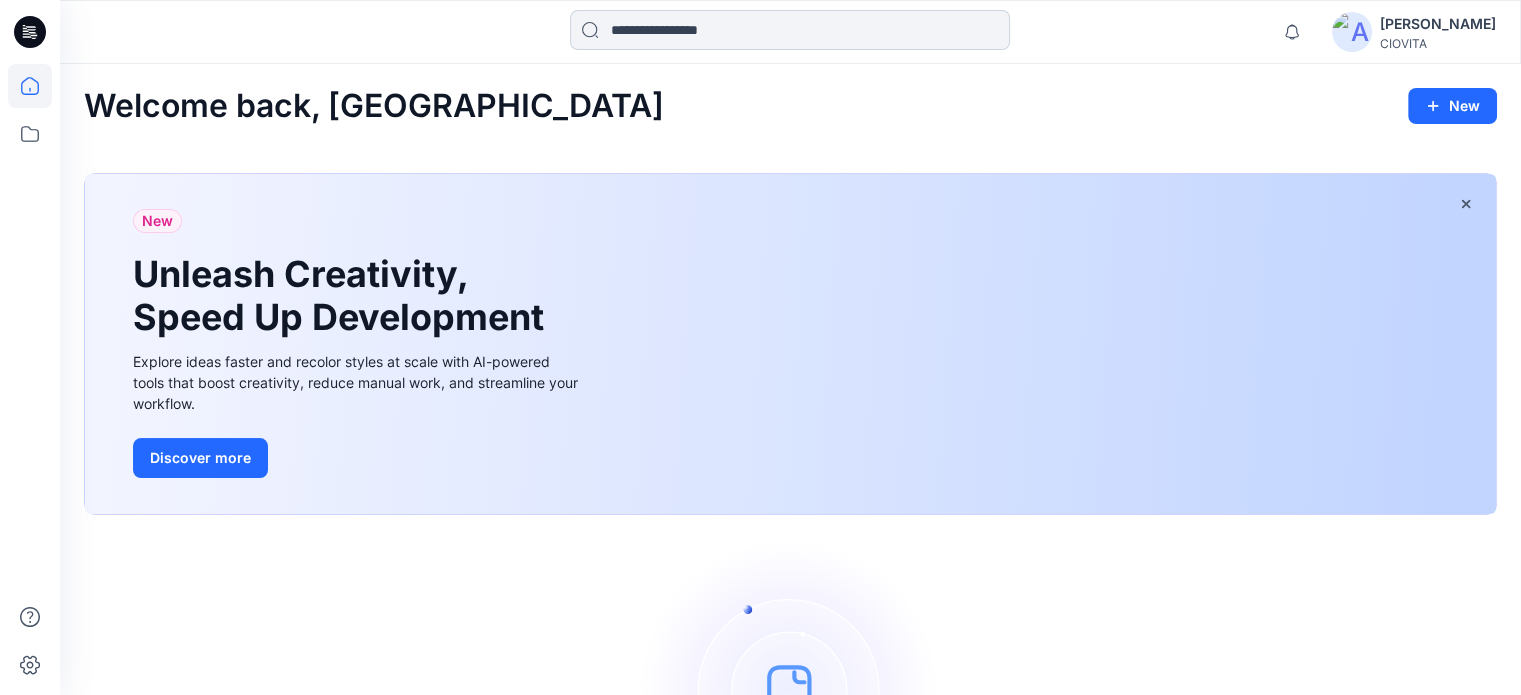 click at bounding box center [790, 30] 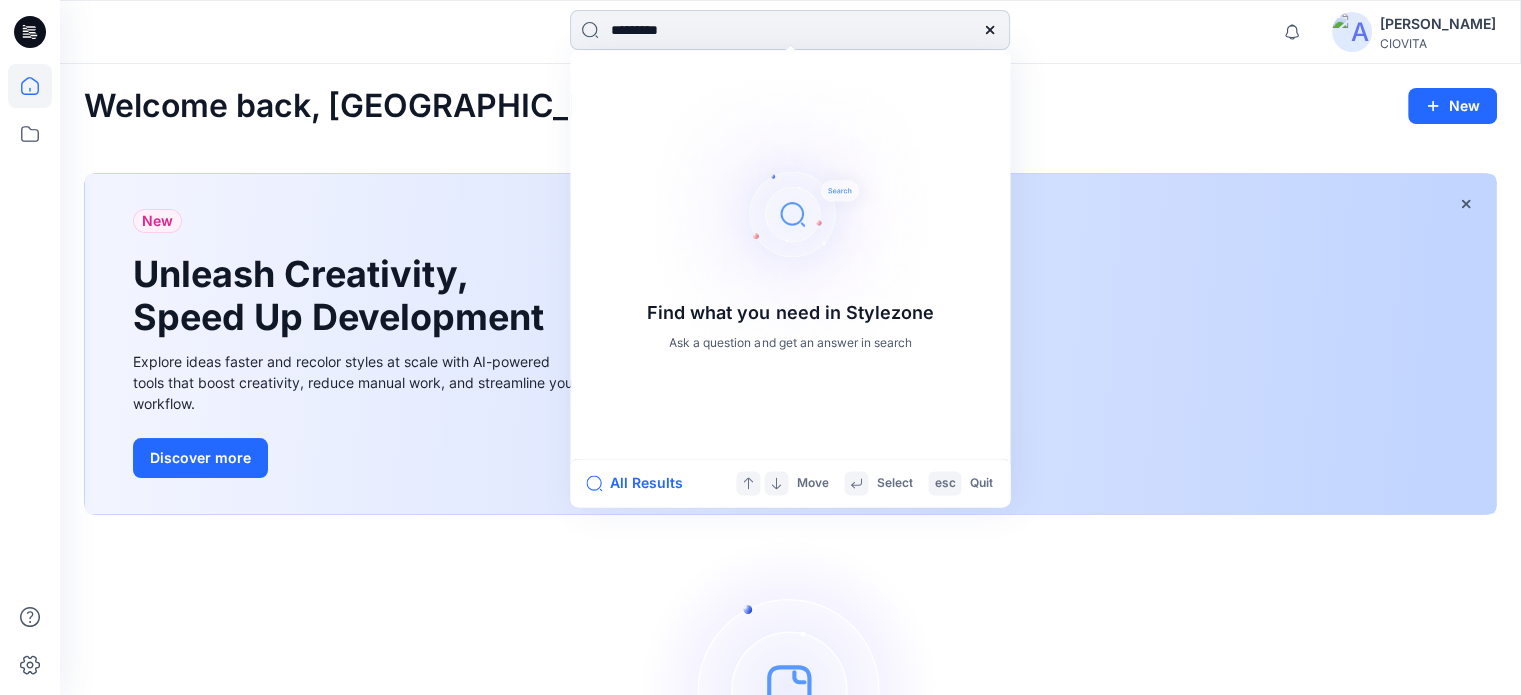 type on "**********" 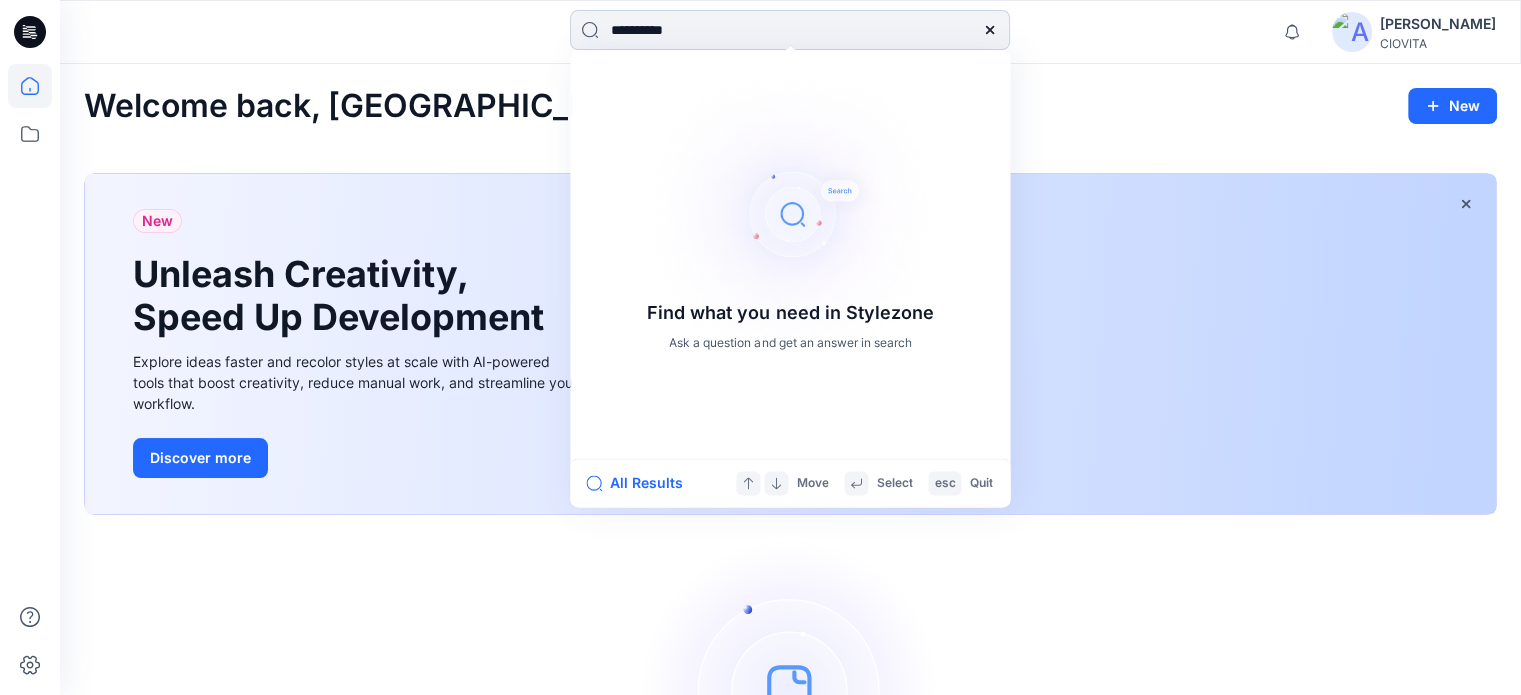 type 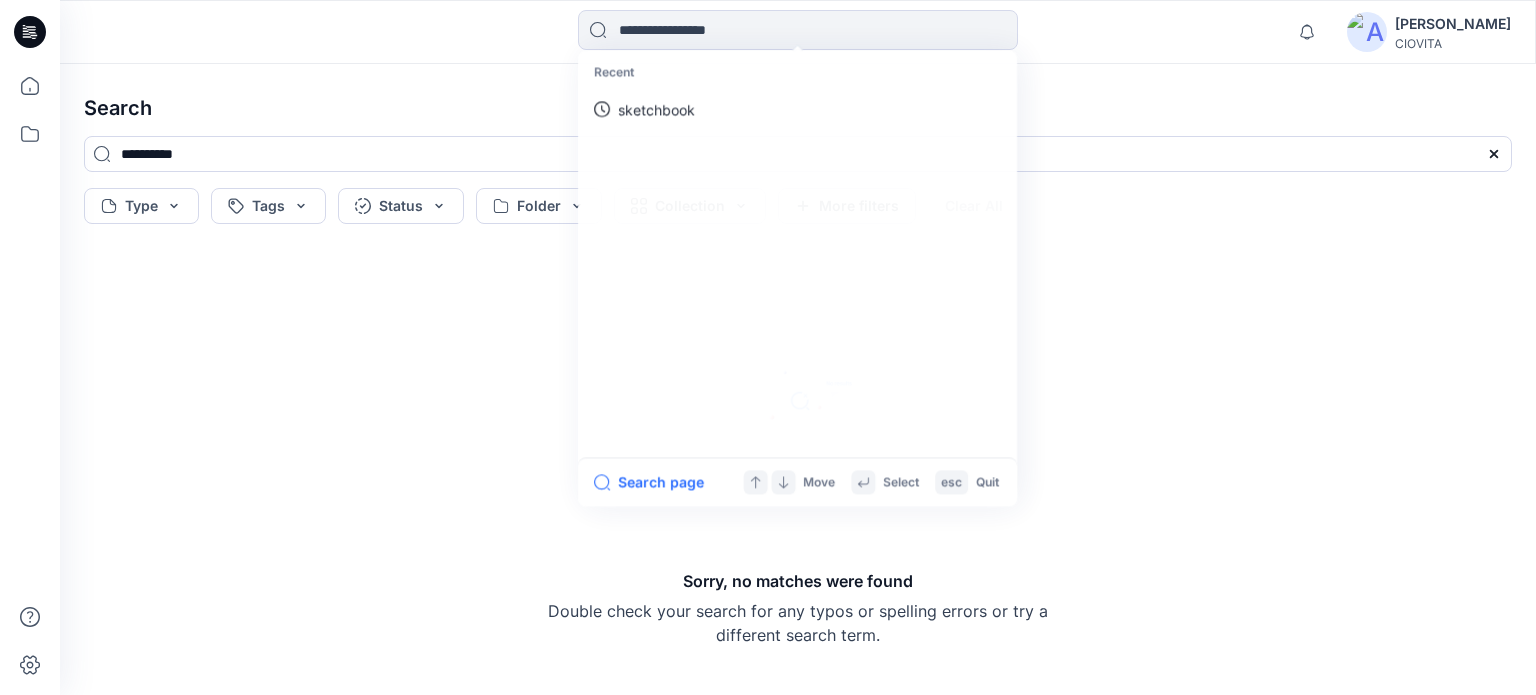 click on "Search" at bounding box center [798, 108] 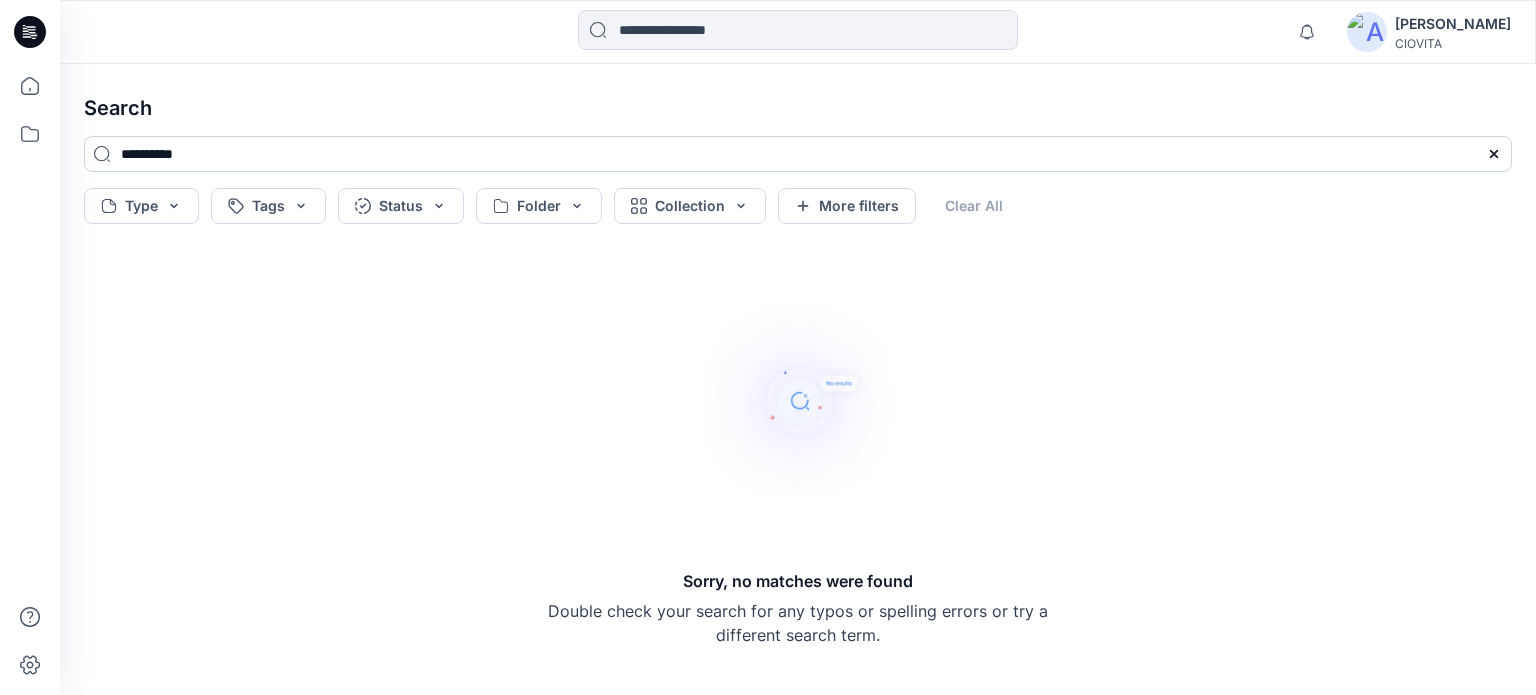 click on "**********" at bounding box center (798, 154) 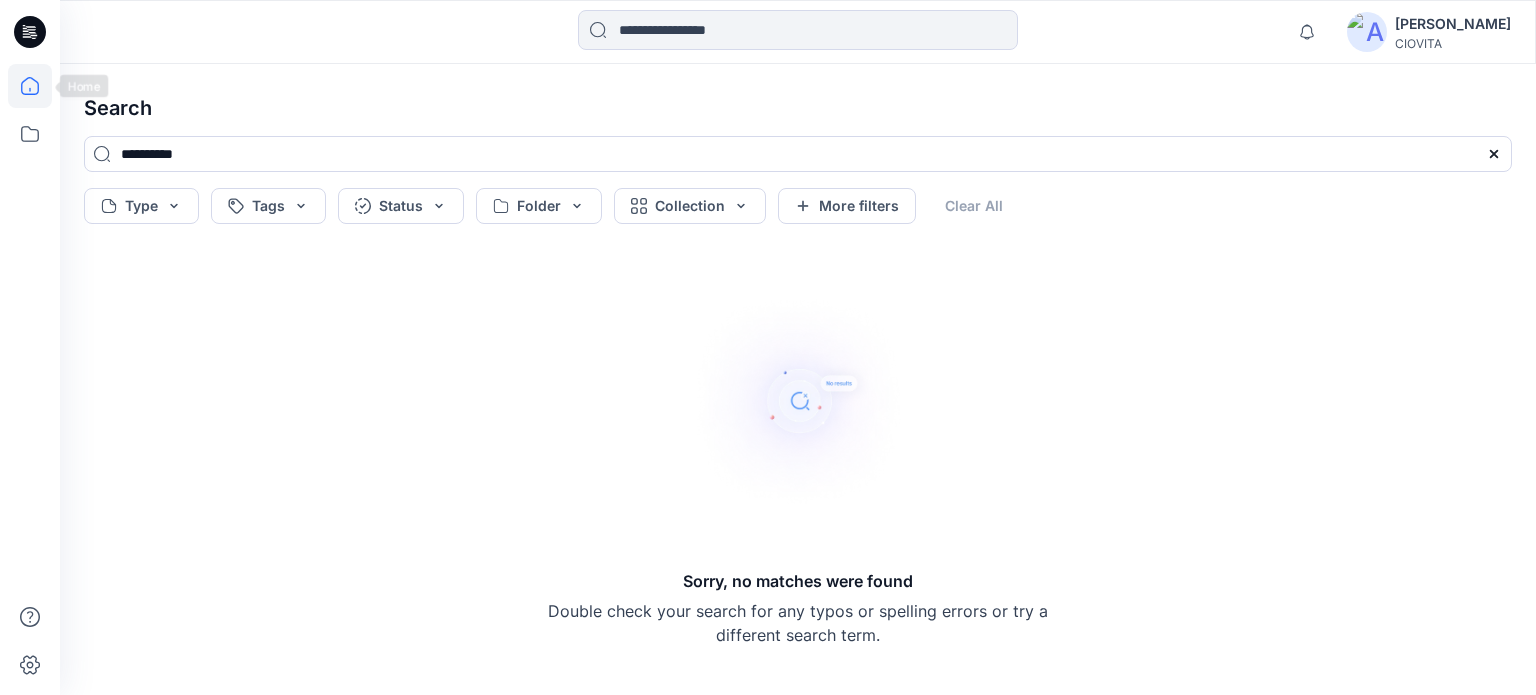 click 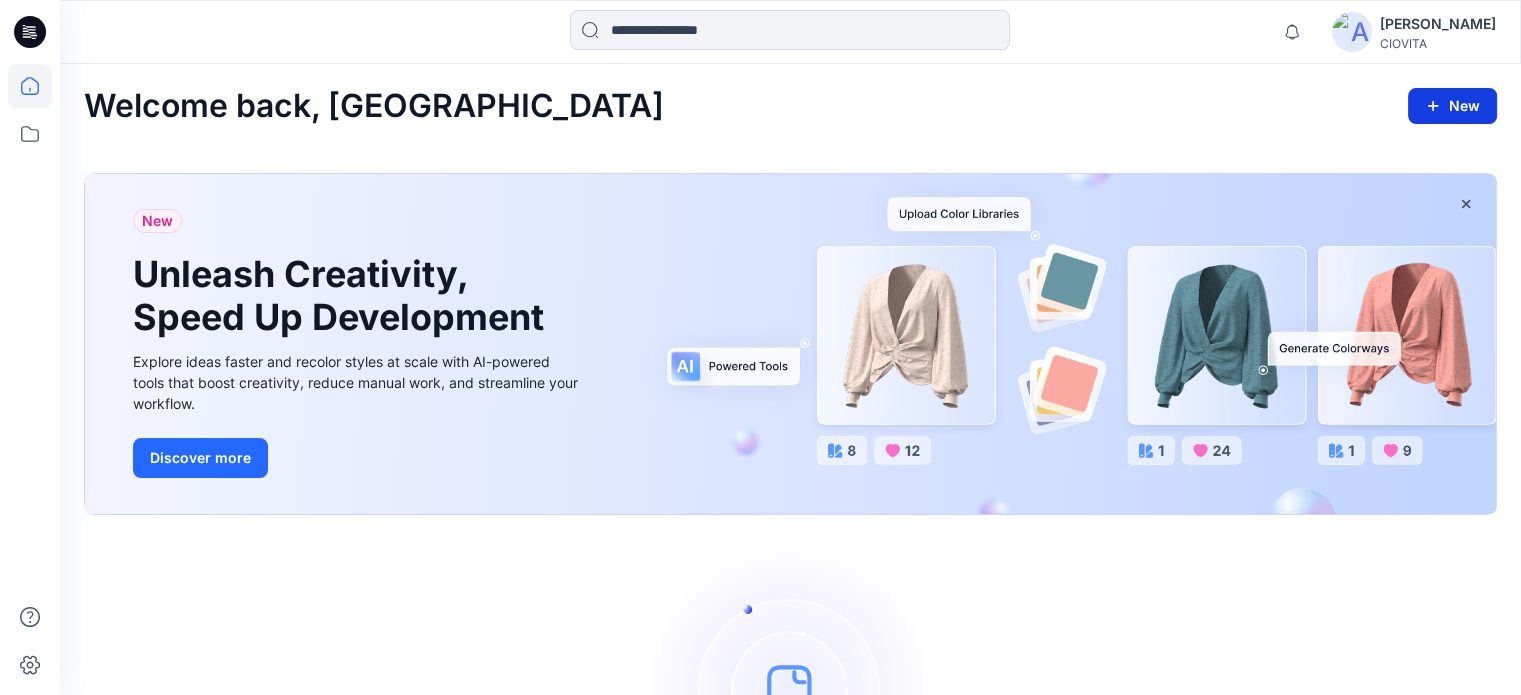 click on "New" at bounding box center (1452, 106) 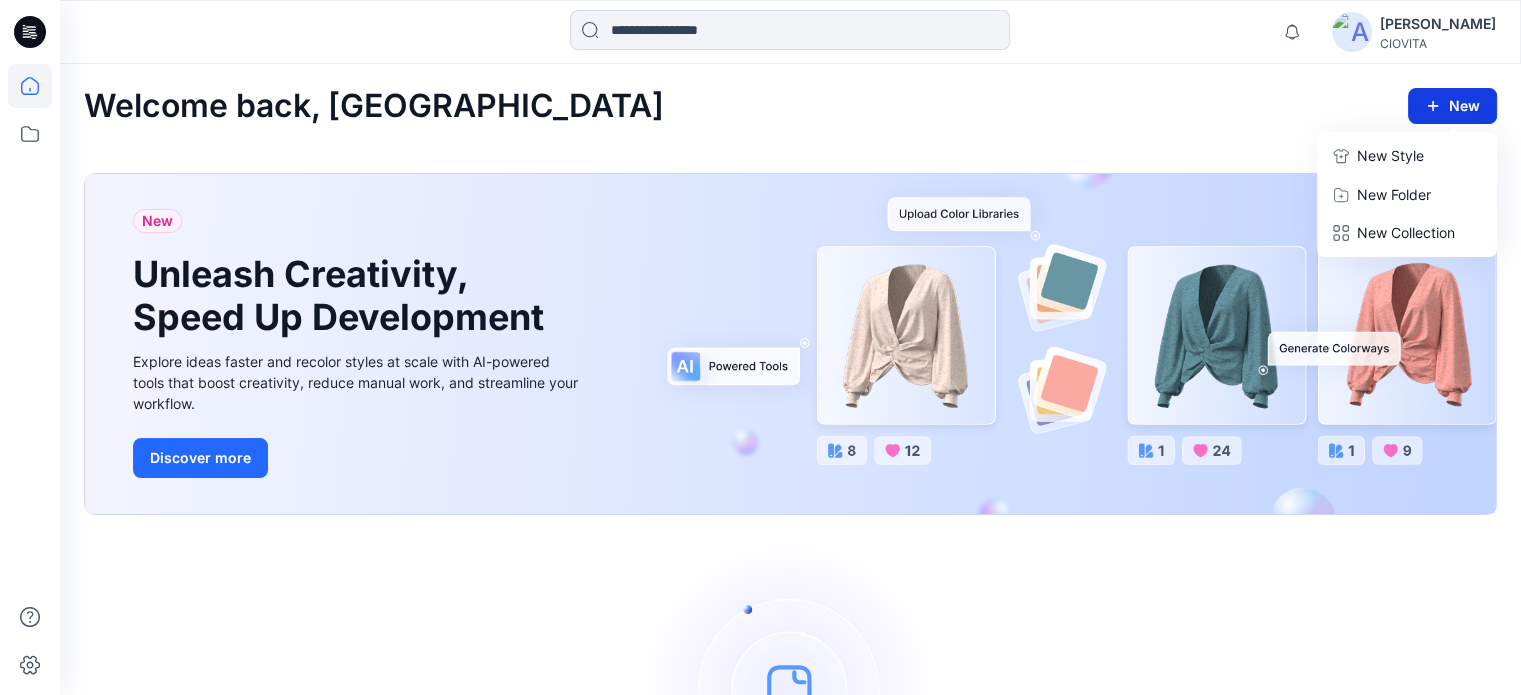 click on "New" at bounding box center (1452, 106) 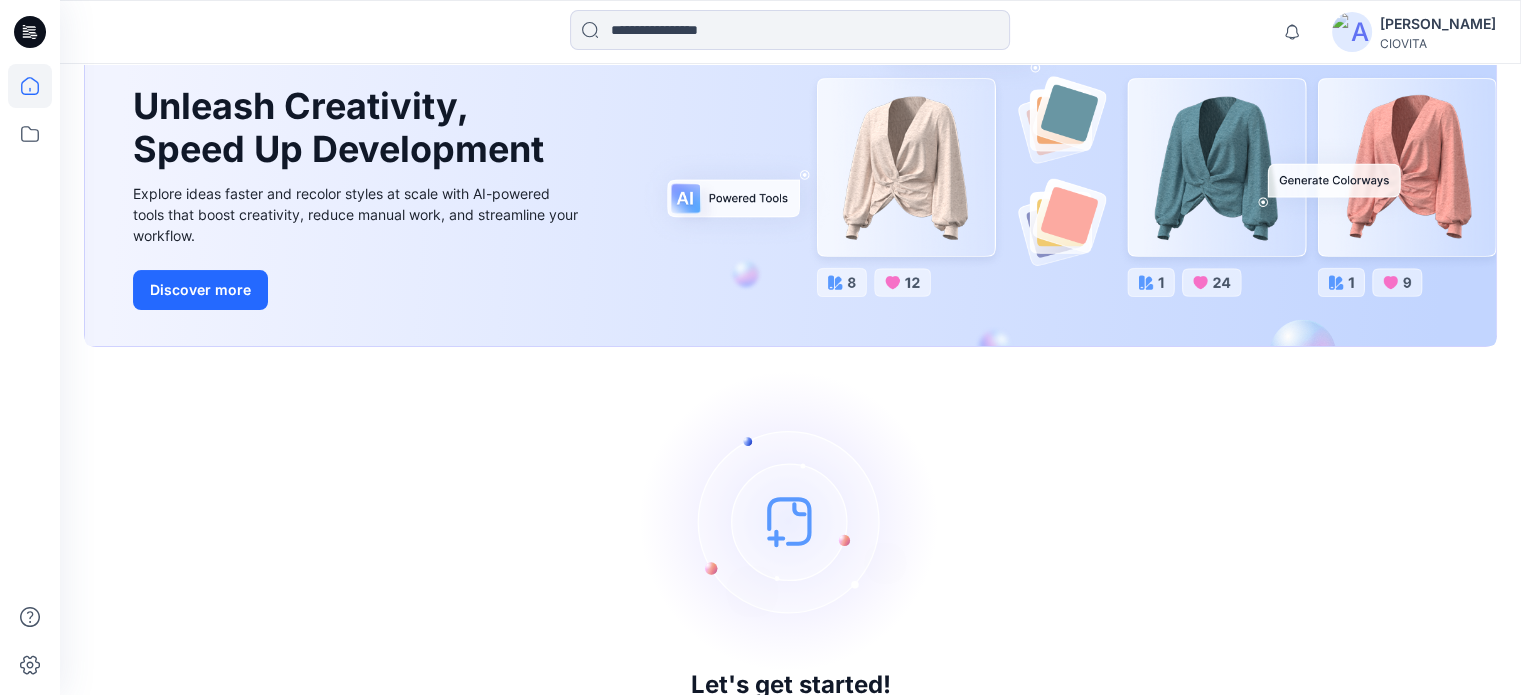 scroll, scrollTop: 227, scrollLeft: 0, axis: vertical 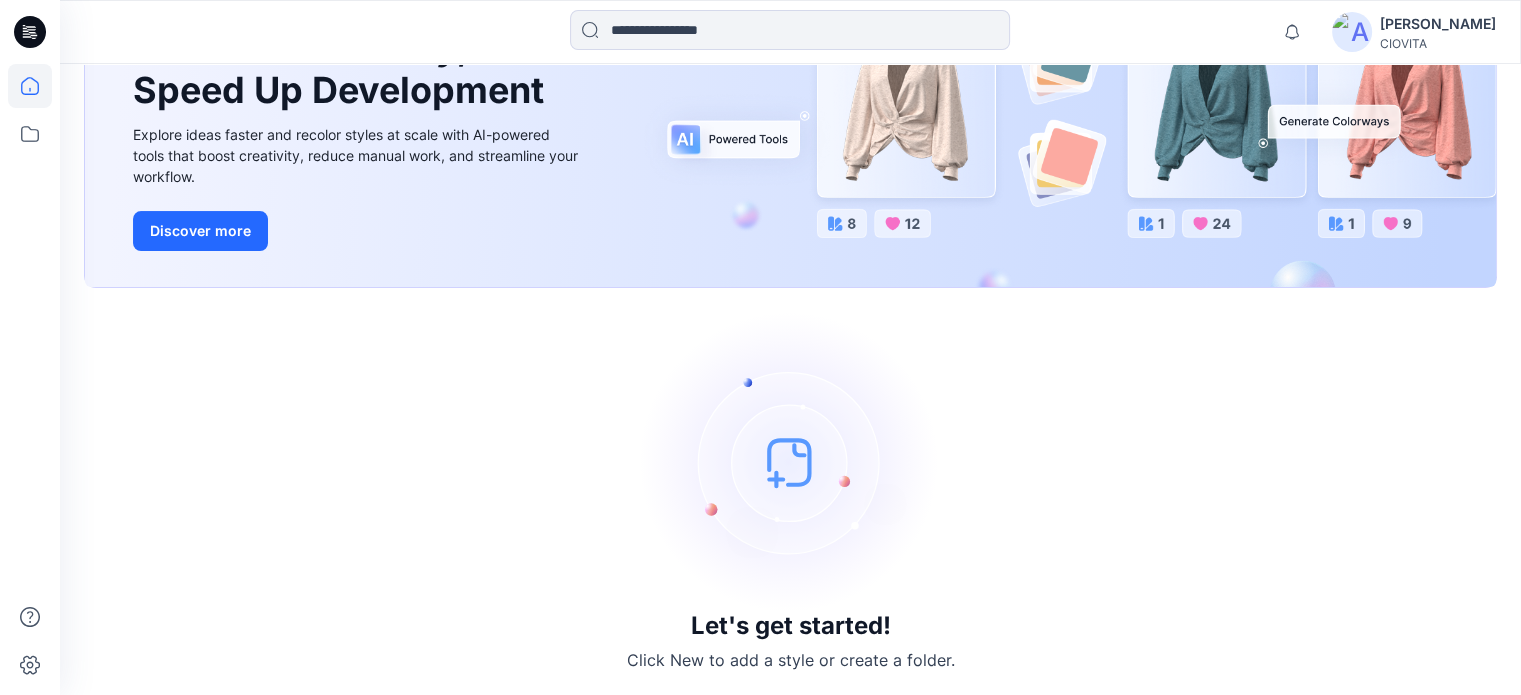 click at bounding box center [791, 462] 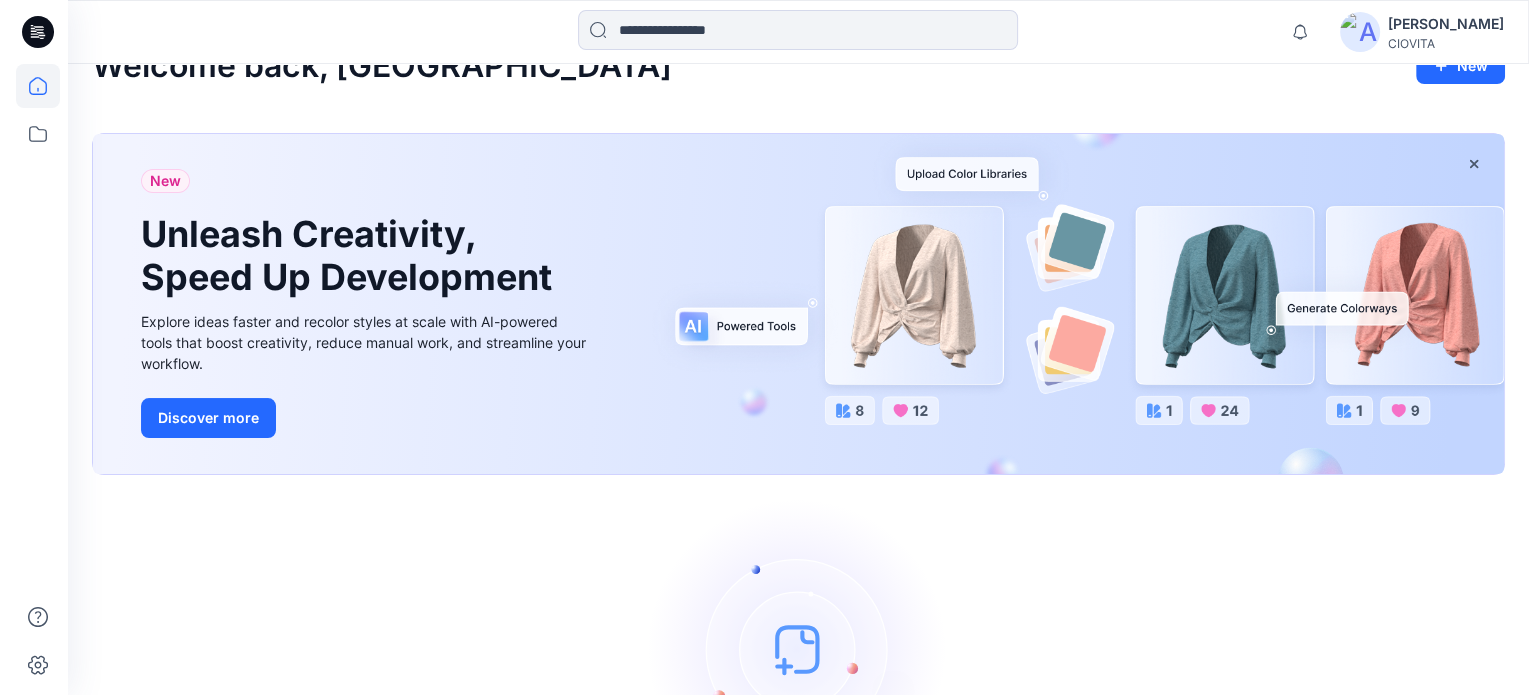 scroll, scrollTop: 0, scrollLeft: 0, axis: both 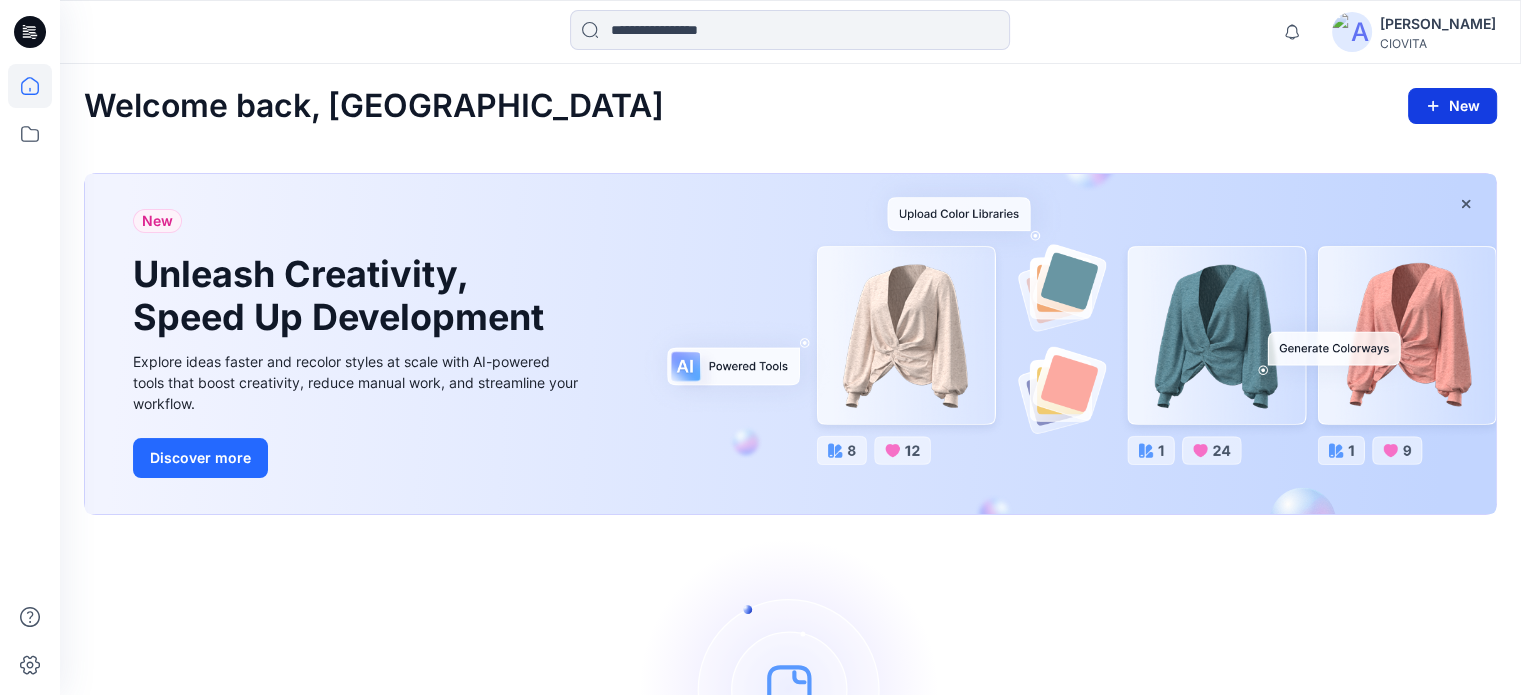 click on "New" at bounding box center [1452, 106] 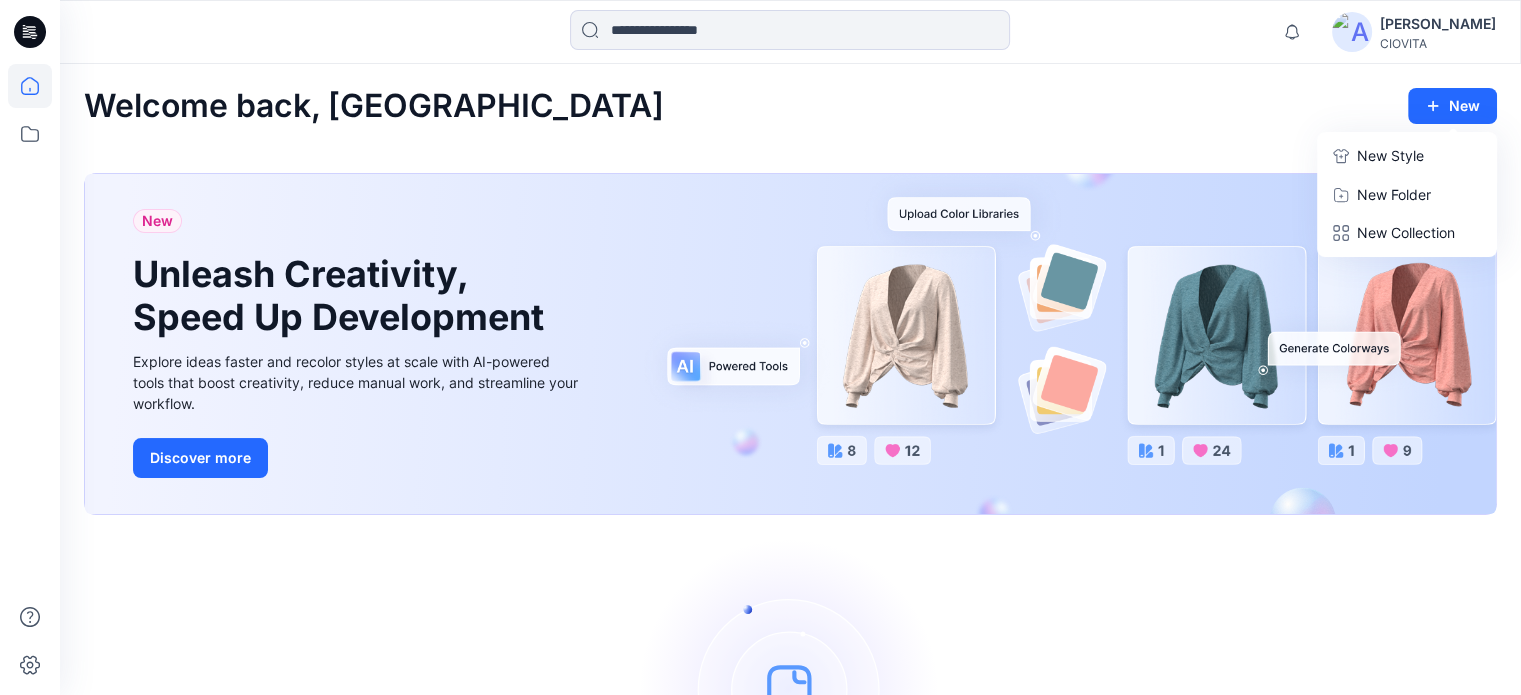 click on "New Style" at bounding box center [1407, 156] 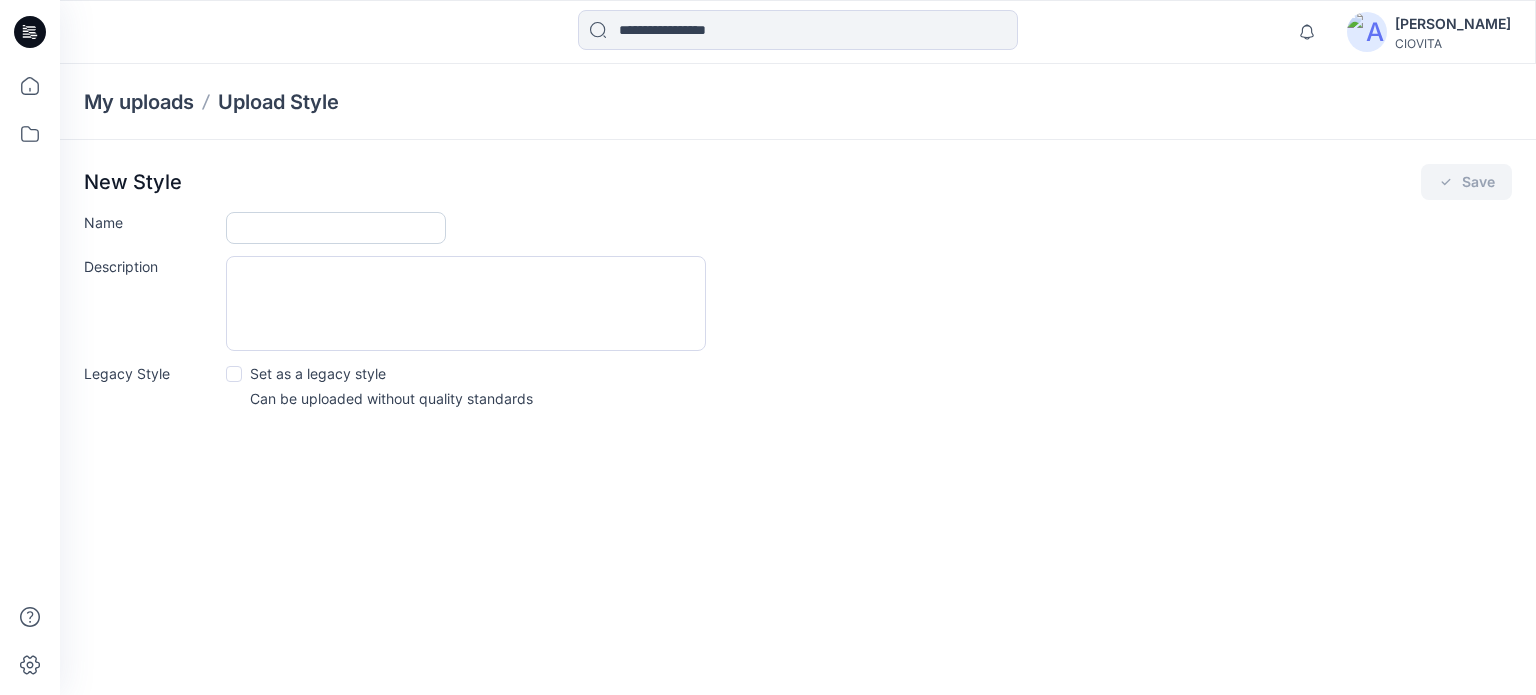 click on "Name" at bounding box center [336, 228] 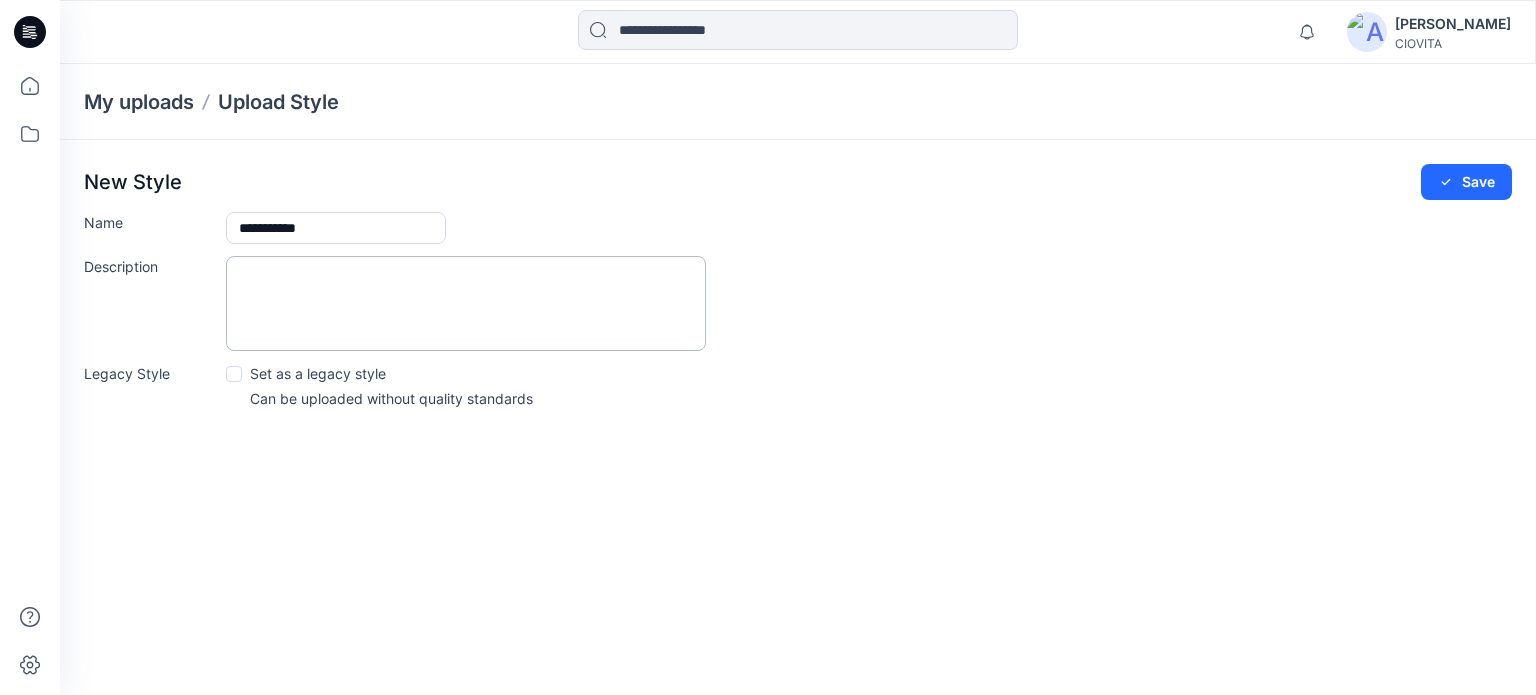 type on "**********" 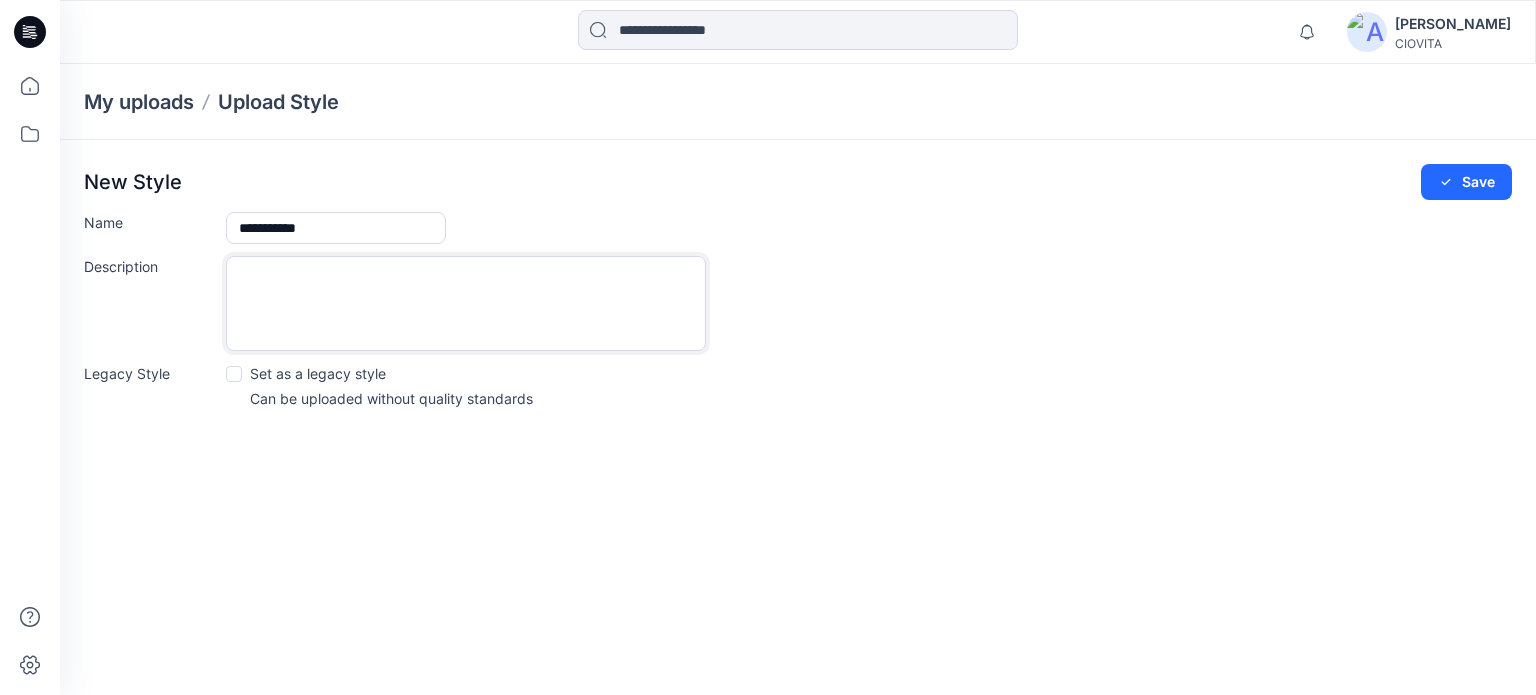 click on "Description" at bounding box center [466, 303] 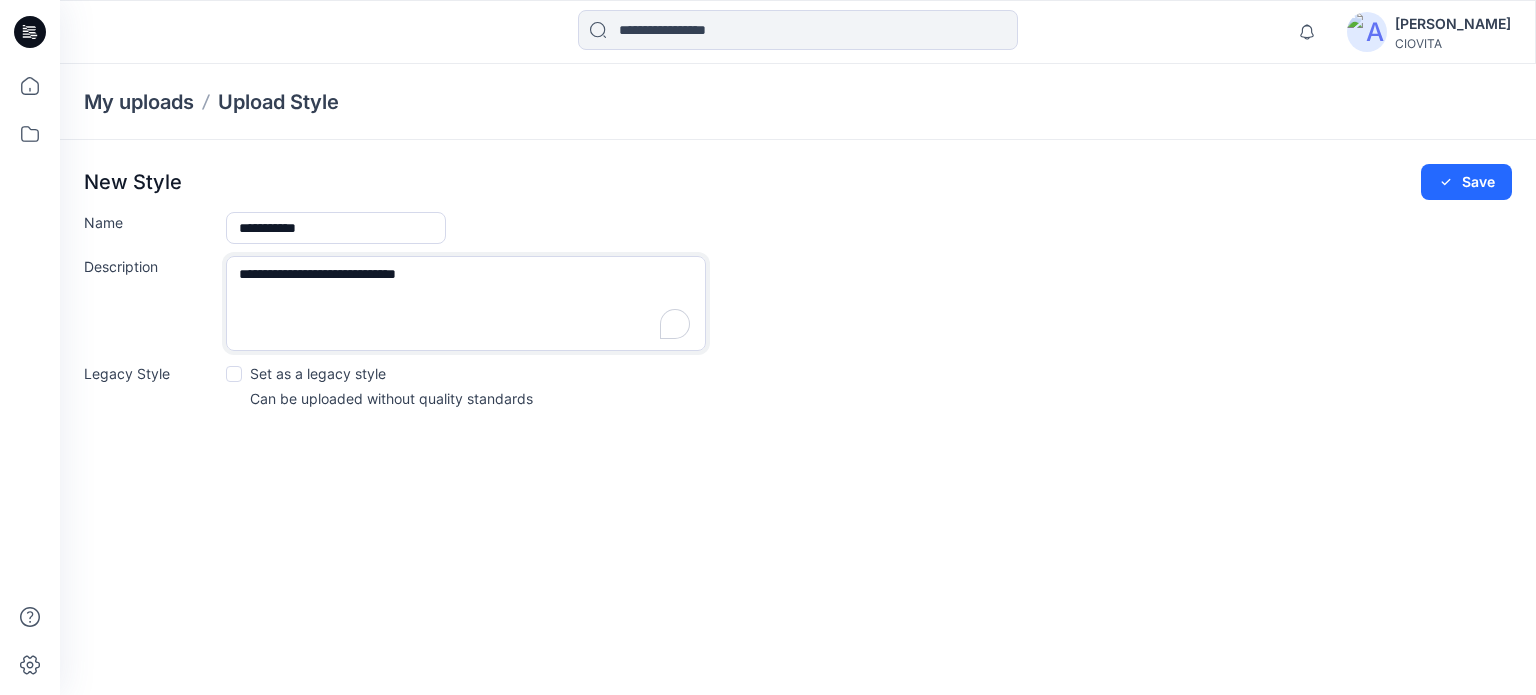 type on "**********" 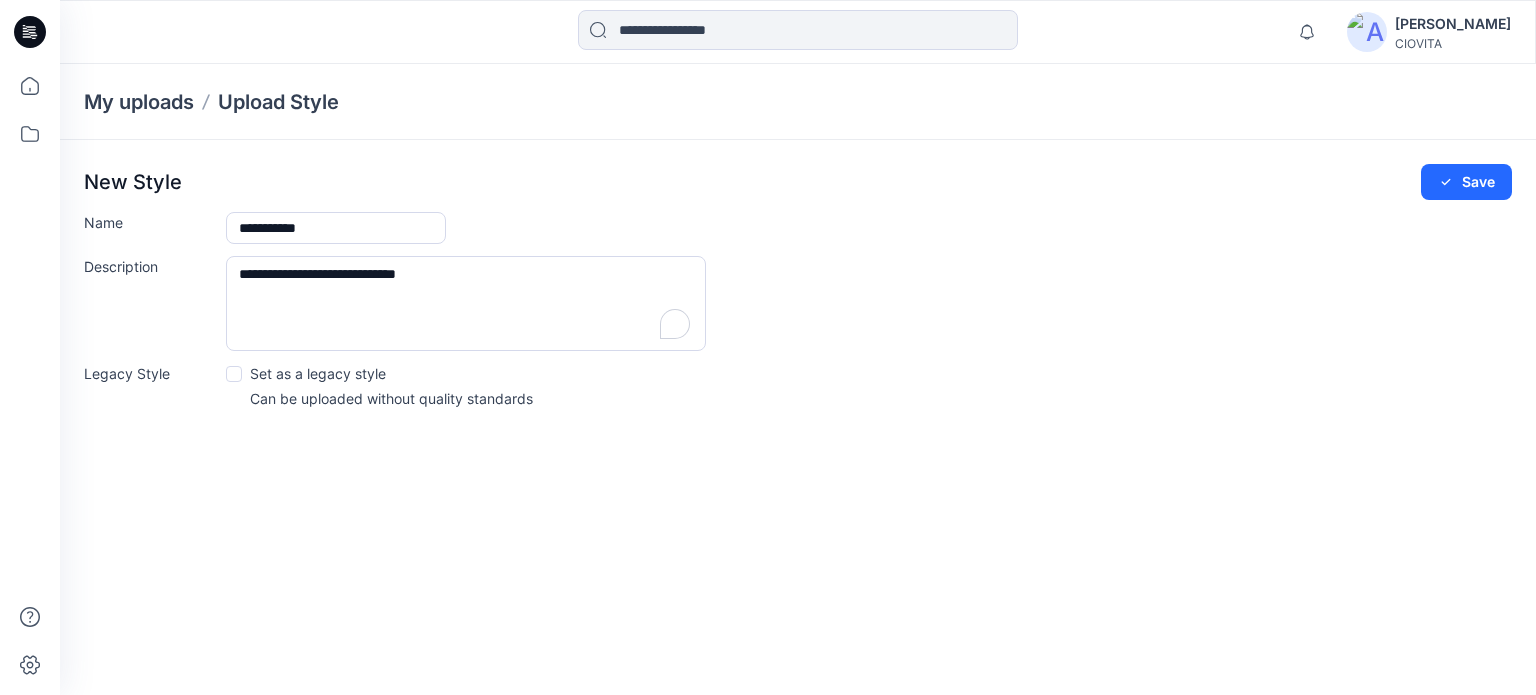 click on "**********" at bounding box center [798, 292] 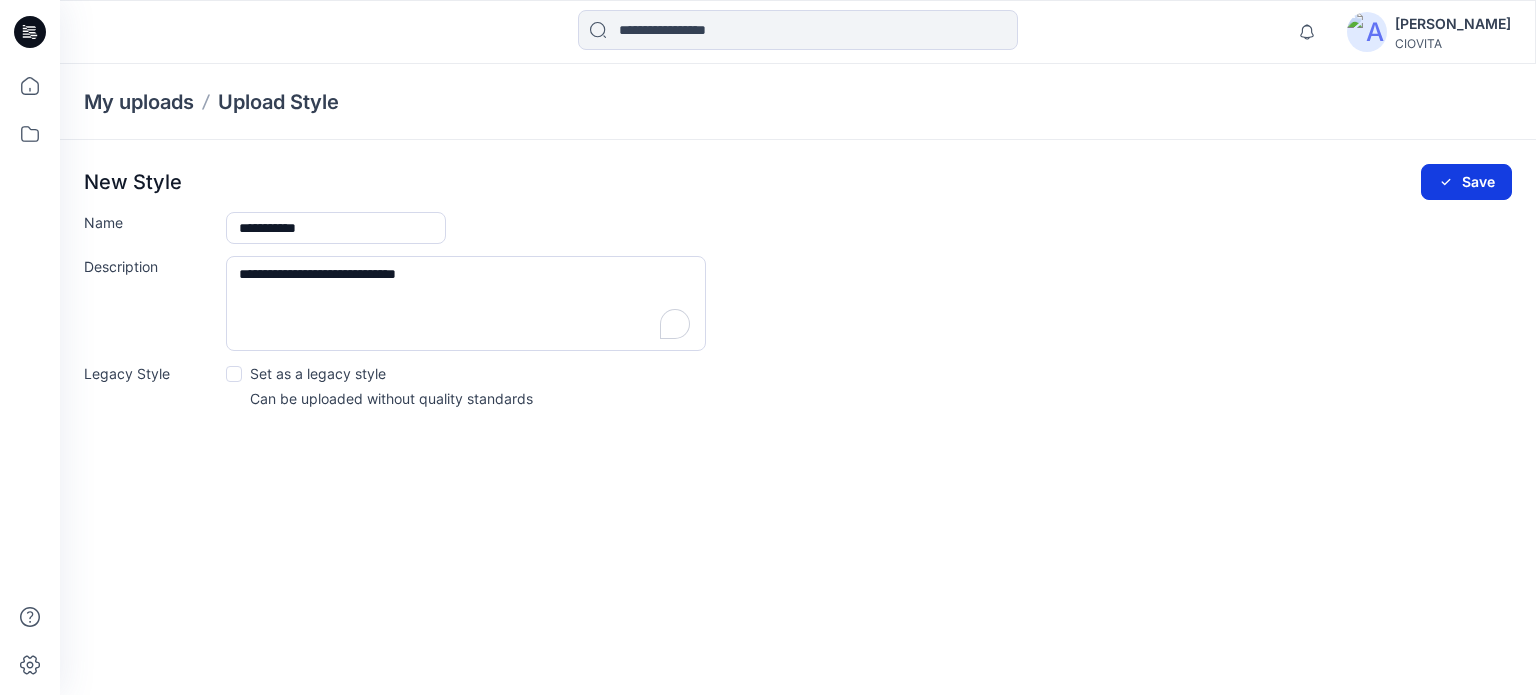 click on "Save" at bounding box center [1466, 182] 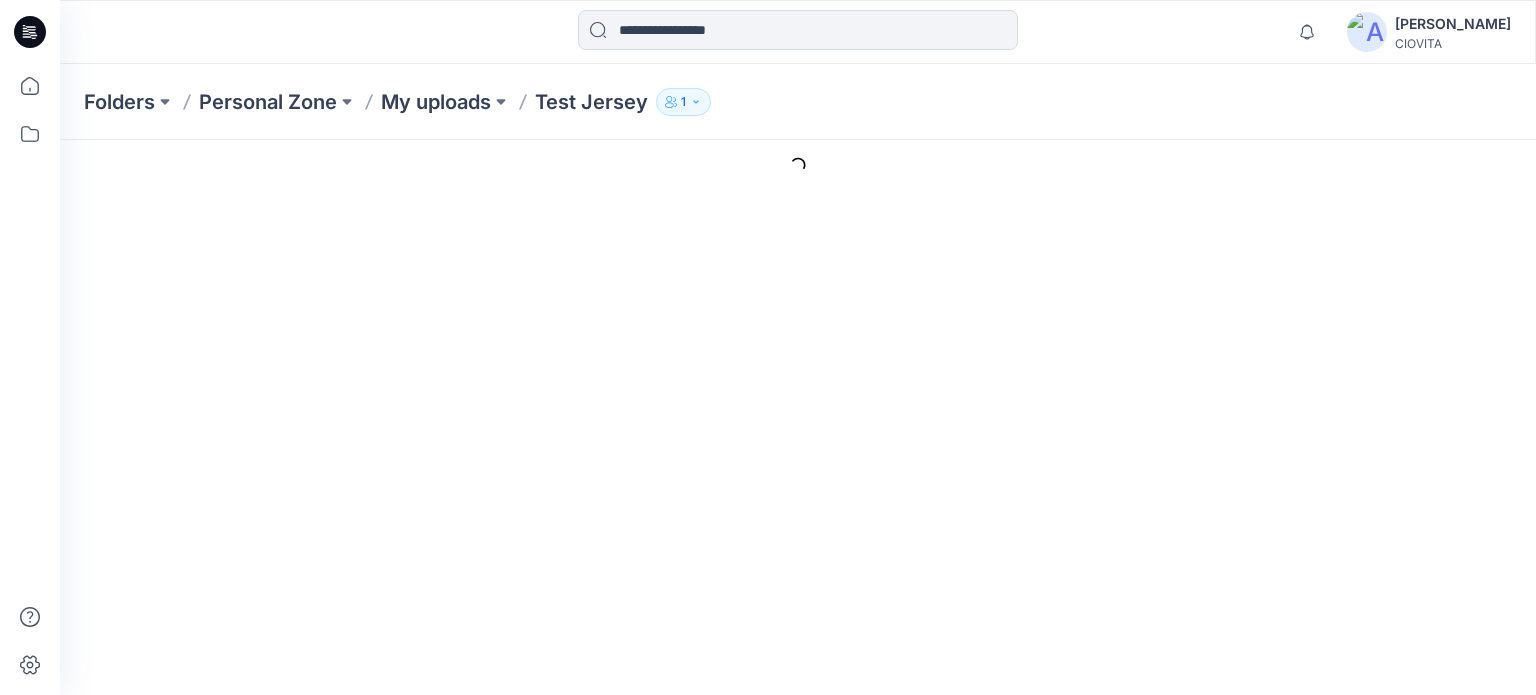 scroll, scrollTop: 0, scrollLeft: 0, axis: both 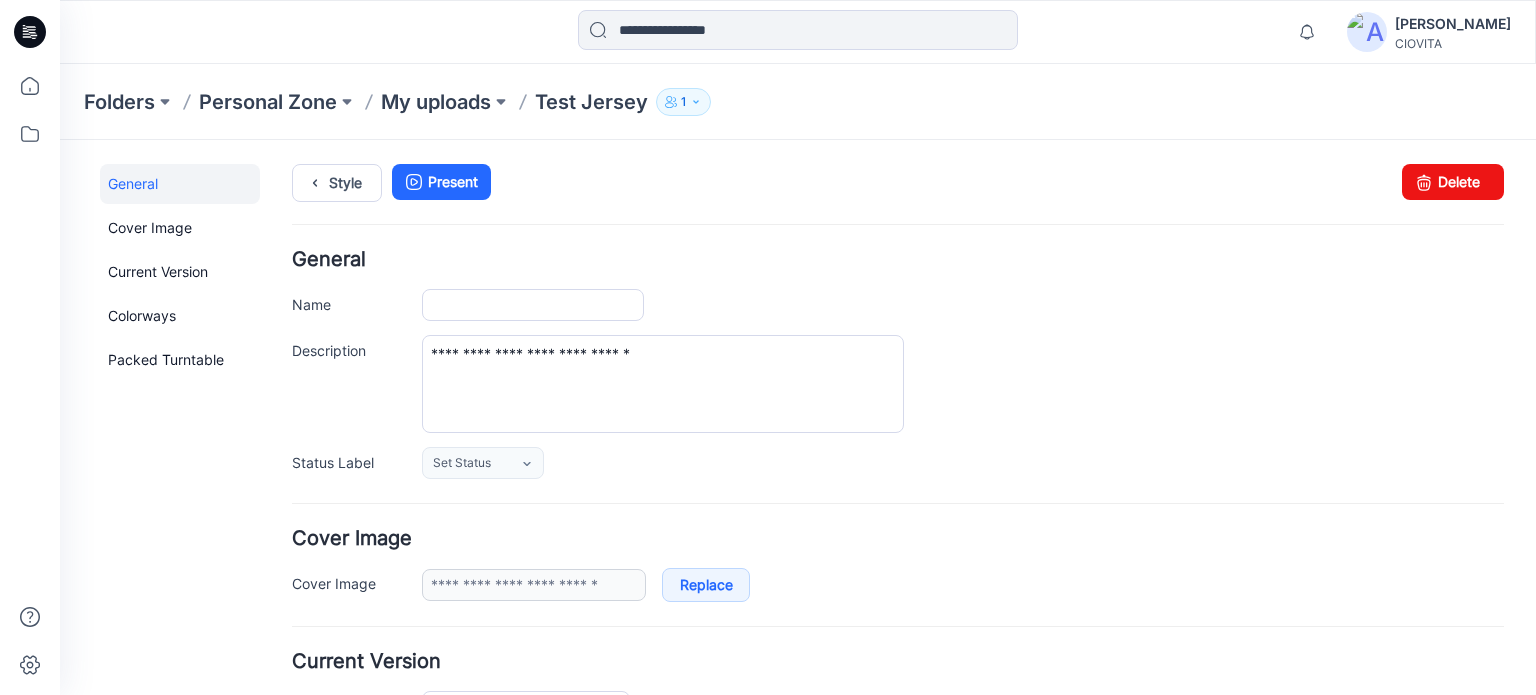 type on "**********" 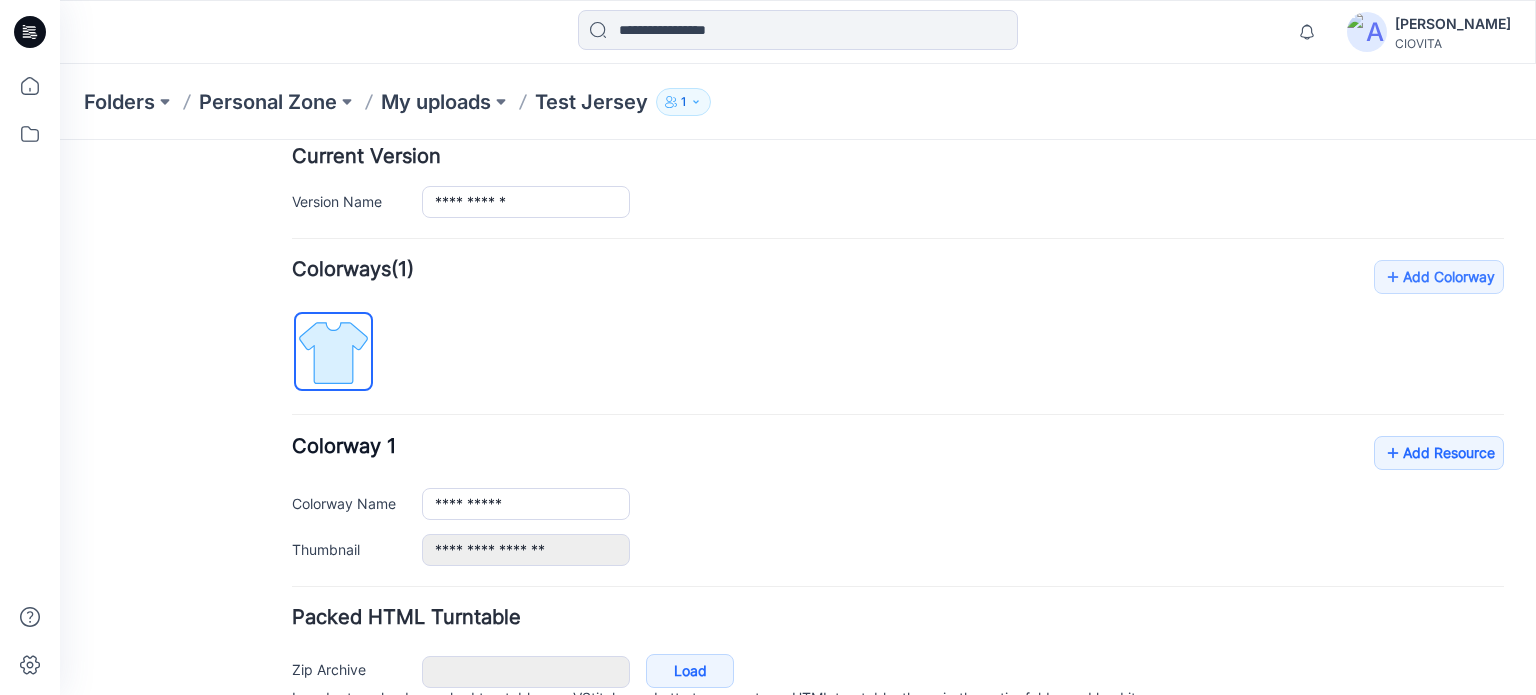 scroll, scrollTop: 500, scrollLeft: 0, axis: vertical 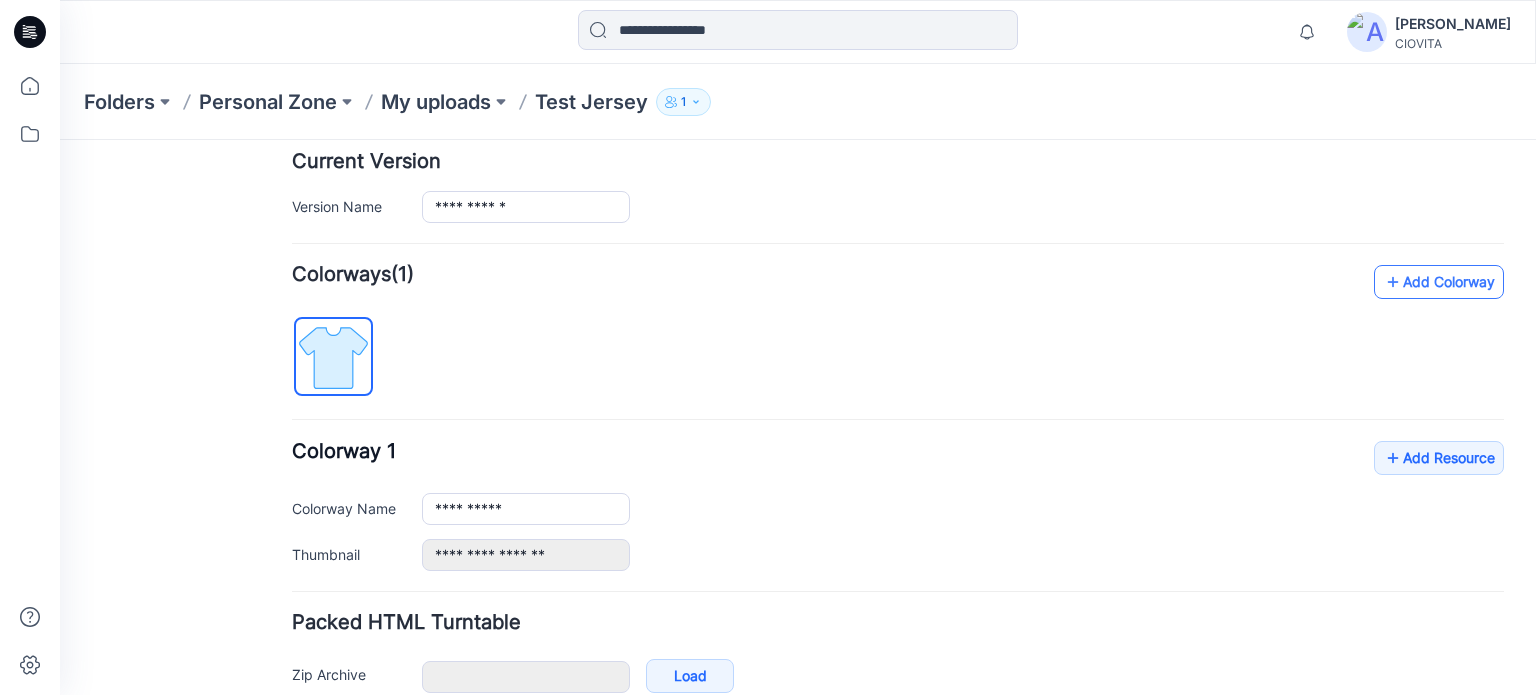 click on "Add Colorway" at bounding box center [1439, 282] 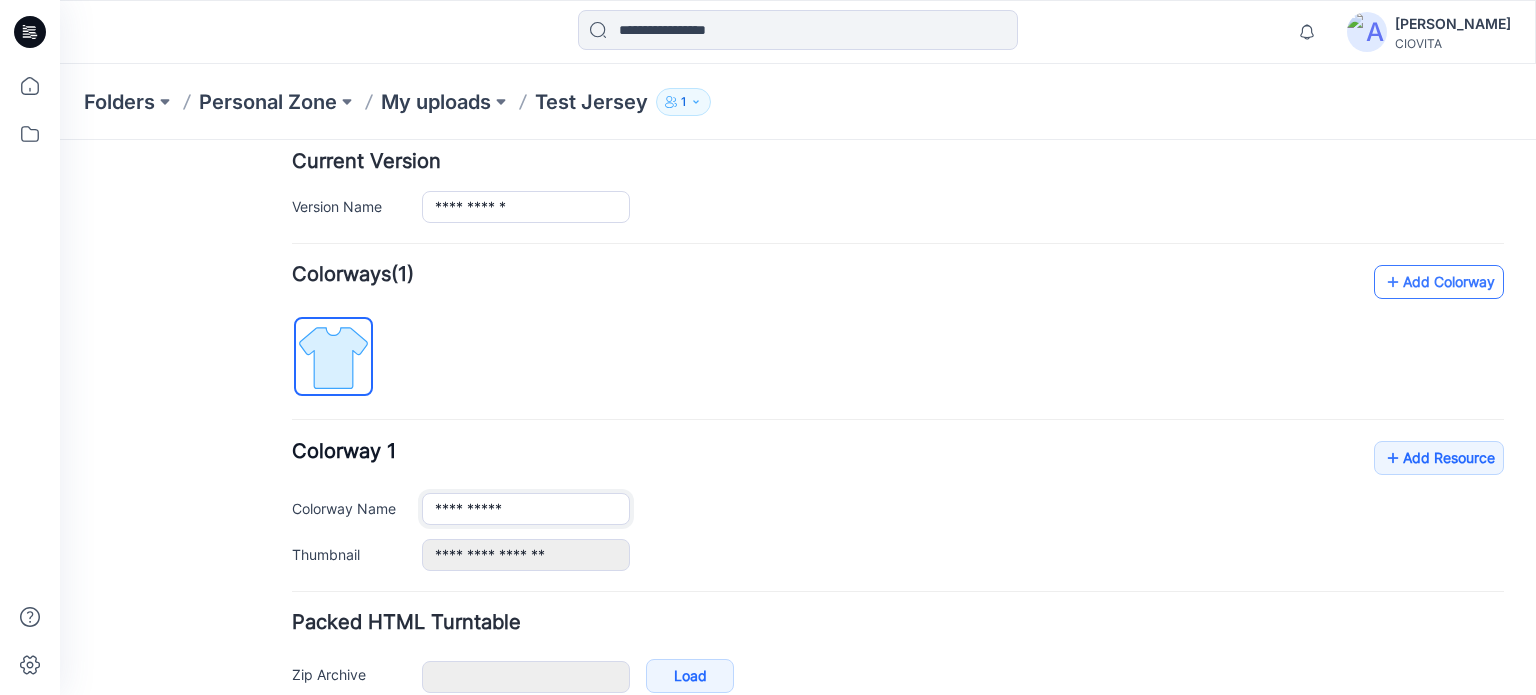 type on "**********" 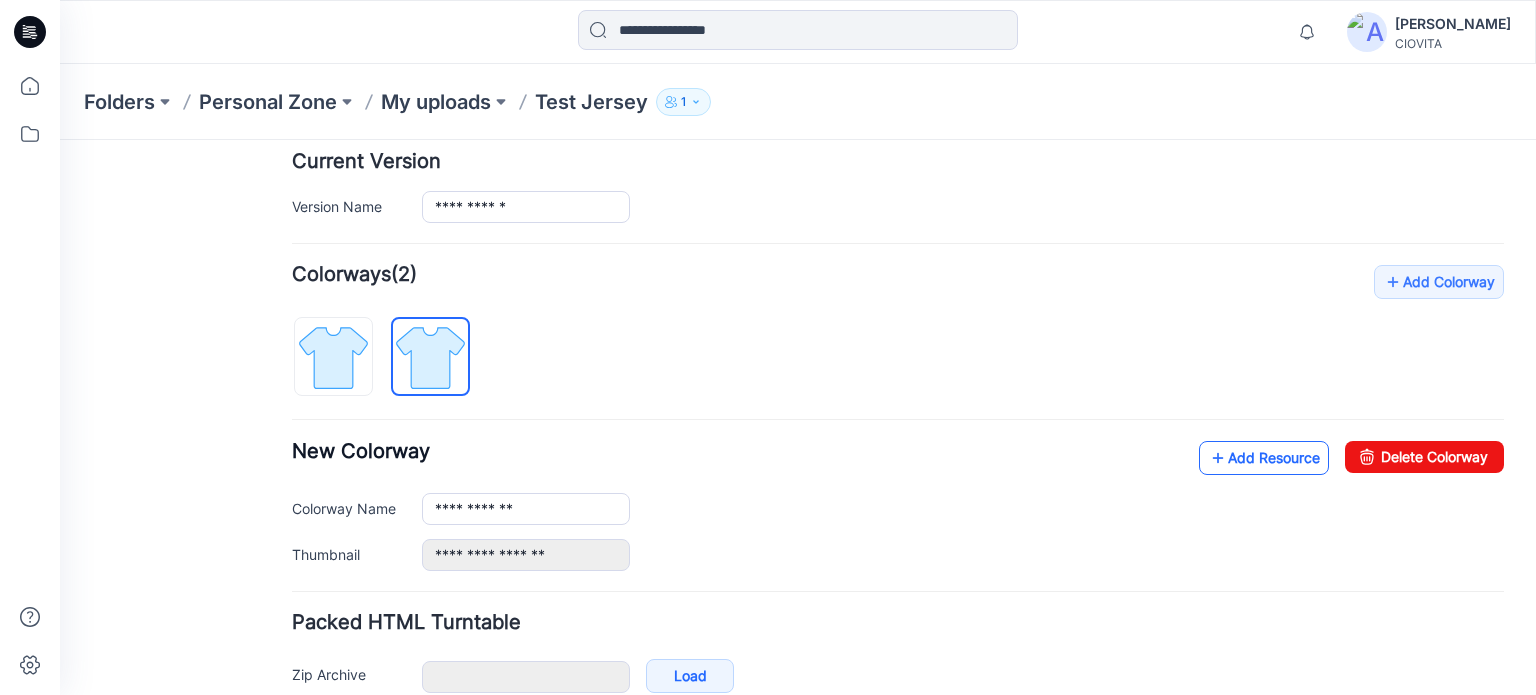 click on "Add Resource" at bounding box center [1264, 458] 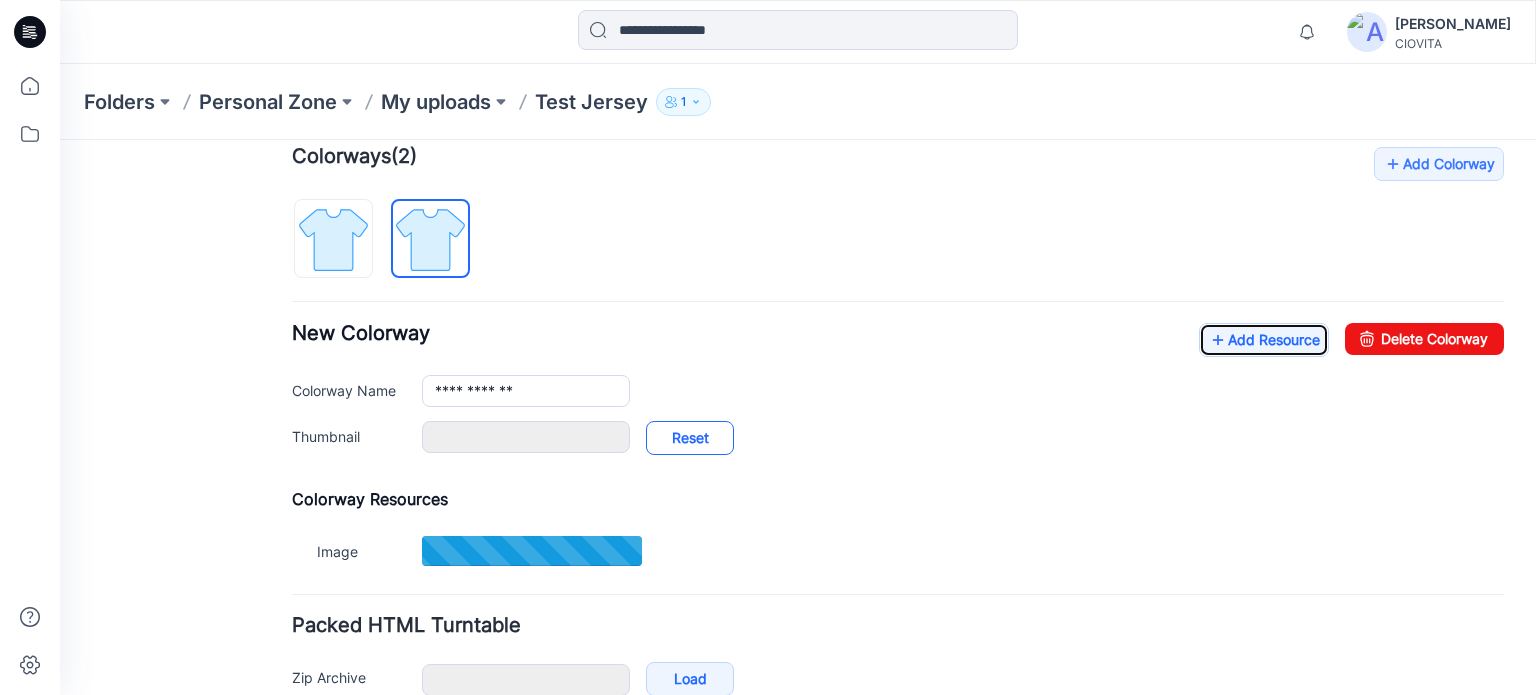 scroll, scrollTop: 722, scrollLeft: 0, axis: vertical 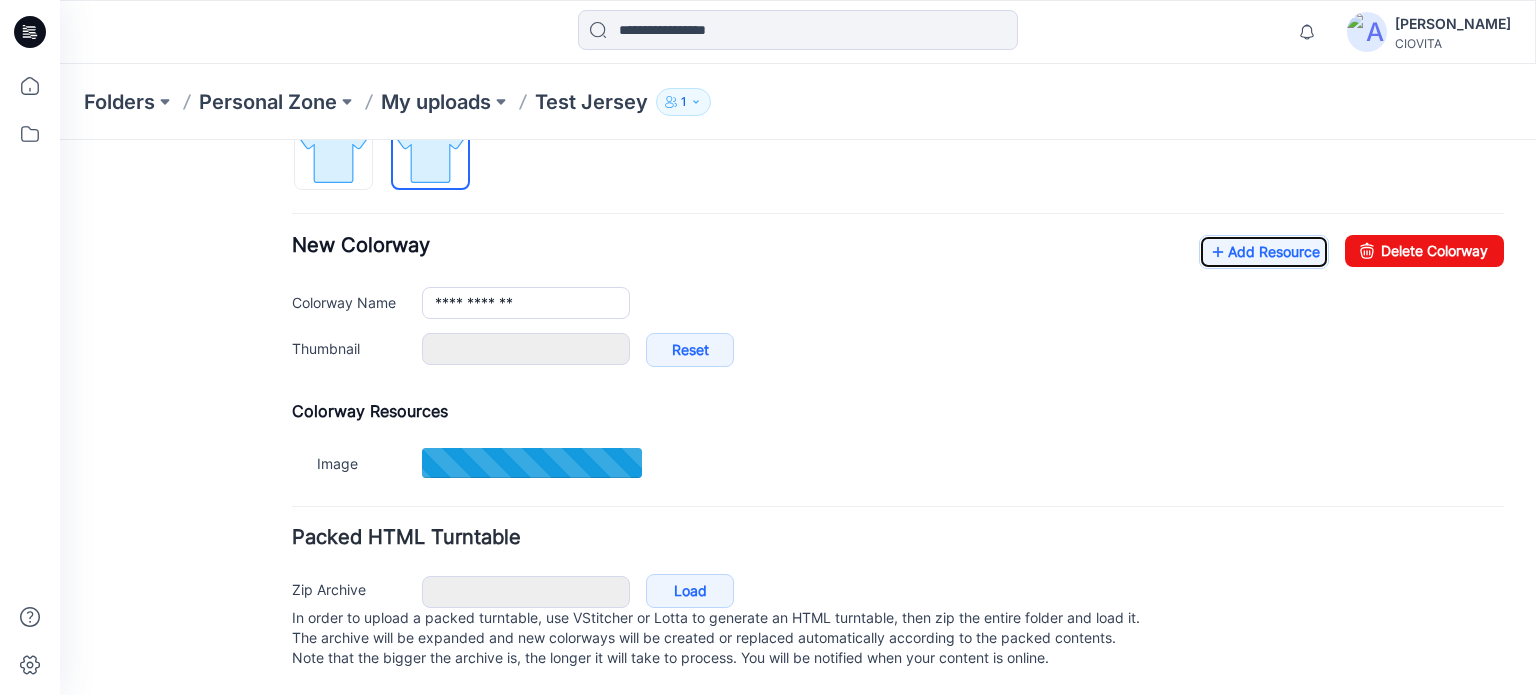 type on "***" 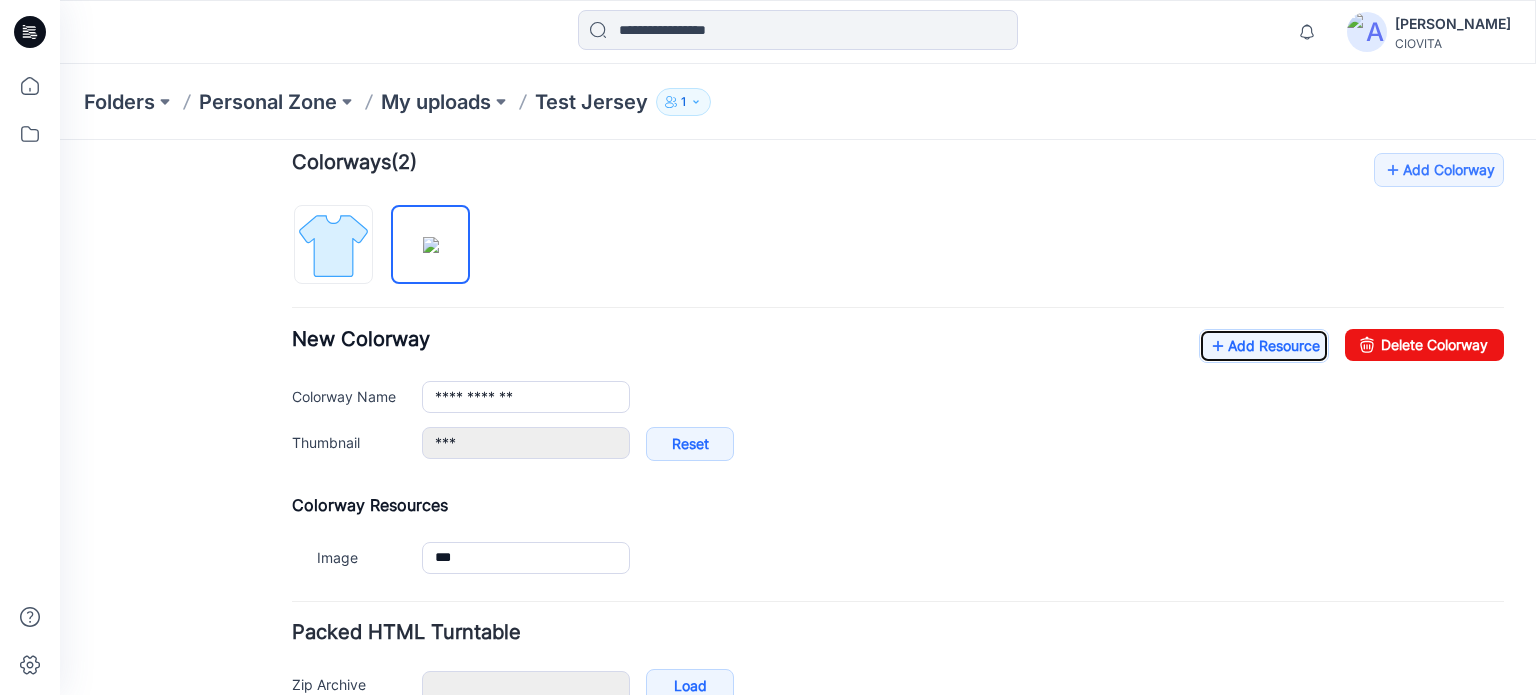scroll, scrollTop: 622, scrollLeft: 0, axis: vertical 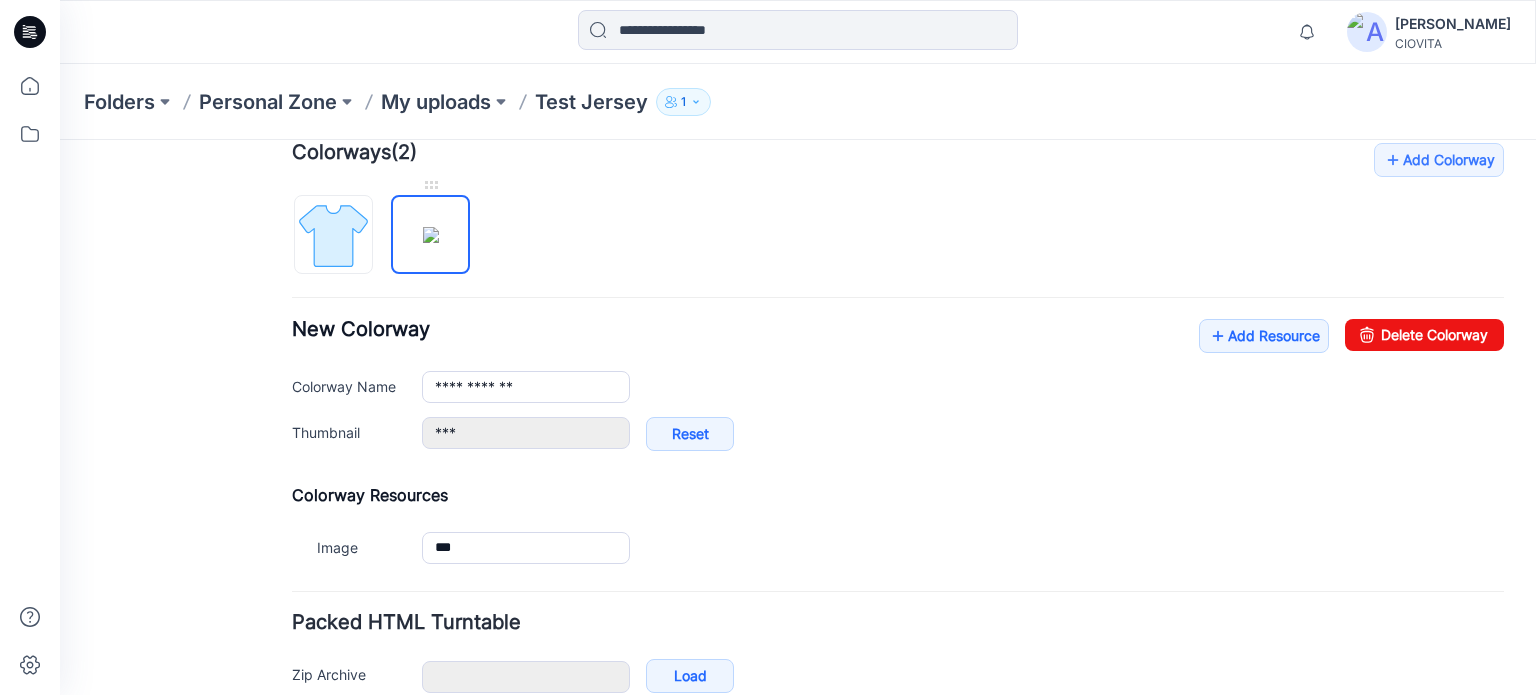 click at bounding box center [431, 235] 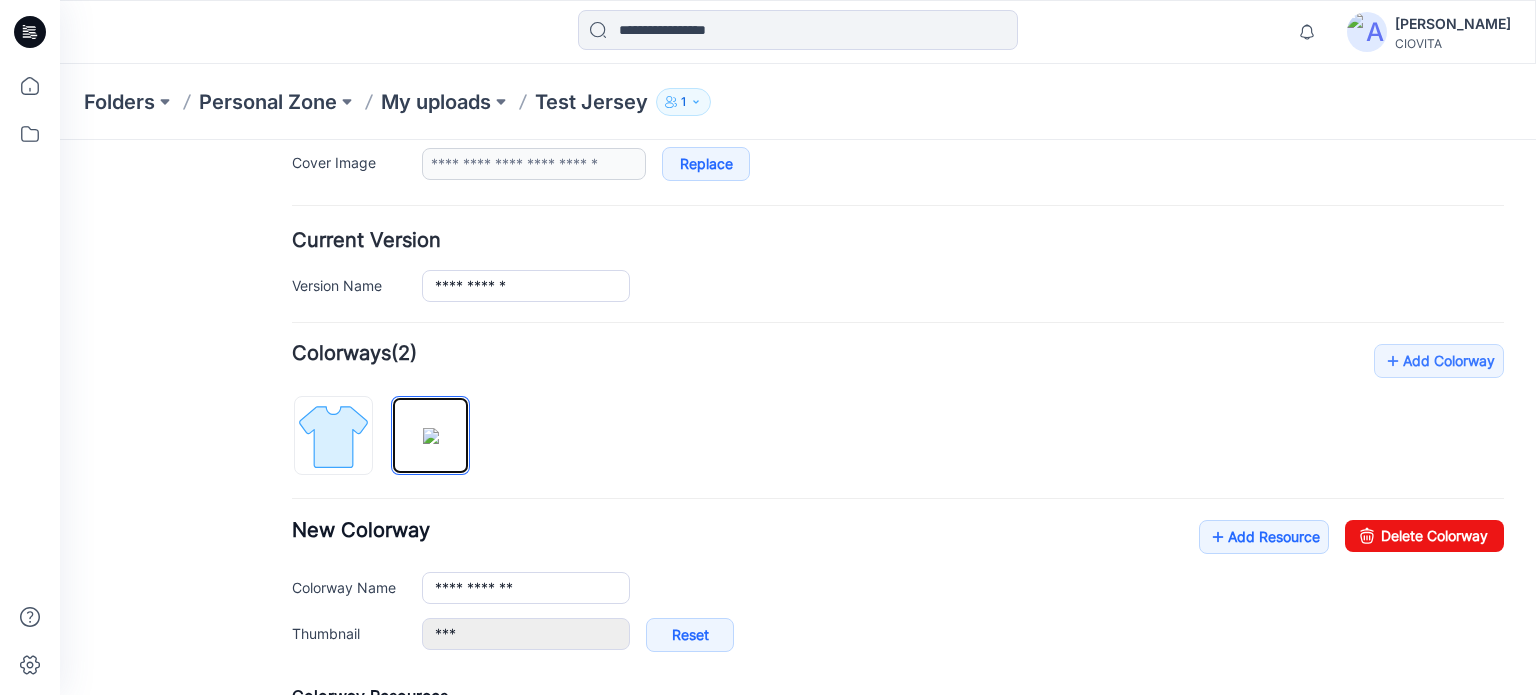 scroll, scrollTop: 322, scrollLeft: 0, axis: vertical 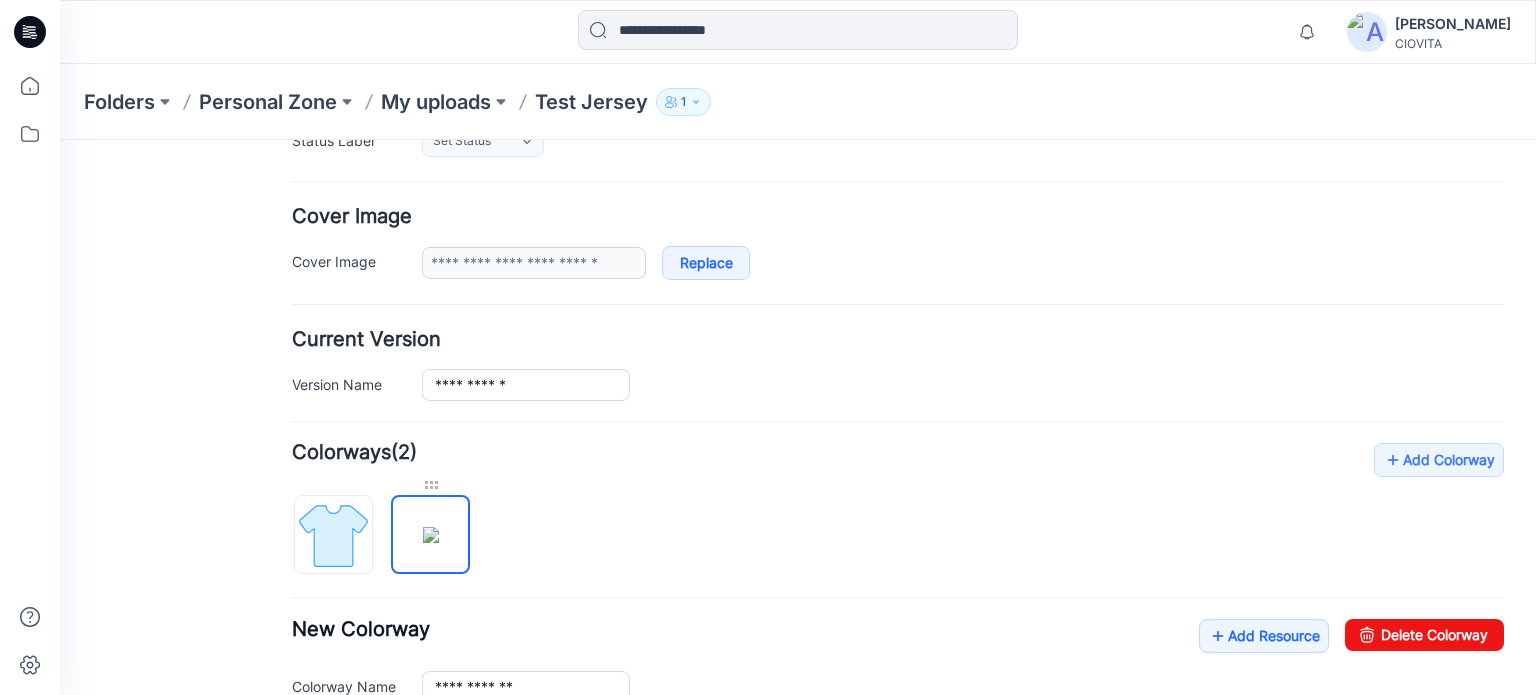 click at bounding box center (430, 485) 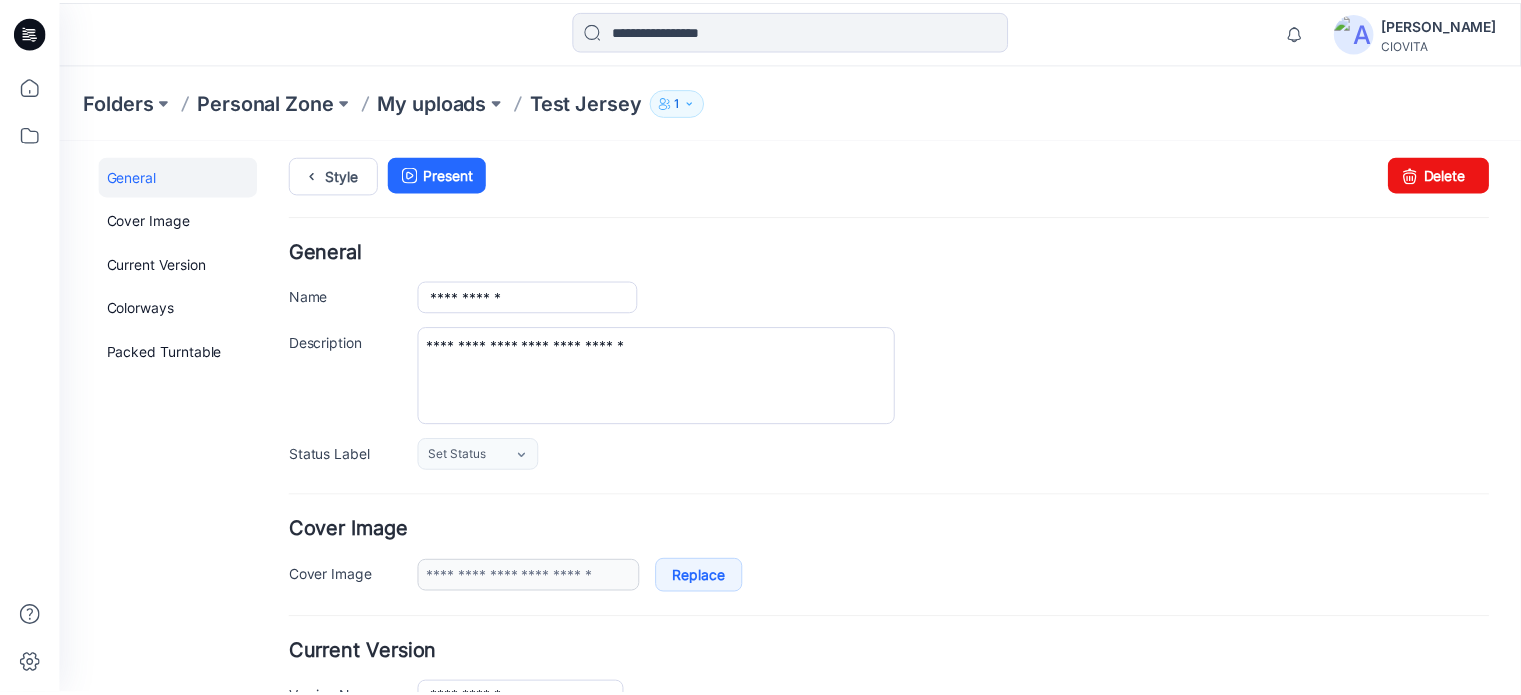 scroll, scrollTop: 0, scrollLeft: 0, axis: both 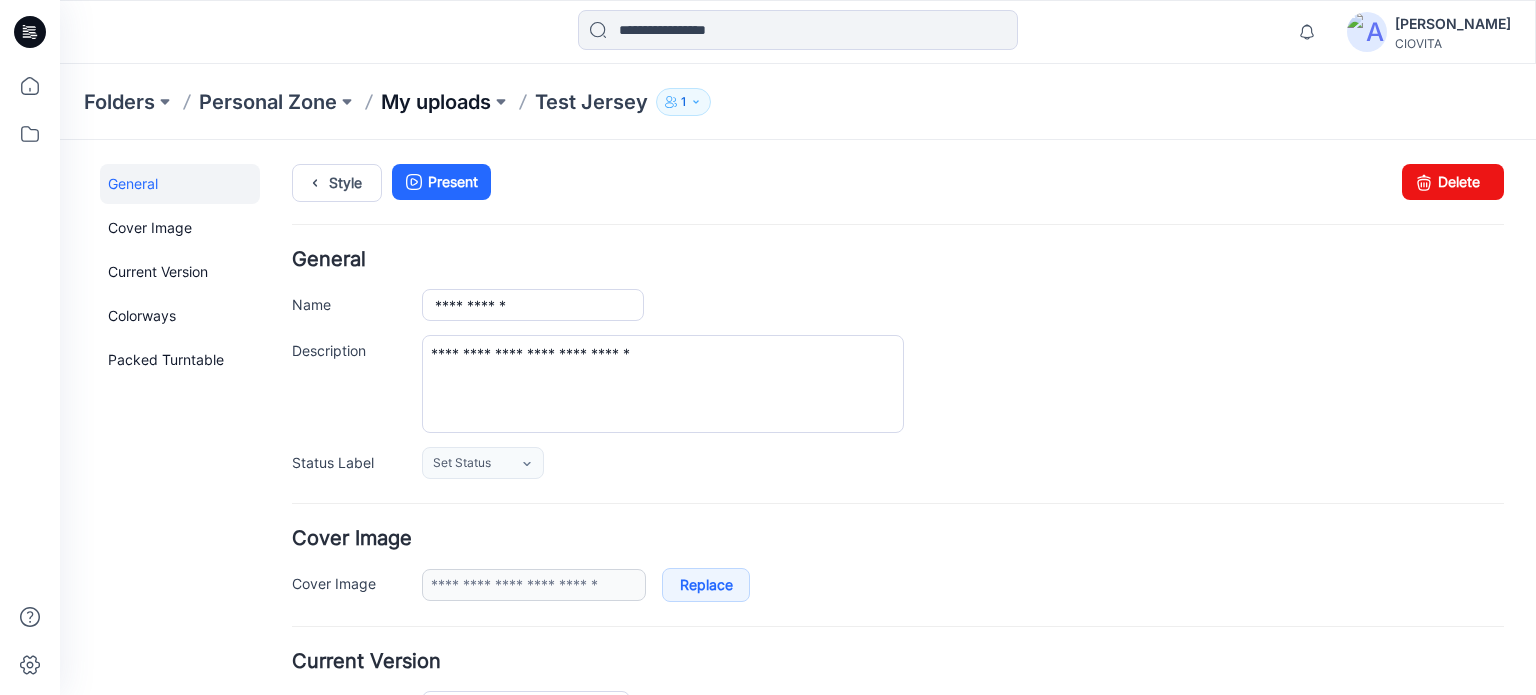 click on "My uploads" at bounding box center (436, 102) 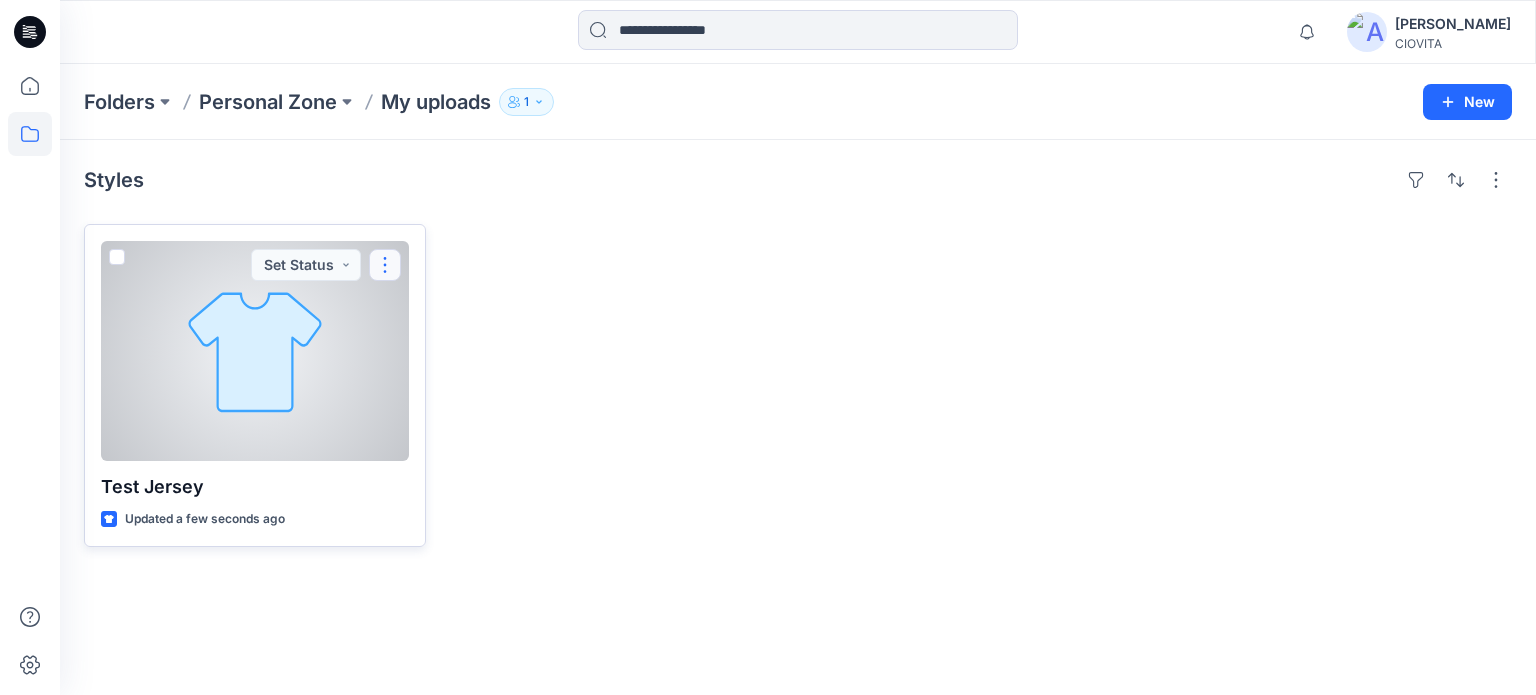 click at bounding box center [385, 265] 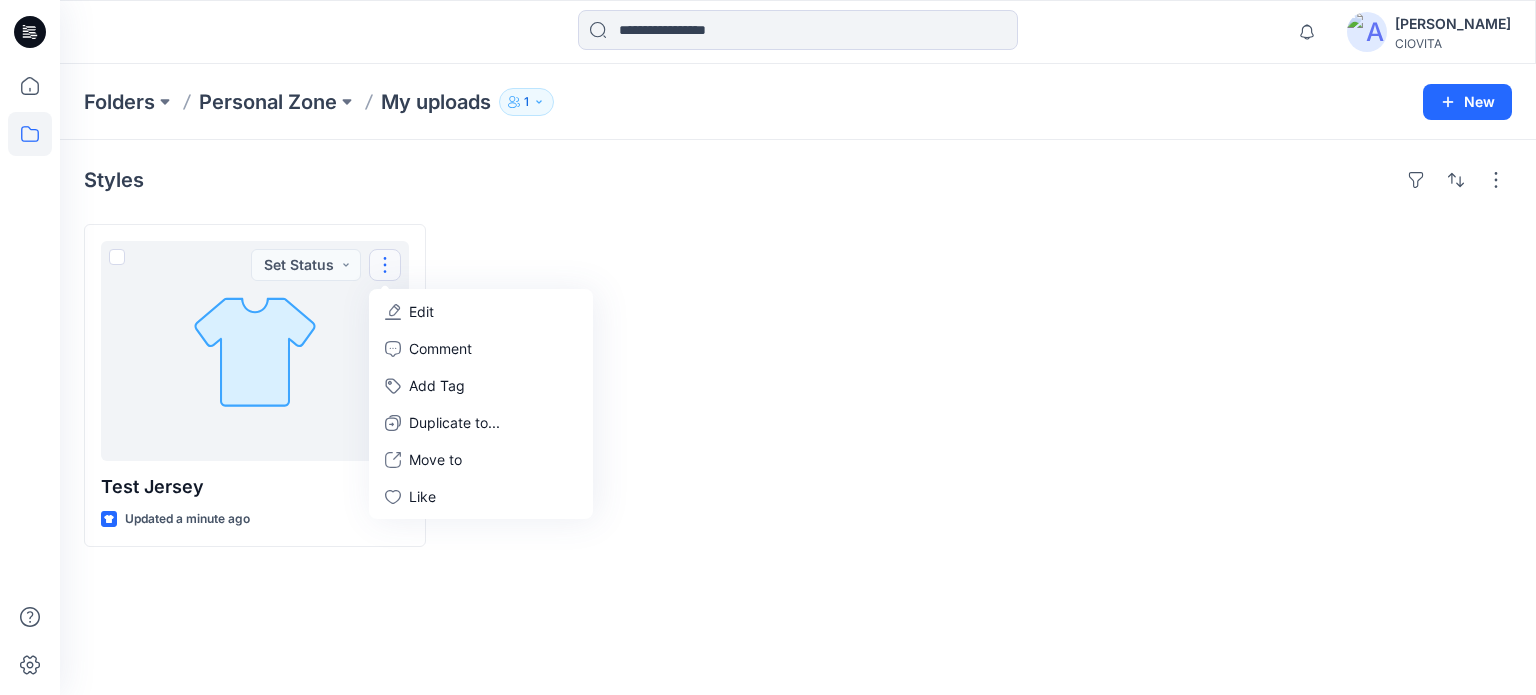 click at bounding box center (617, 385) 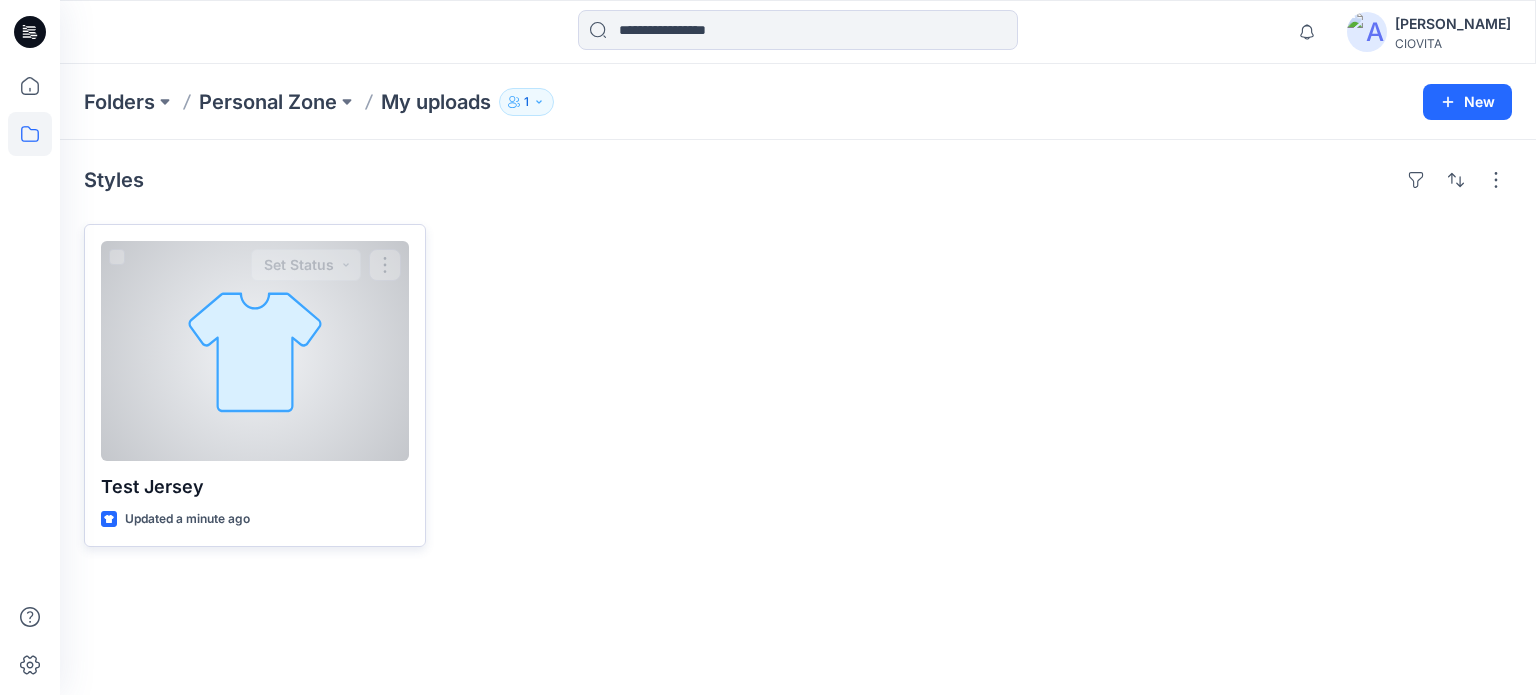 click at bounding box center [255, 351] 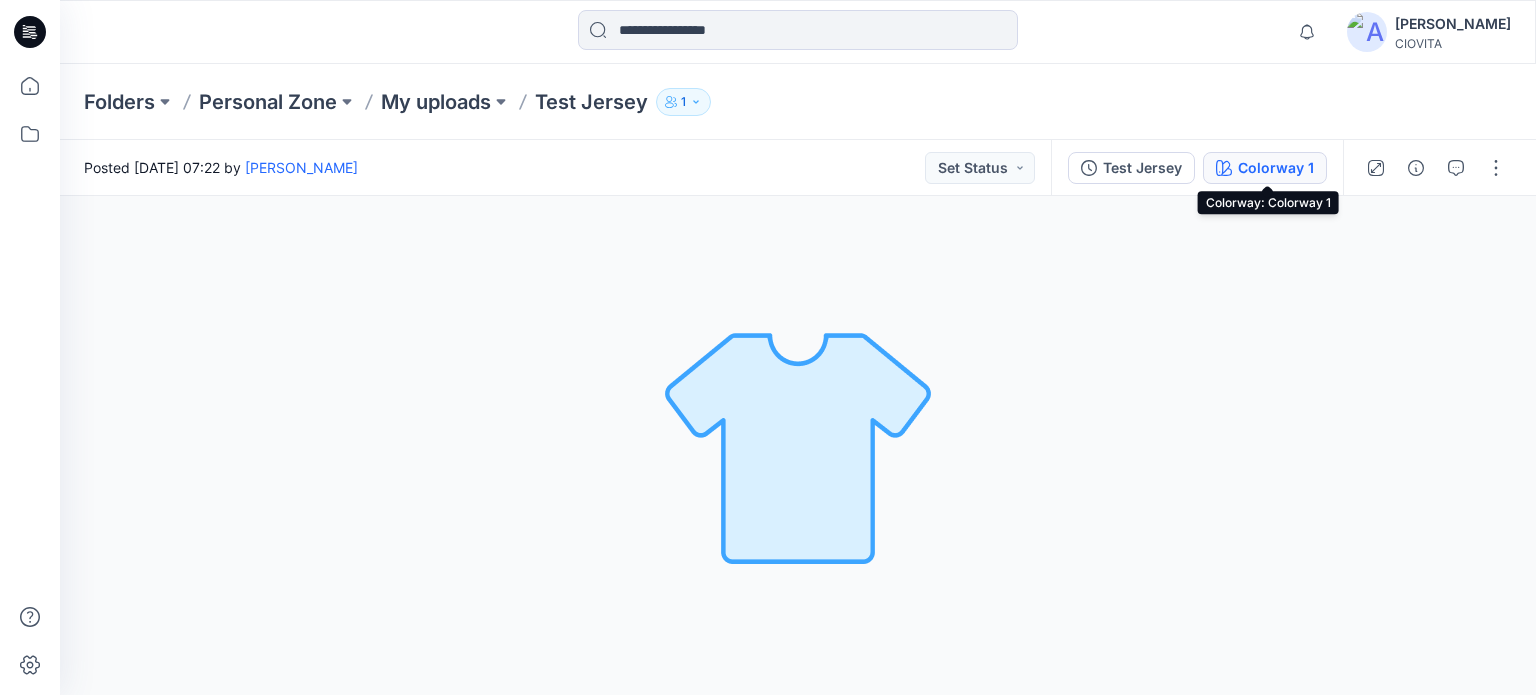 click on "Colorway 1" at bounding box center (1276, 168) 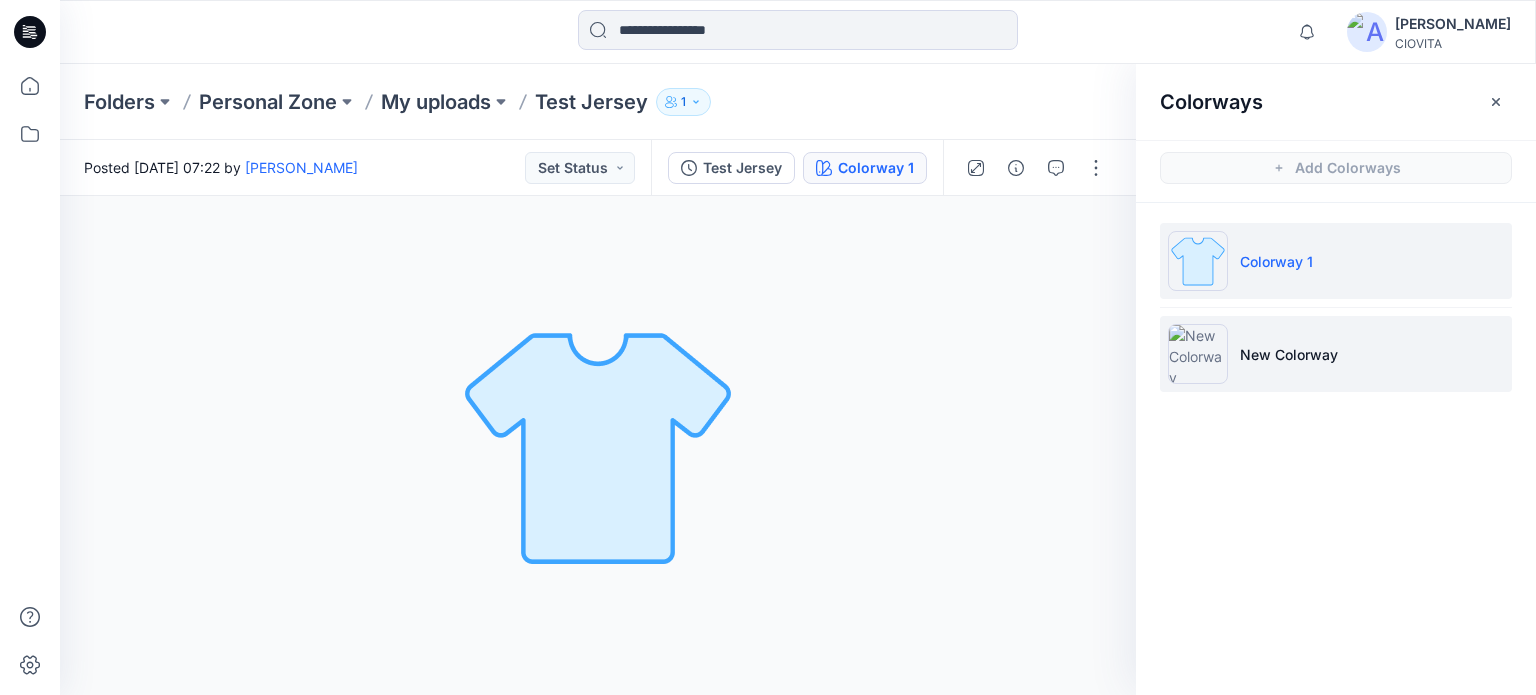 click on "New Colorway" at bounding box center [1289, 354] 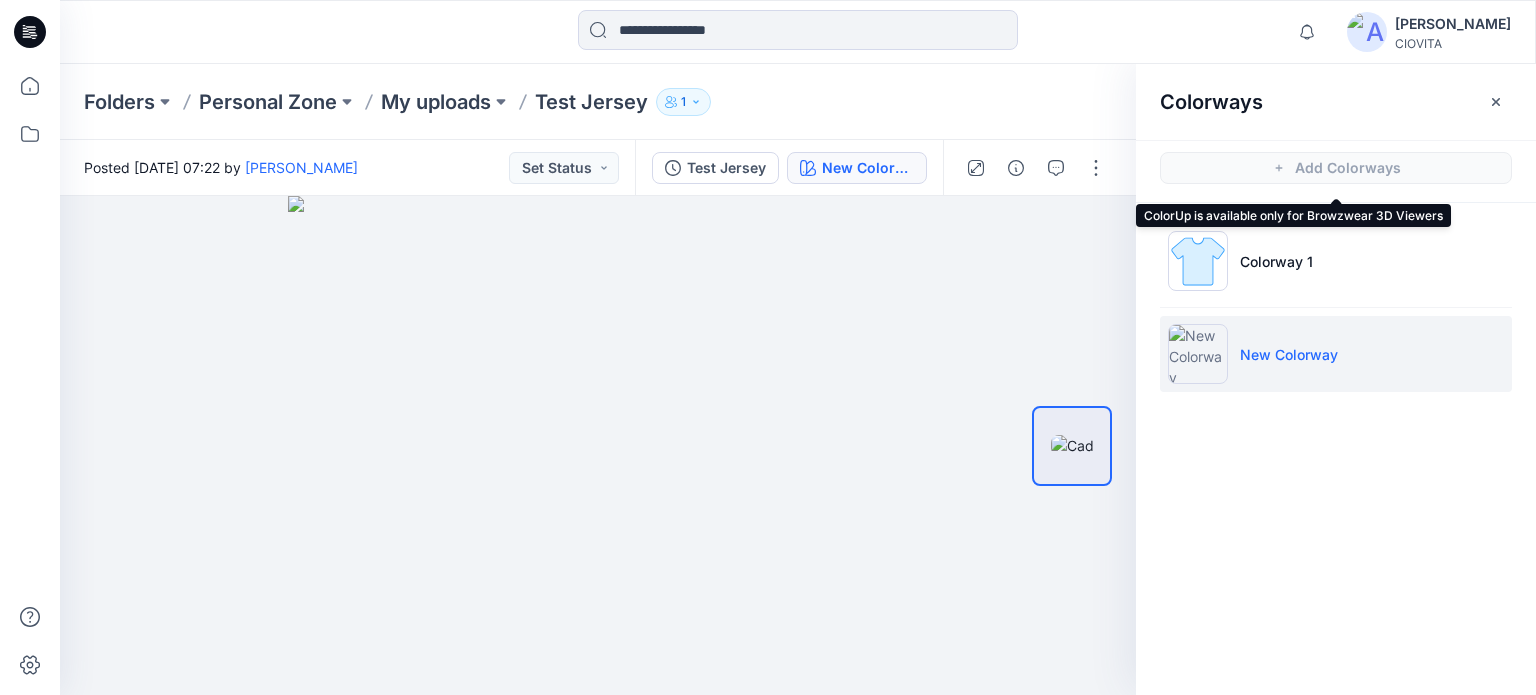 click on "Add Colorways" at bounding box center [1336, 168] 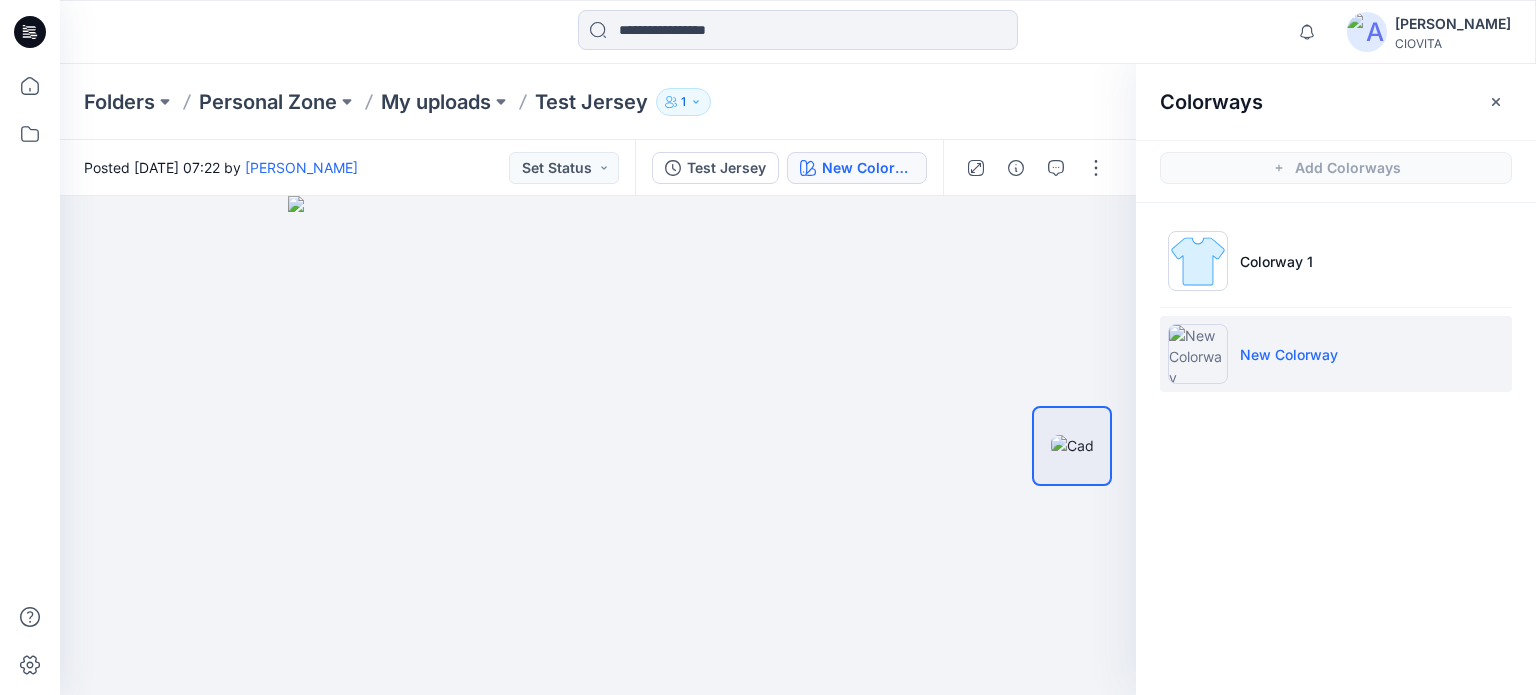 click on "New Colorway" at bounding box center (1289, 354) 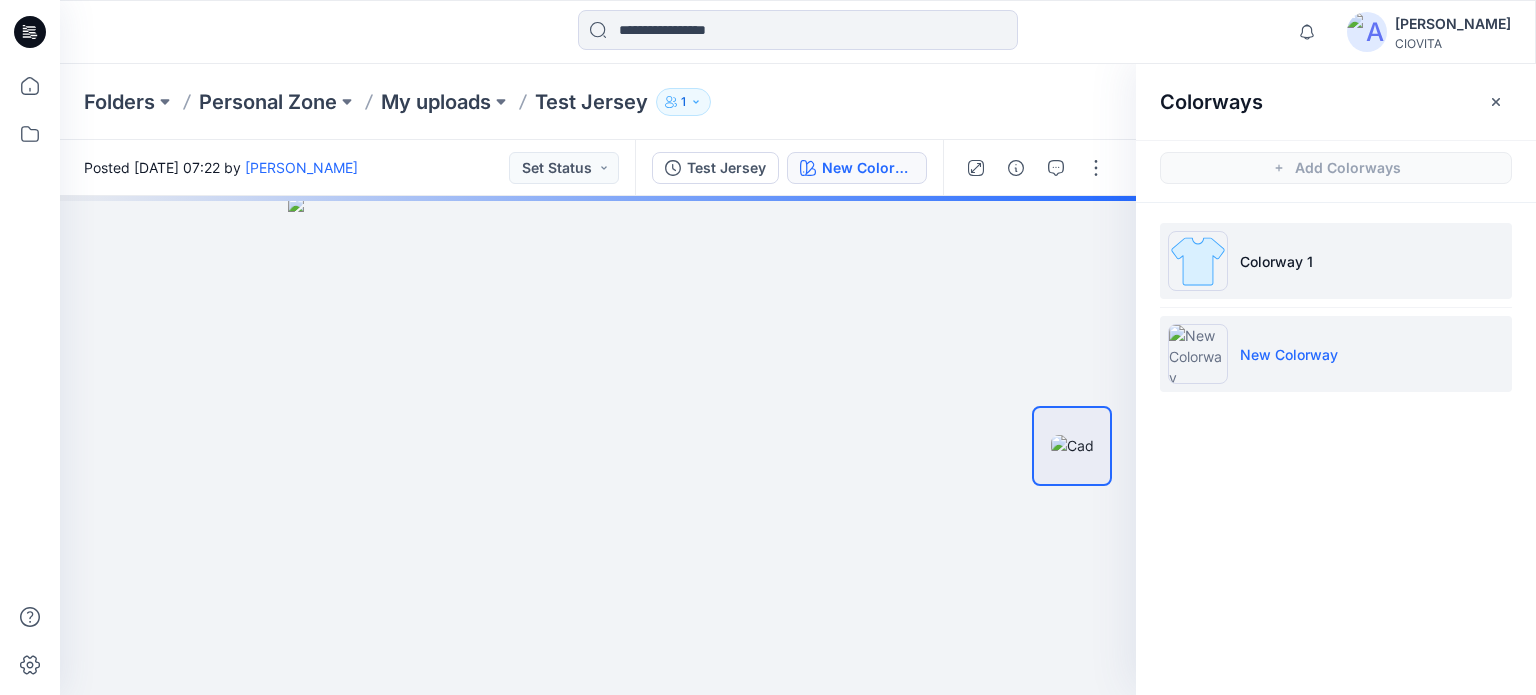click on "Colorway 1" at bounding box center (1276, 261) 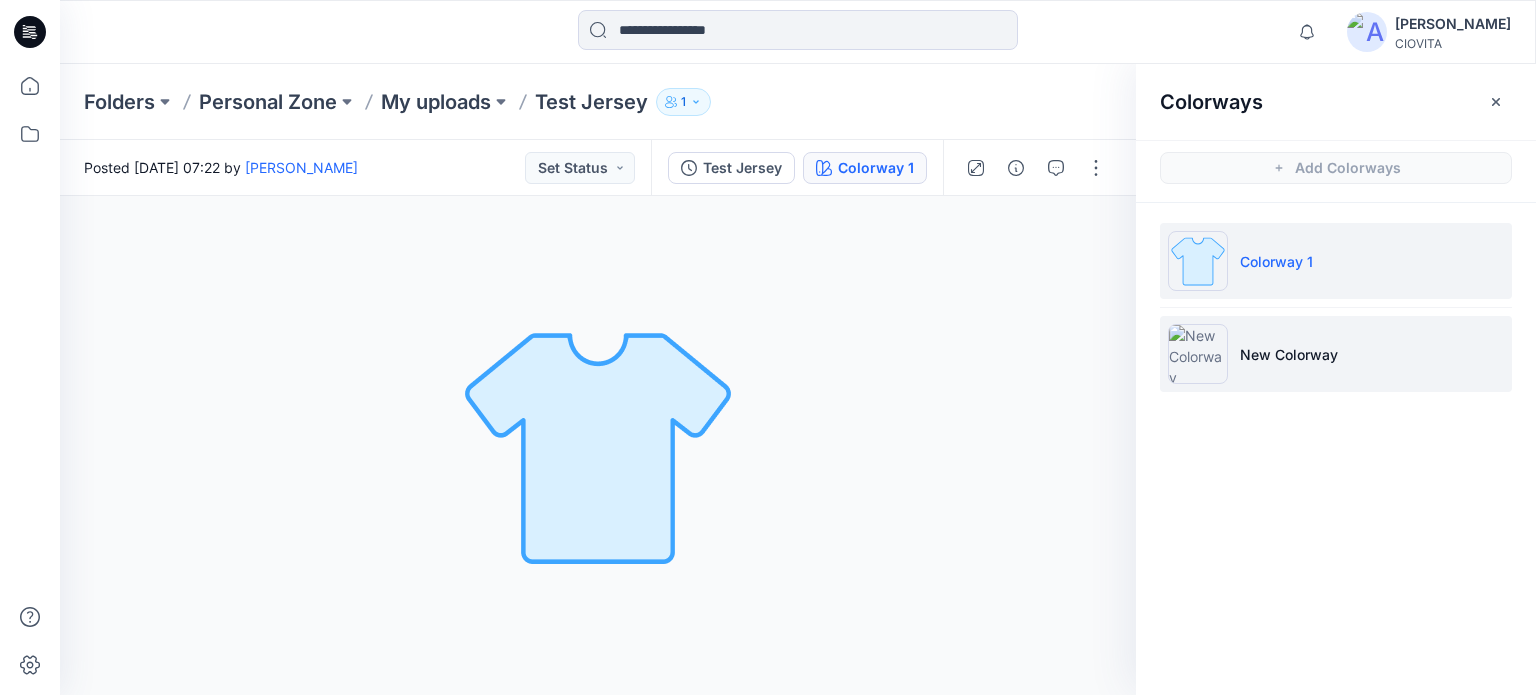 click on "New Colorway" at bounding box center (1336, 354) 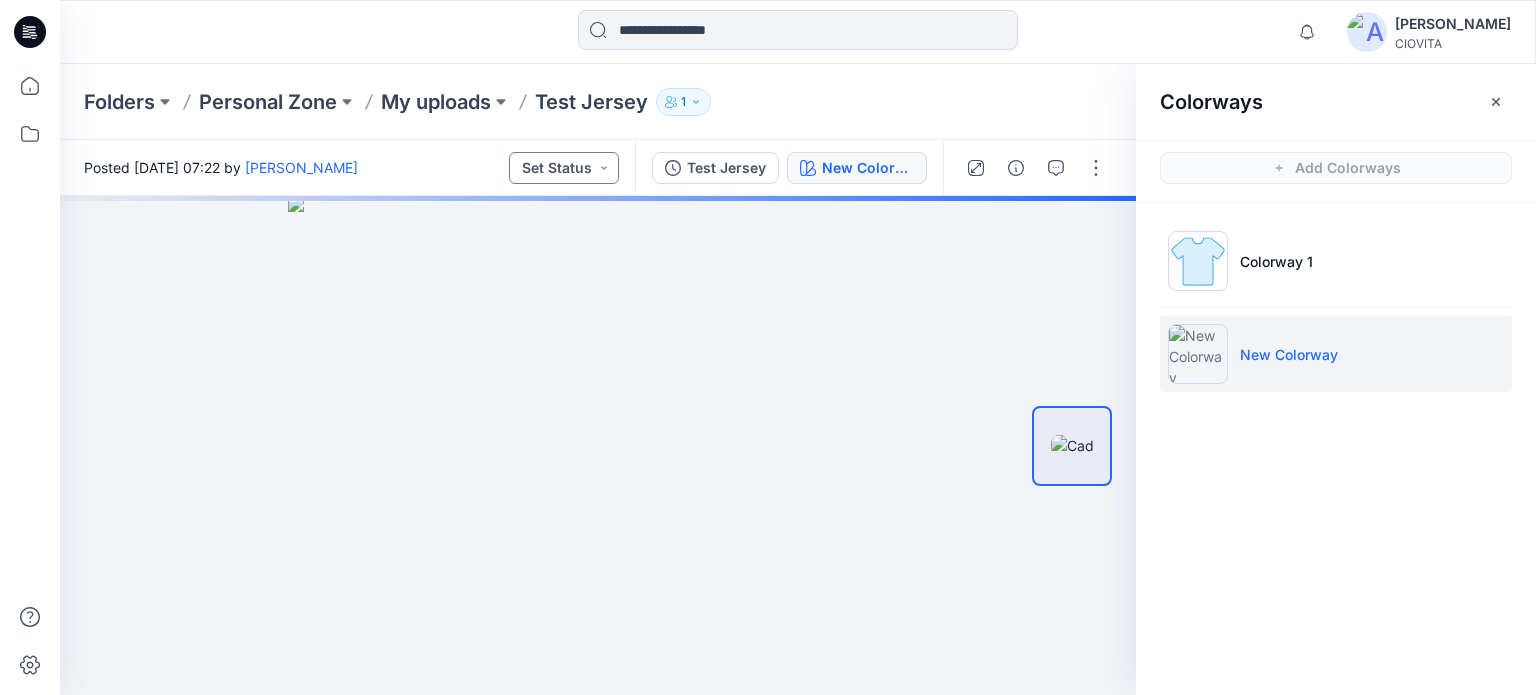 click on "Set Status" at bounding box center (564, 168) 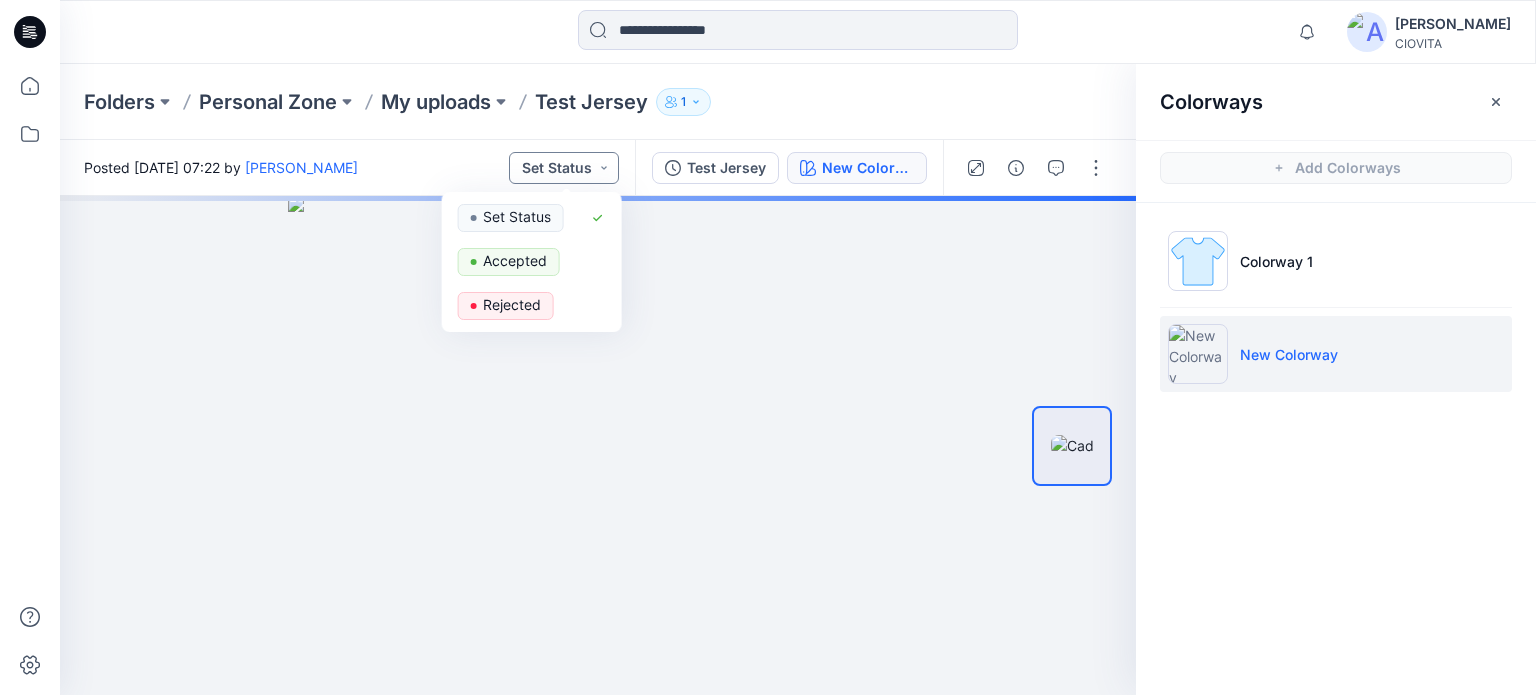 click on "Set Status" at bounding box center (564, 168) 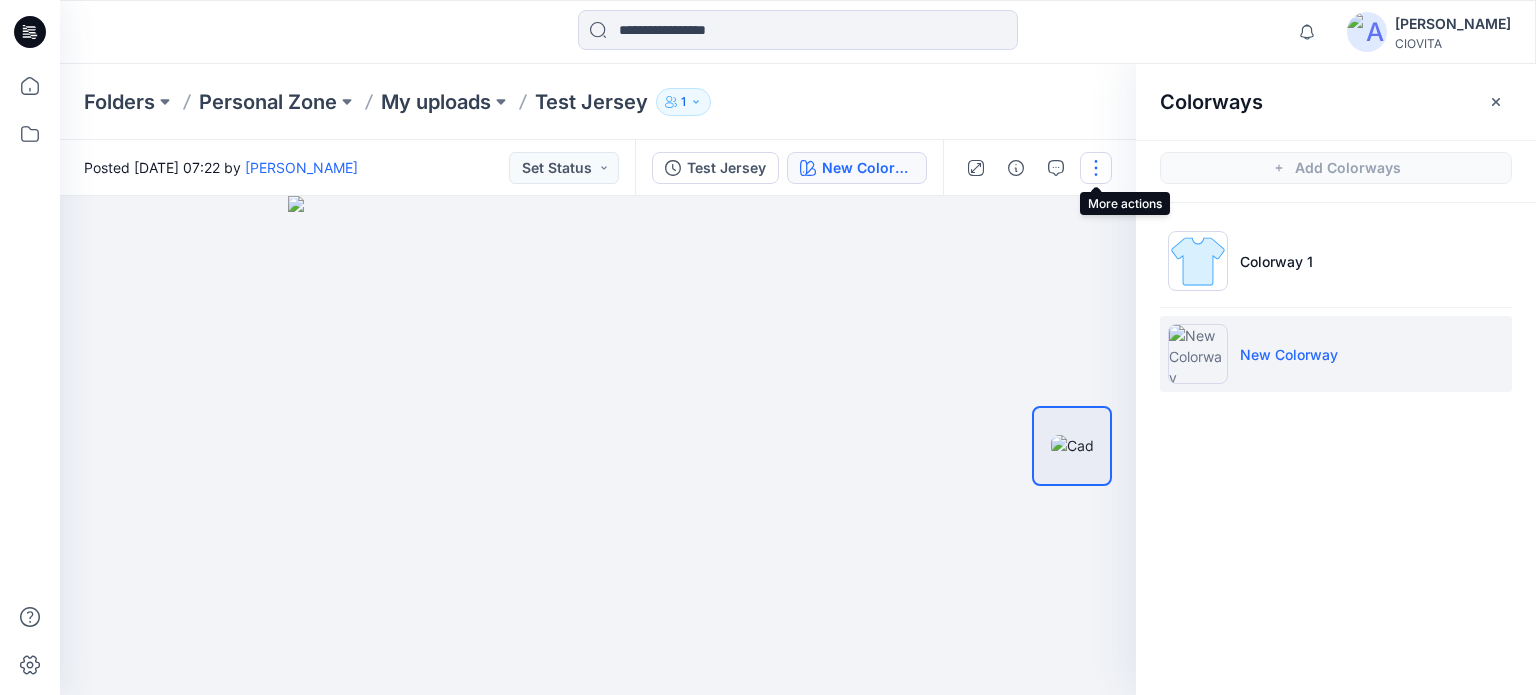 click at bounding box center [1096, 168] 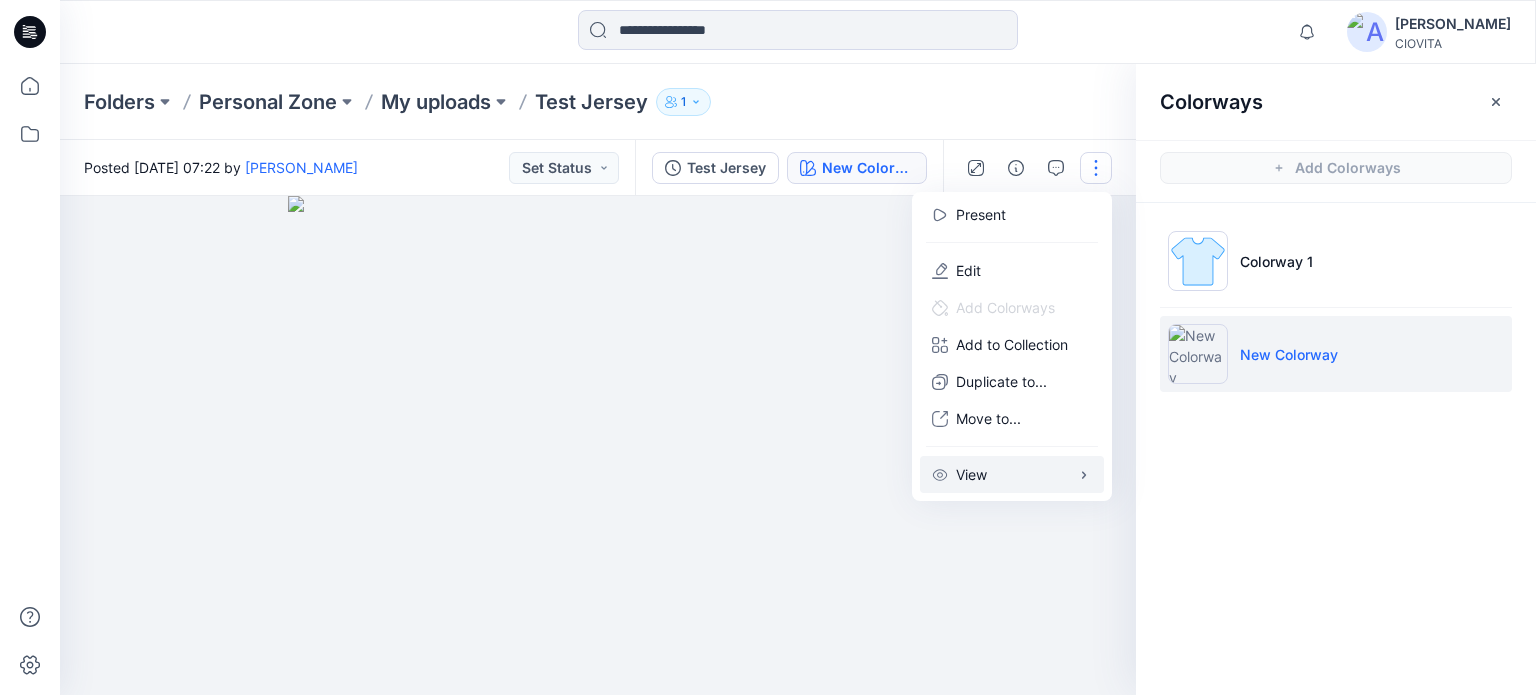 click 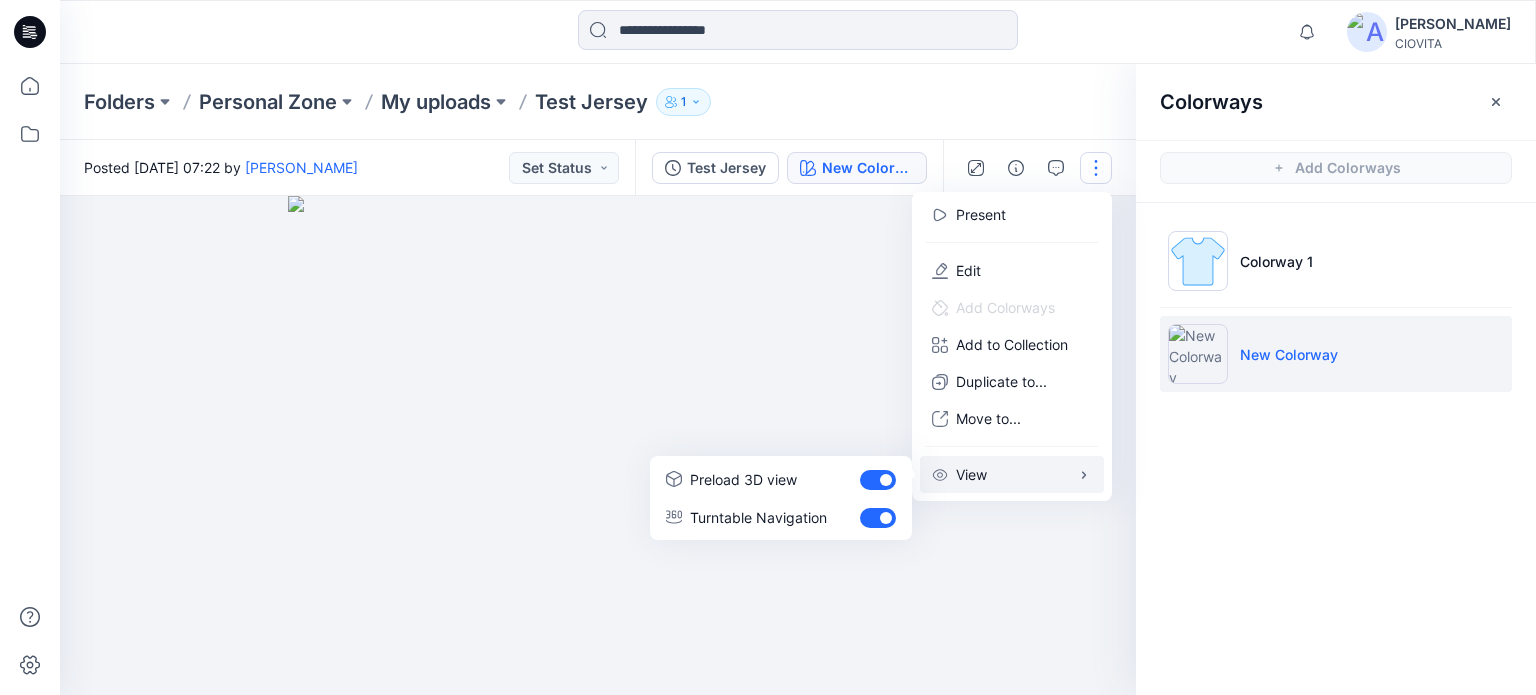 click 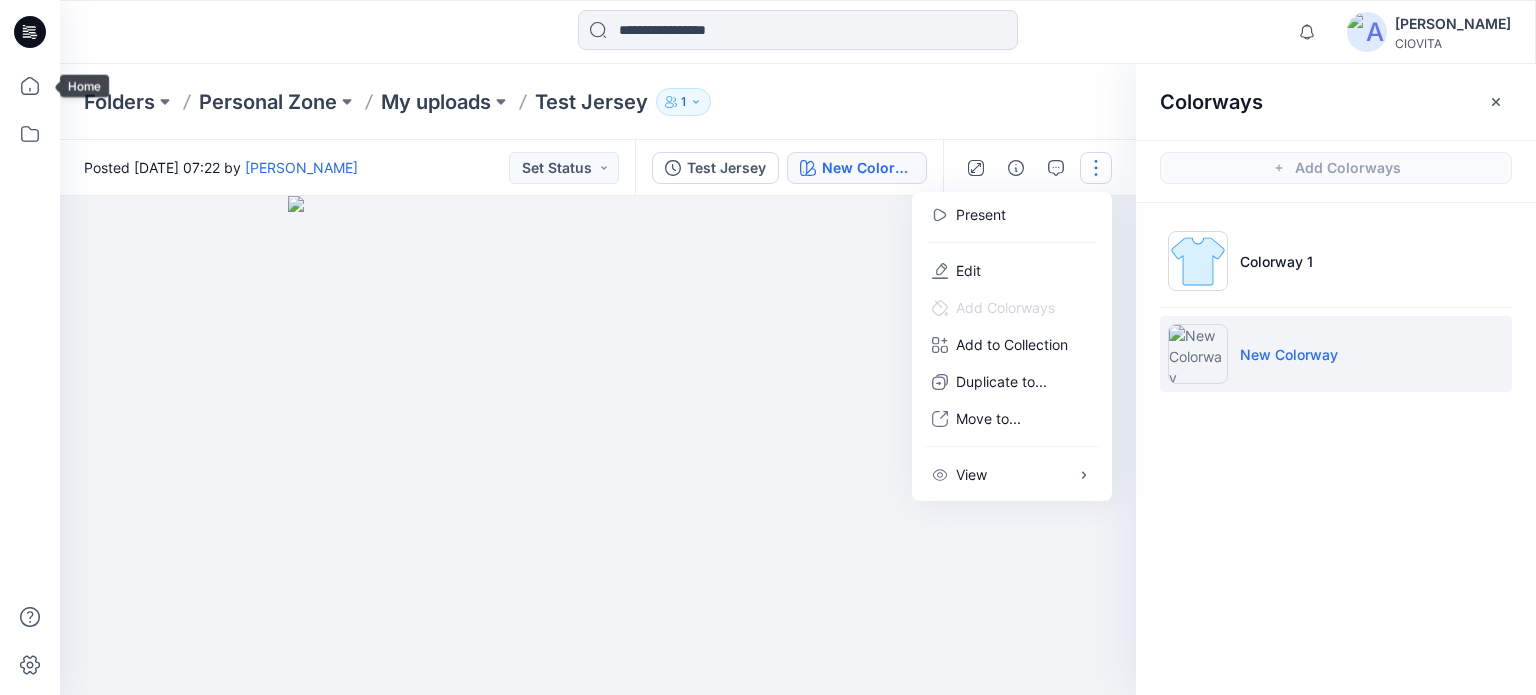 click 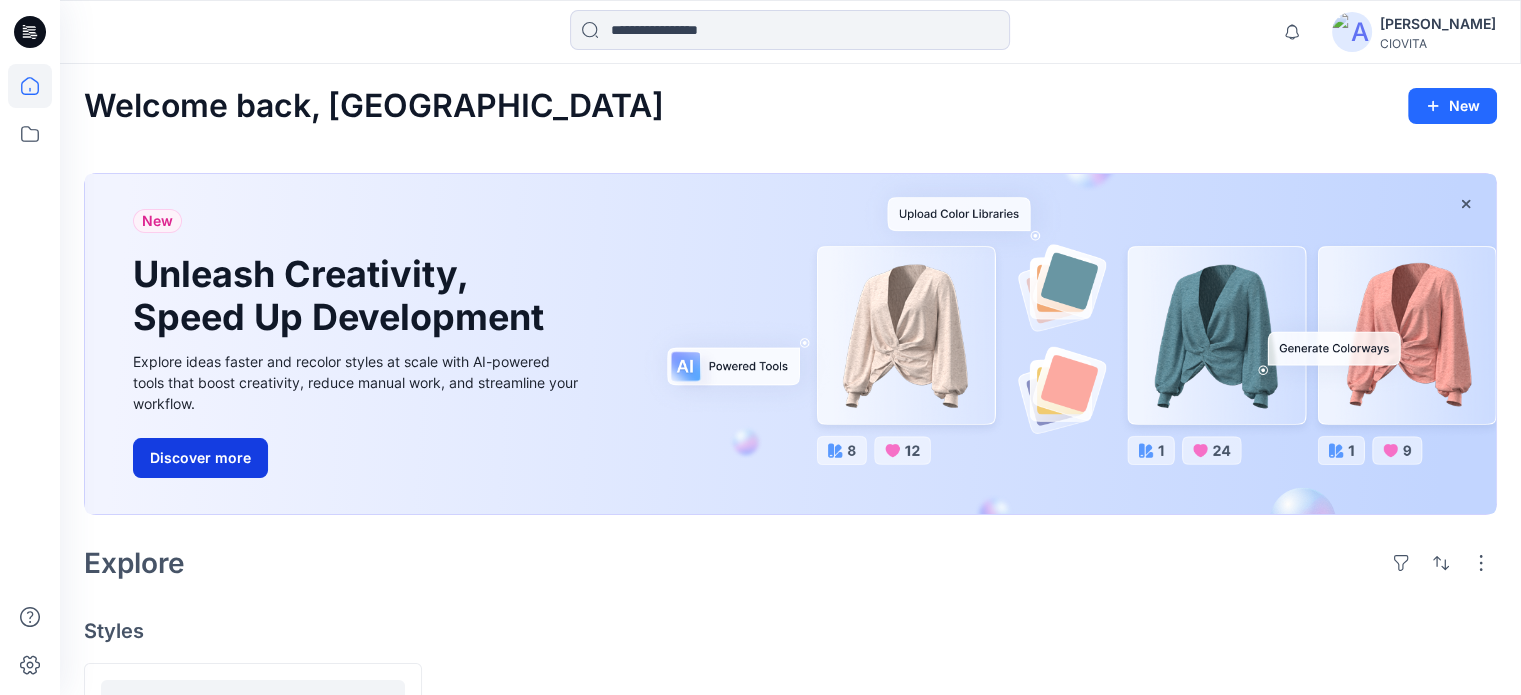 click on "Discover more" at bounding box center [200, 458] 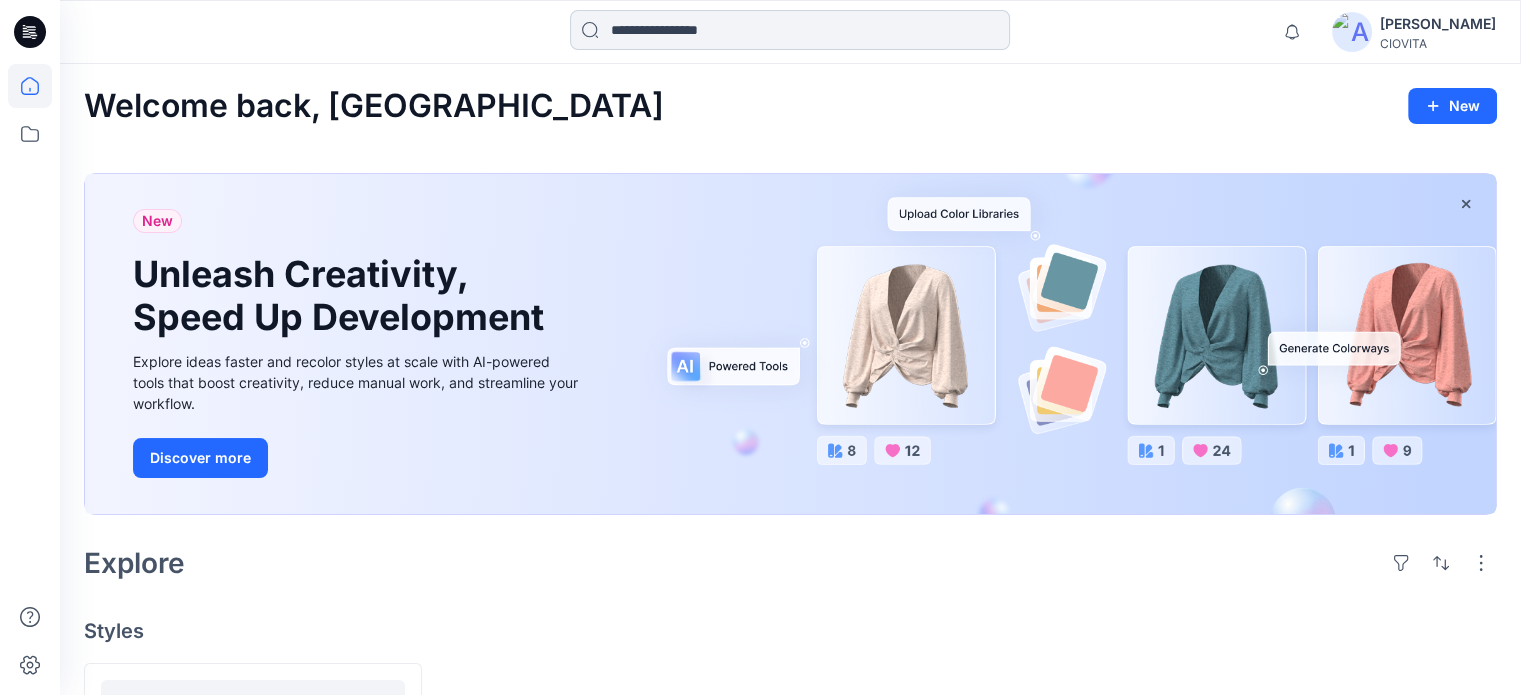 click at bounding box center (790, 30) 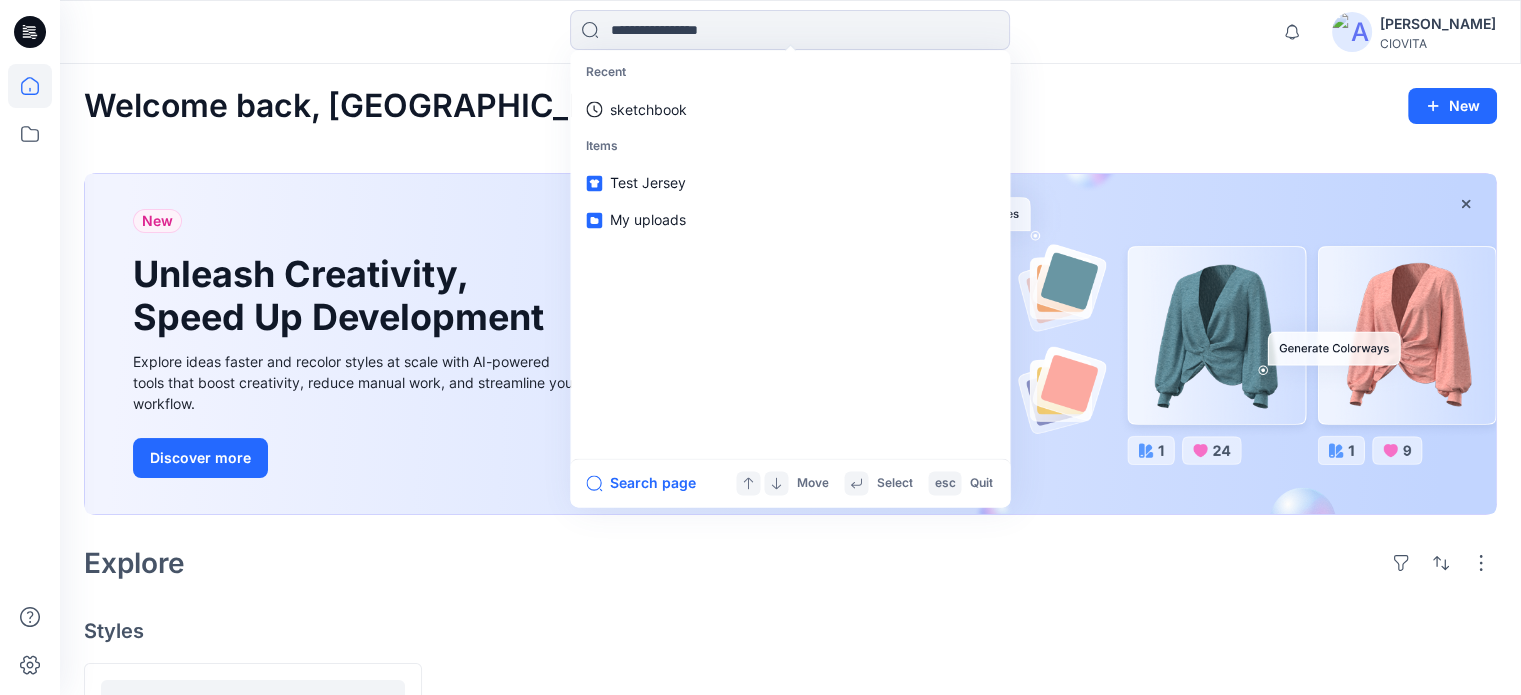 drag, startPoint x: 1128, startPoint y: 47, endPoint x: 1215, endPoint y: 48, distance: 87.005745 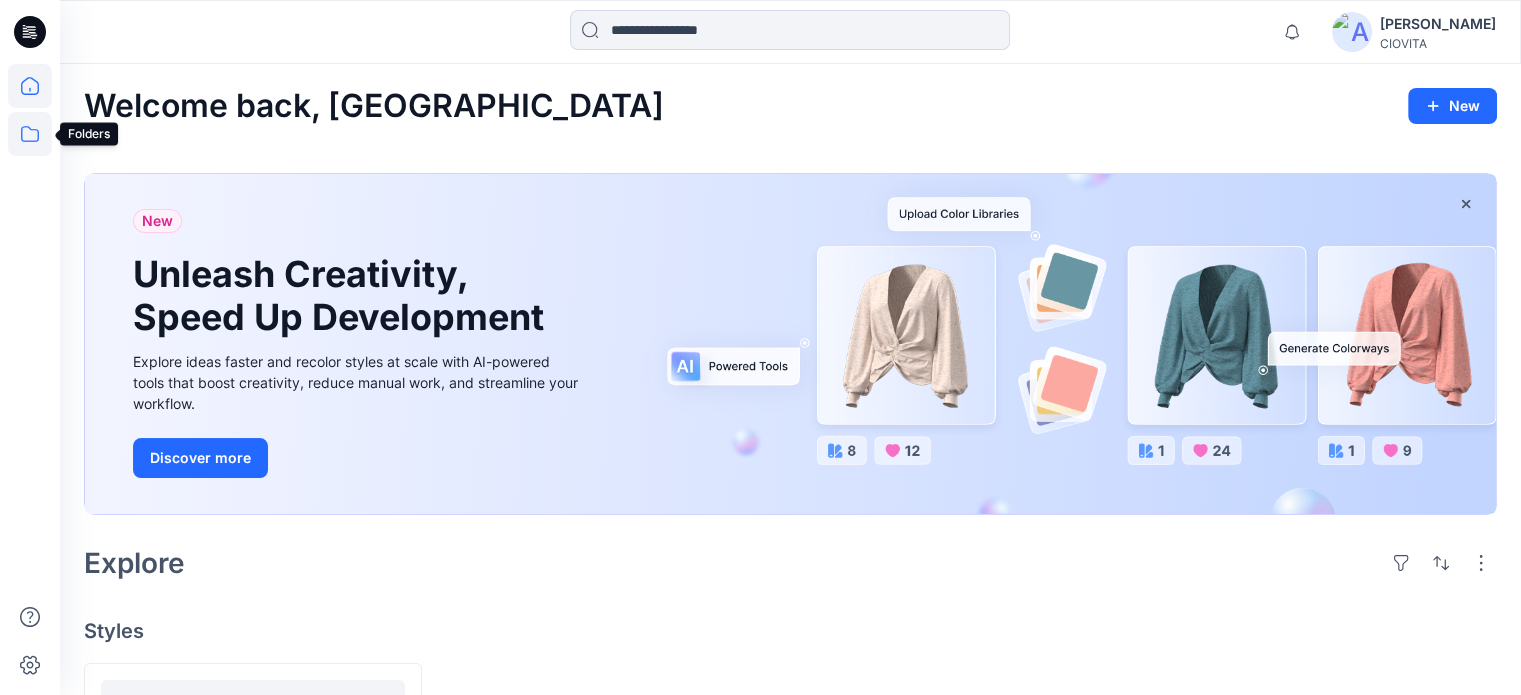 click 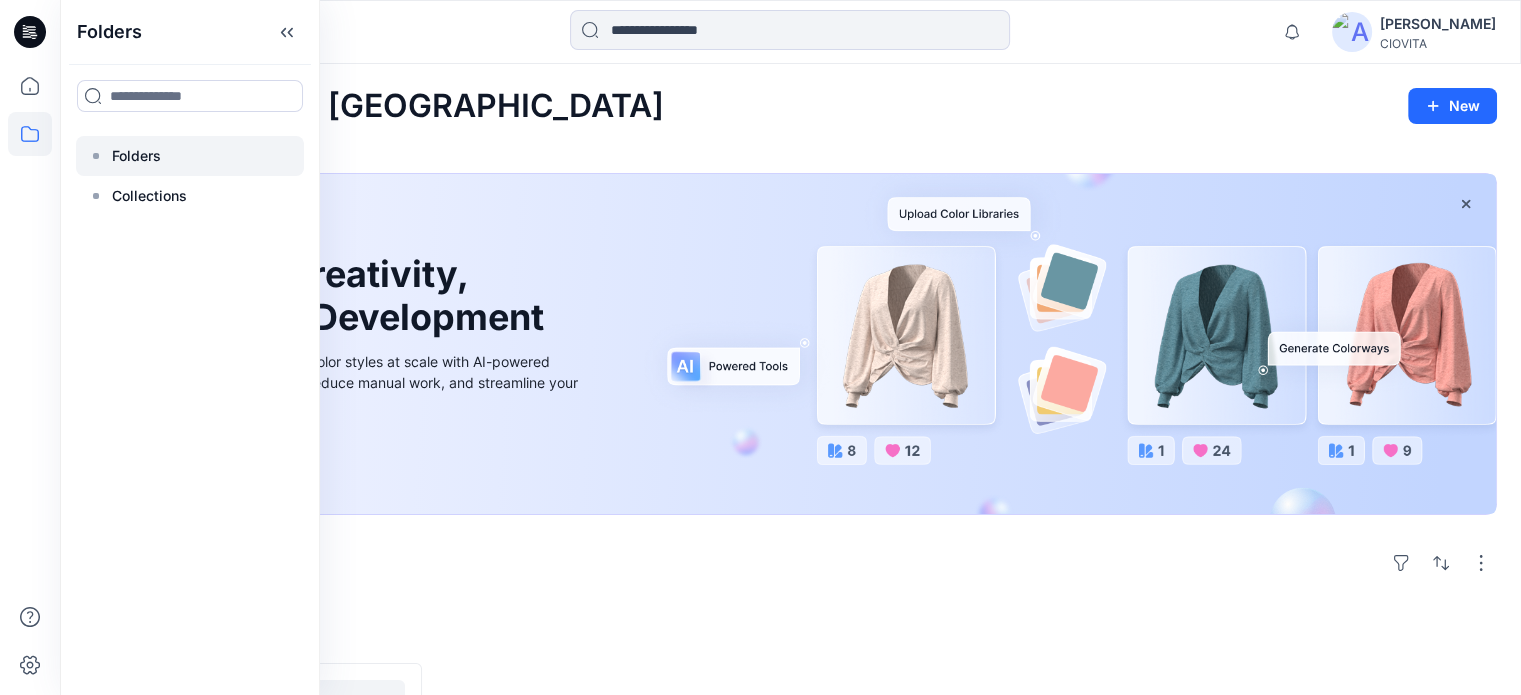 click at bounding box center [190, 156] 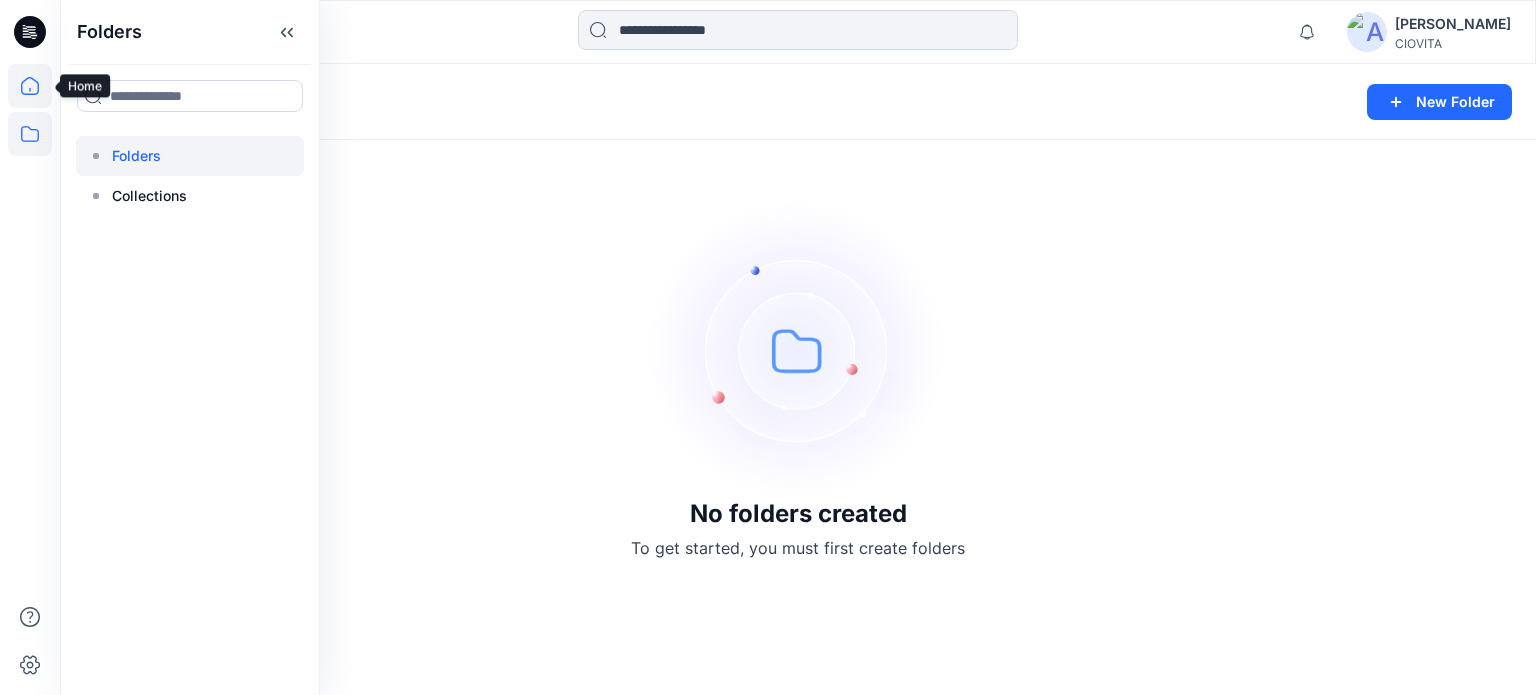 click 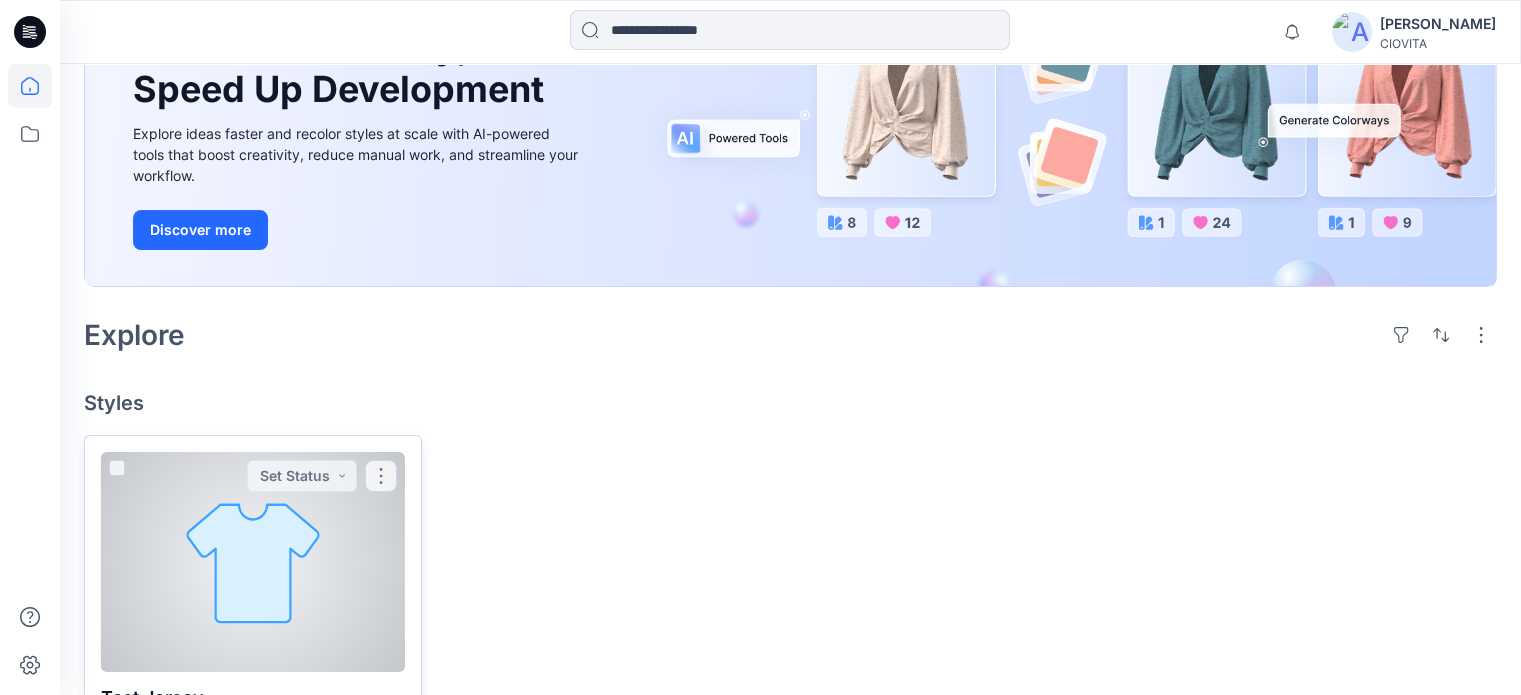 scroll, scrollTop: 312, scrollLeft: 0, axis: vertical 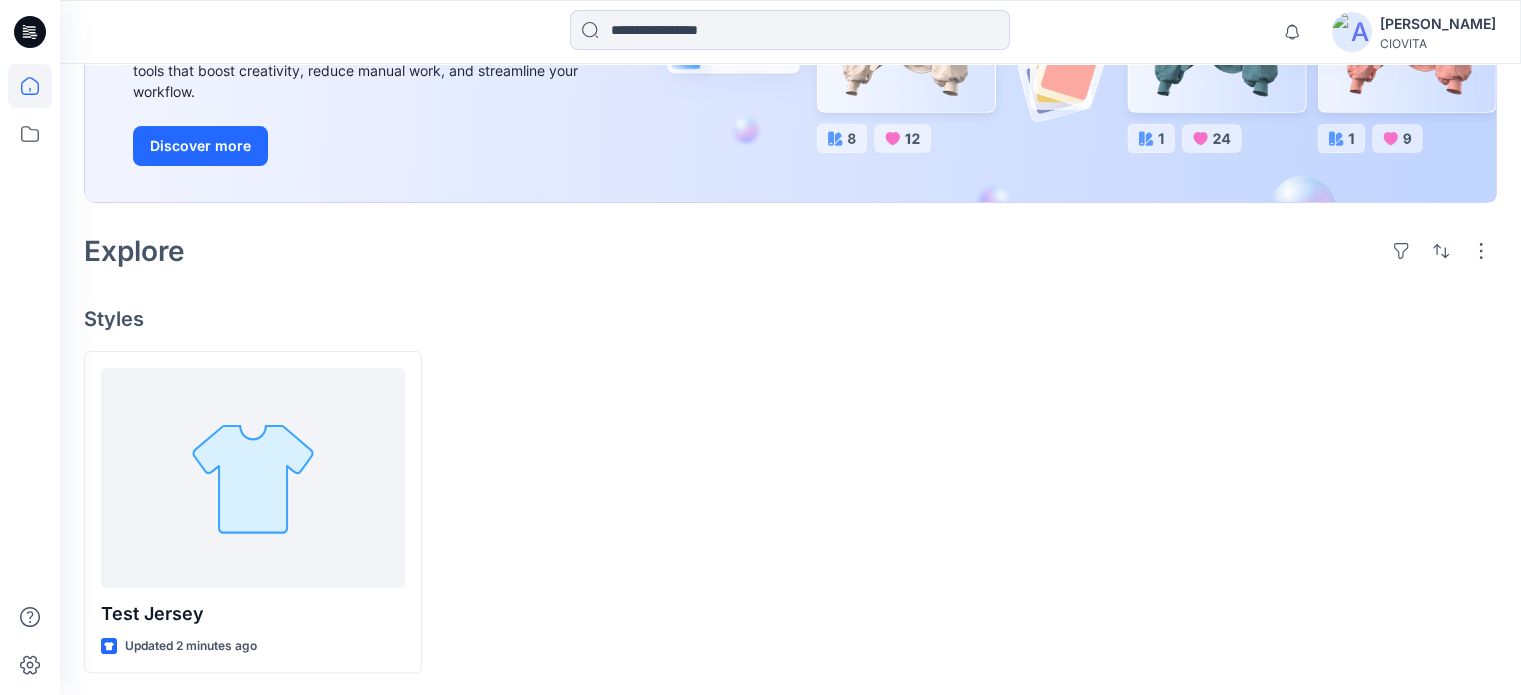 drag, startPoint x: 518, startPoint y: 494, endPoint x: 128, endPoint y: 442, distance: 393.4514 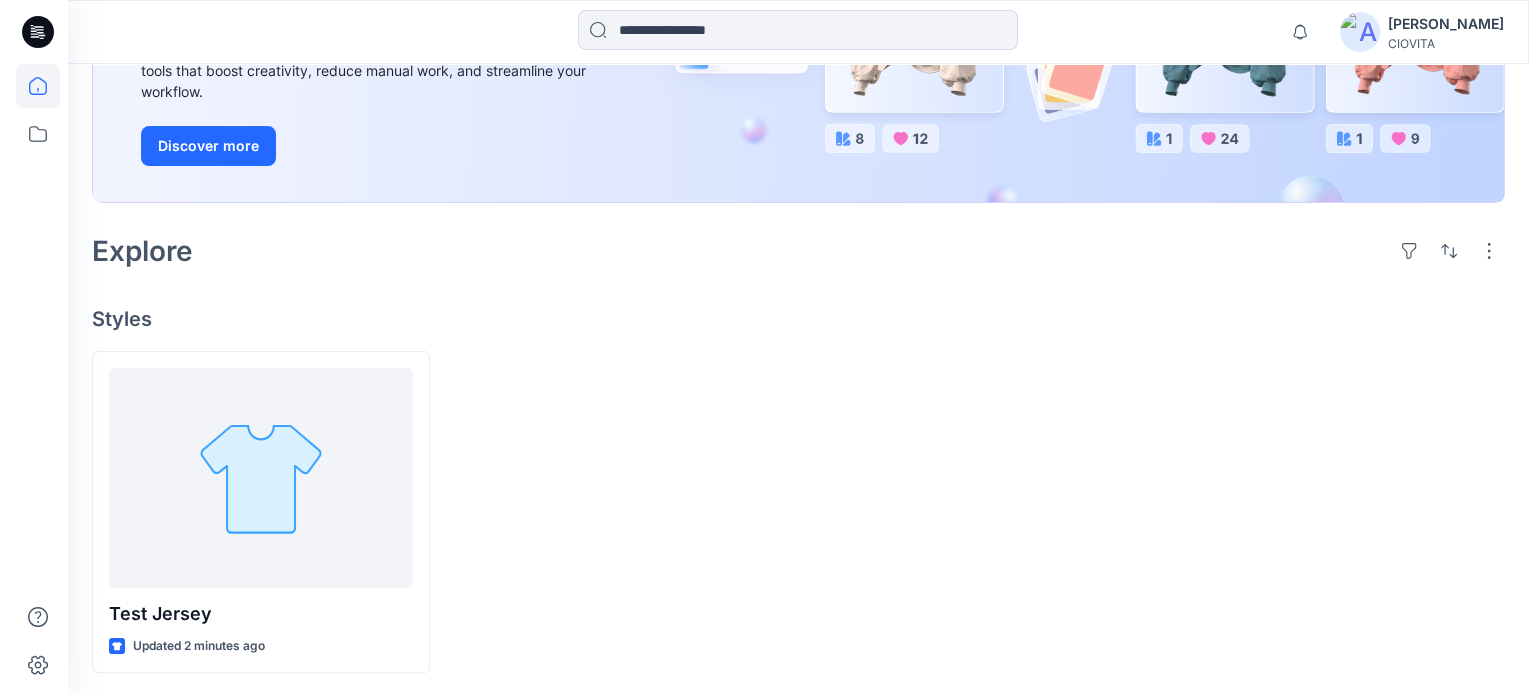 scroll, scrollTop: 0, scrollLeft: 0, axis: both 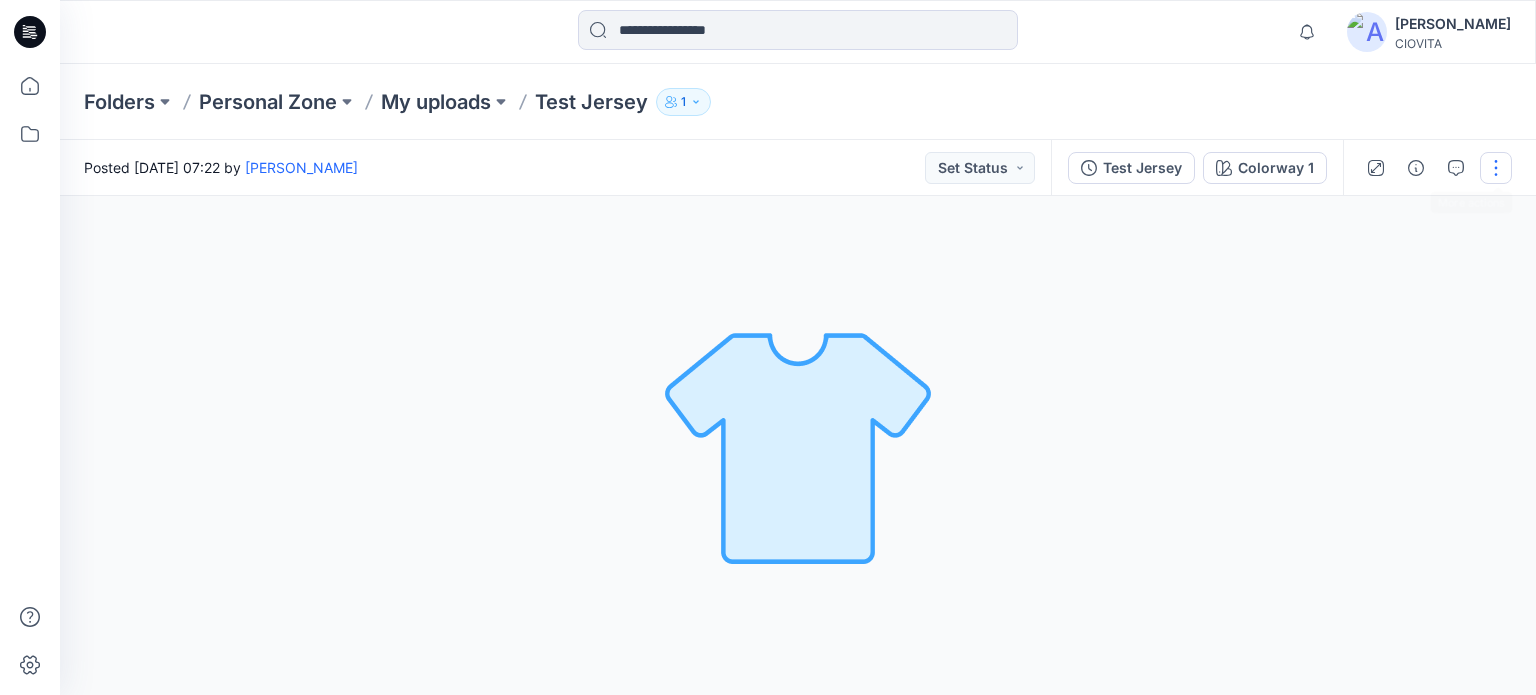 click at bounding box center [1496, 168] 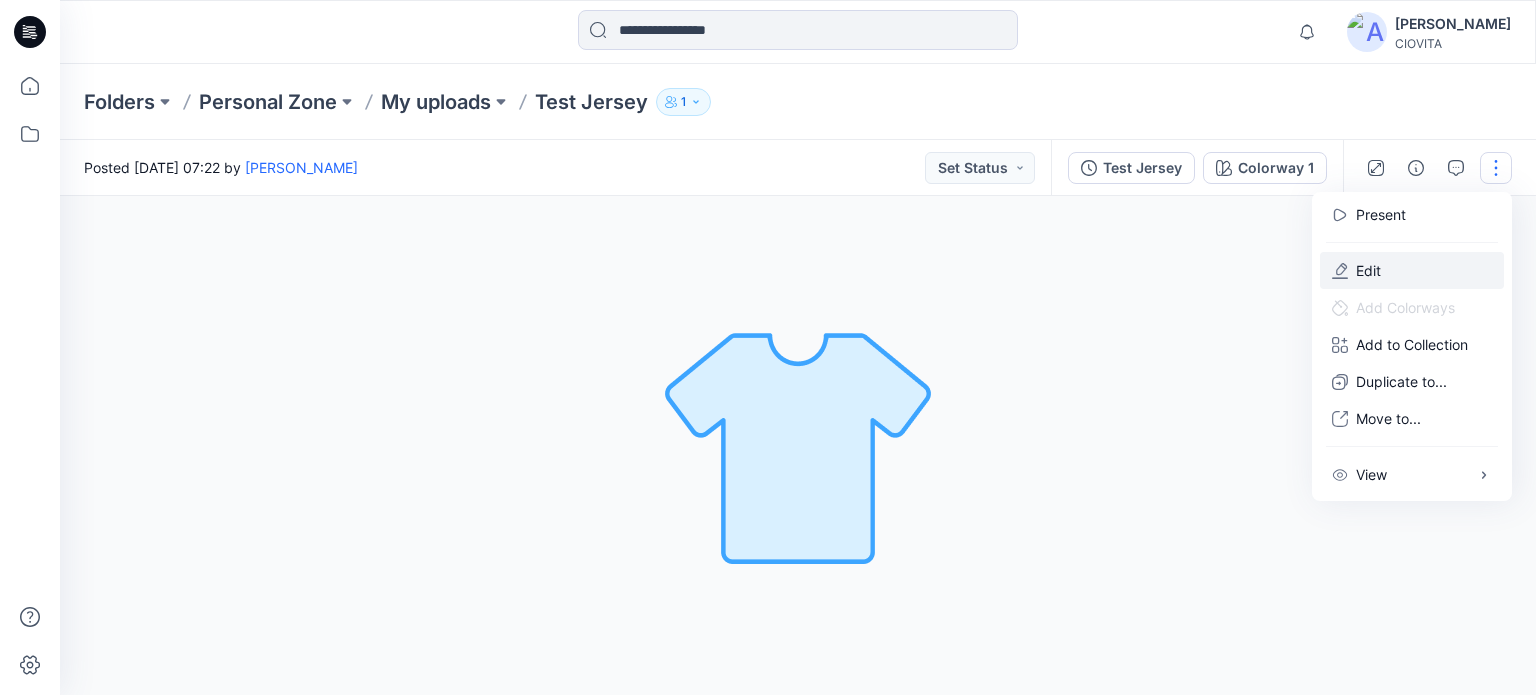 click on "Edit" at bounding box center [1368, 270] 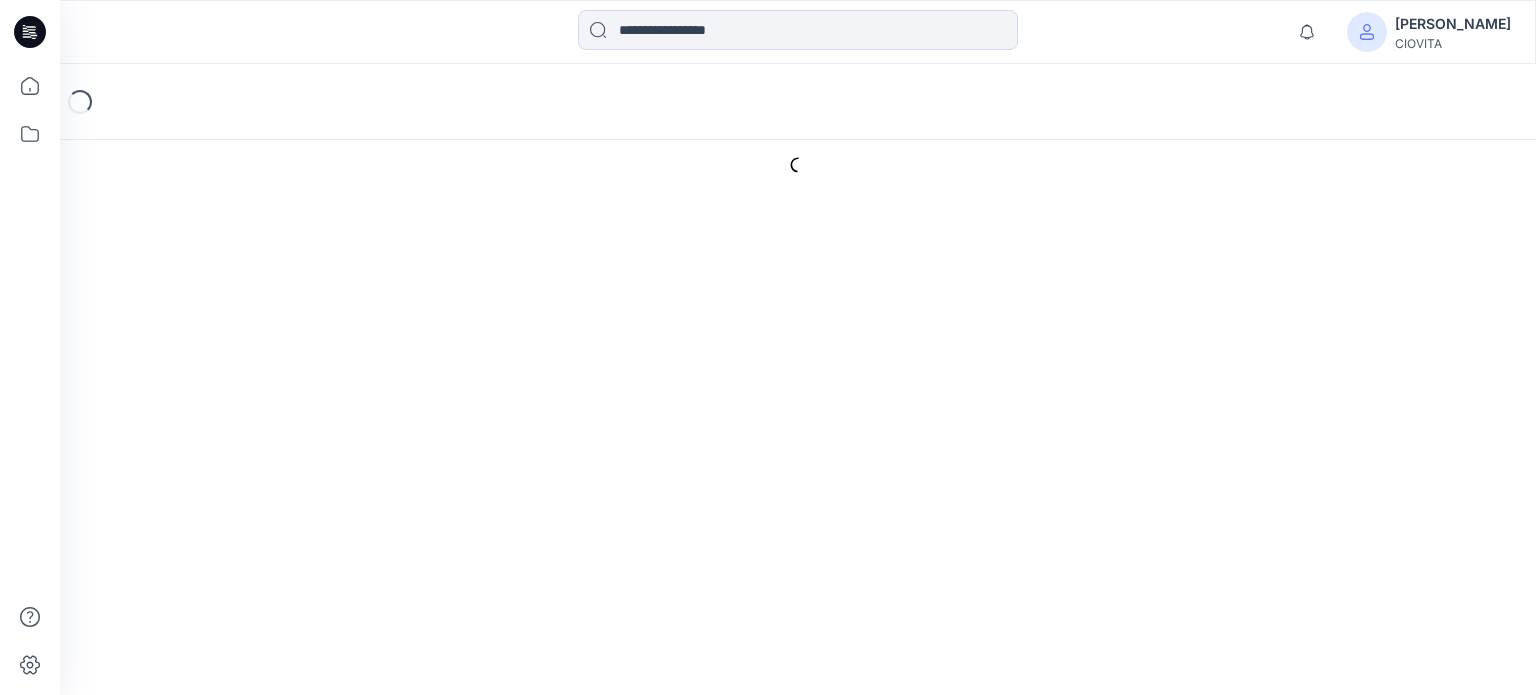 scroll, scrollTop: 0, scrollLeft: 0, axis: both 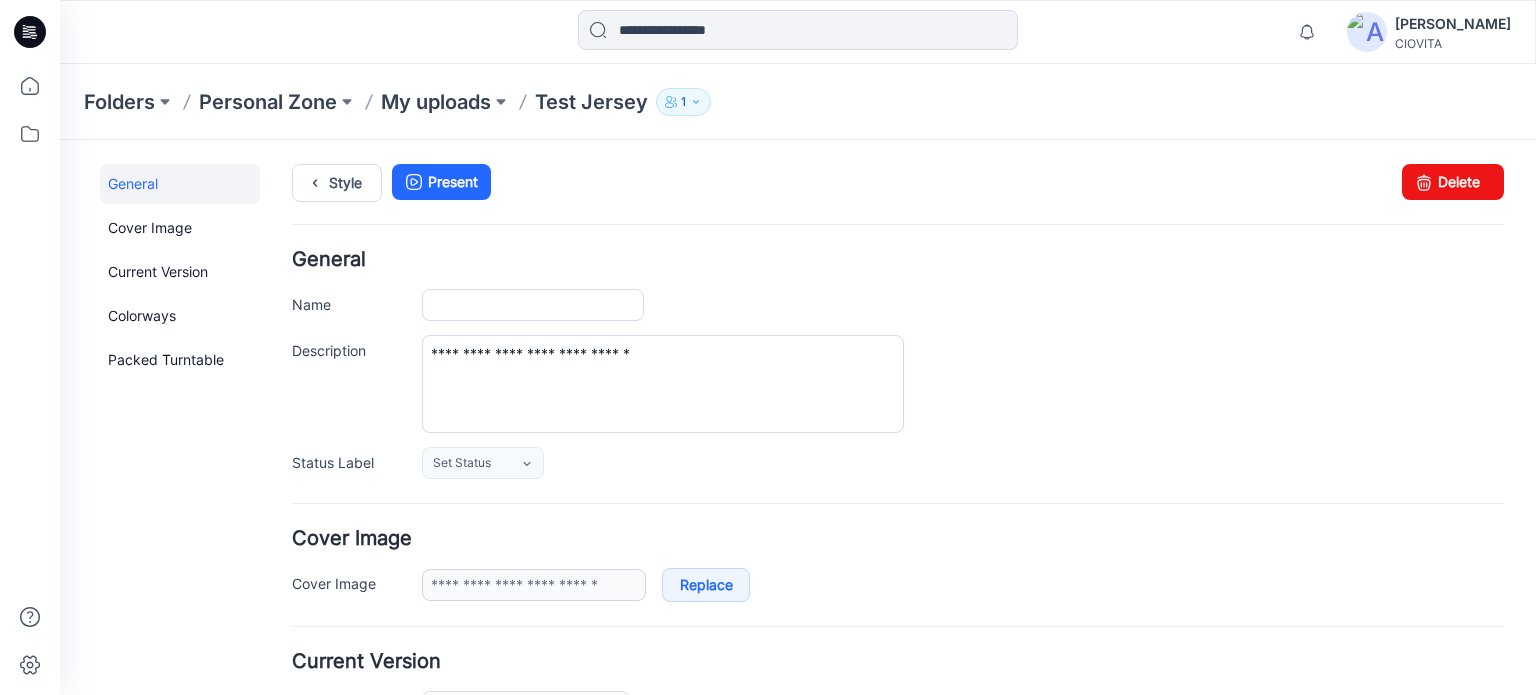type on "**********" 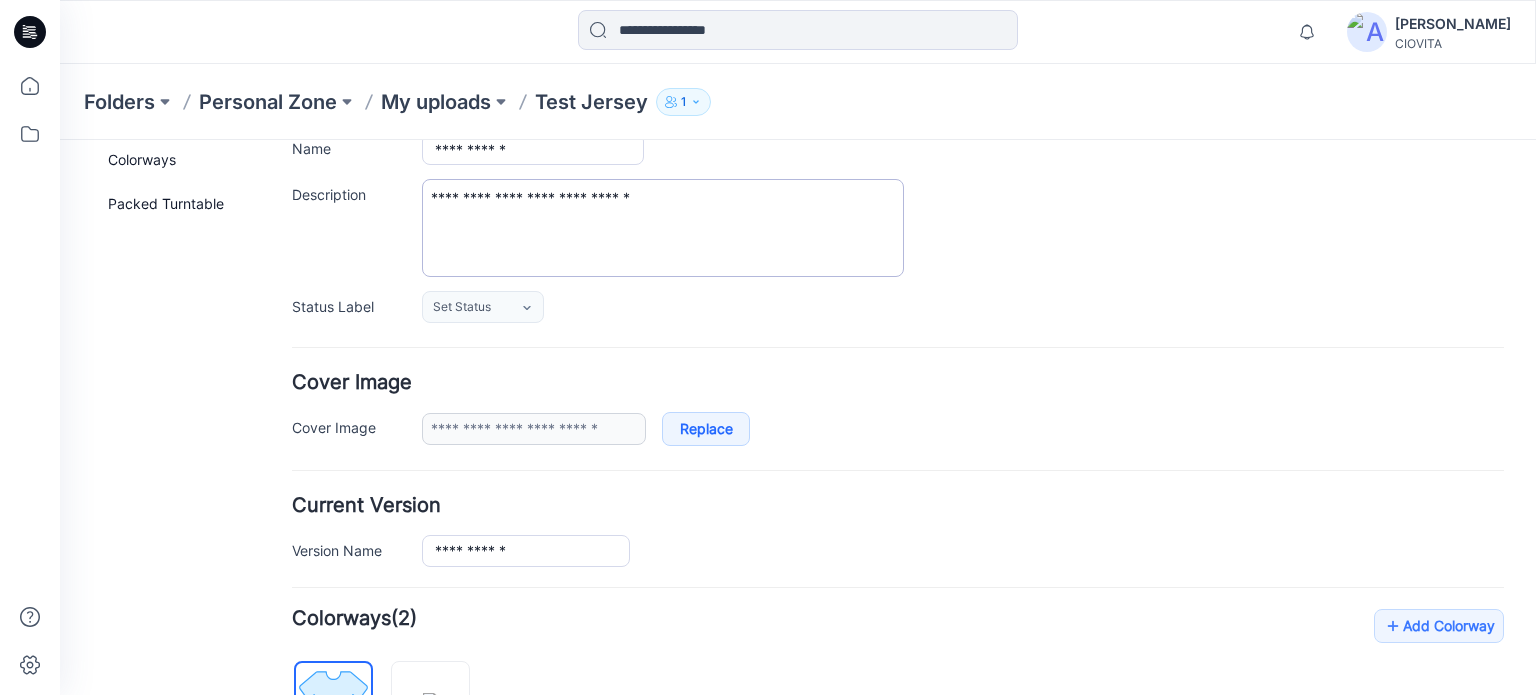 scroll, scrollTop: 100, scrollLeft: 0, axis: vertical 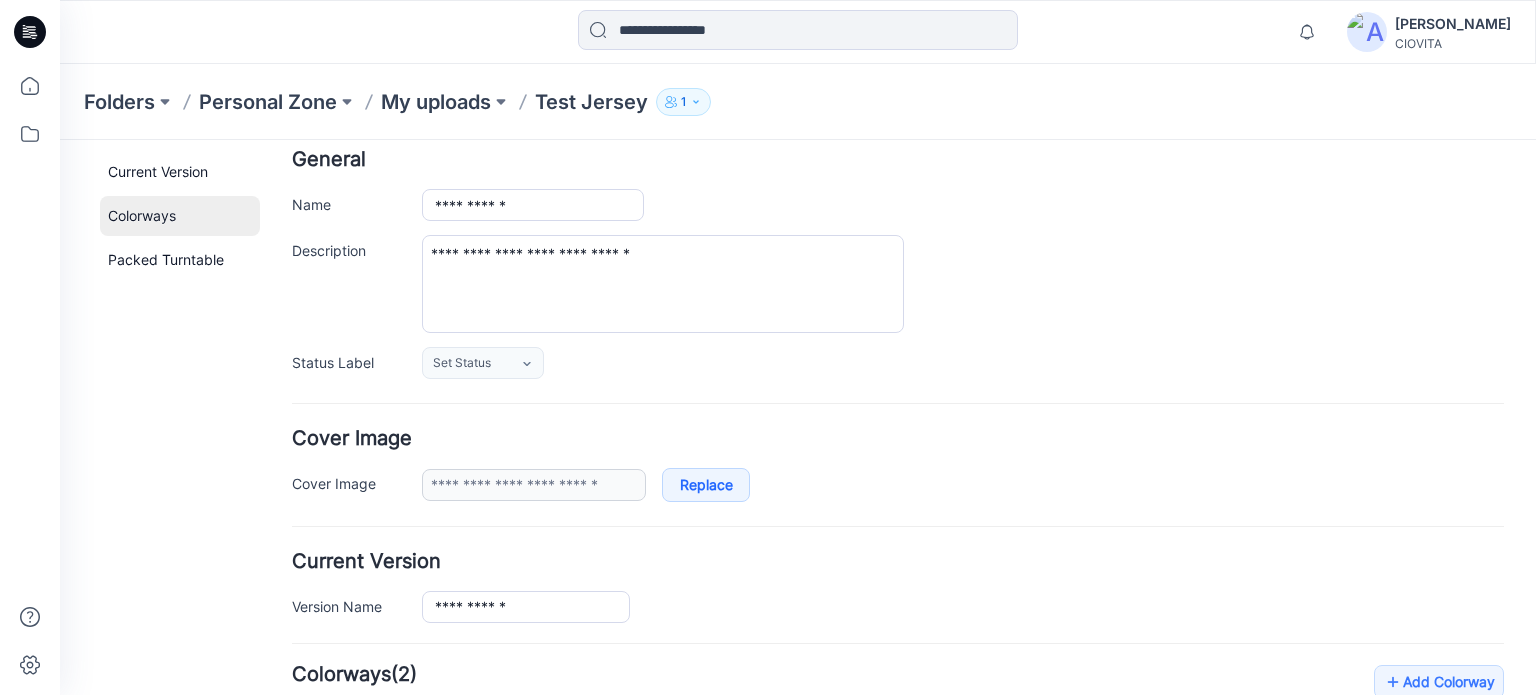 click on "Colorways" at bounding box center (180, 216) 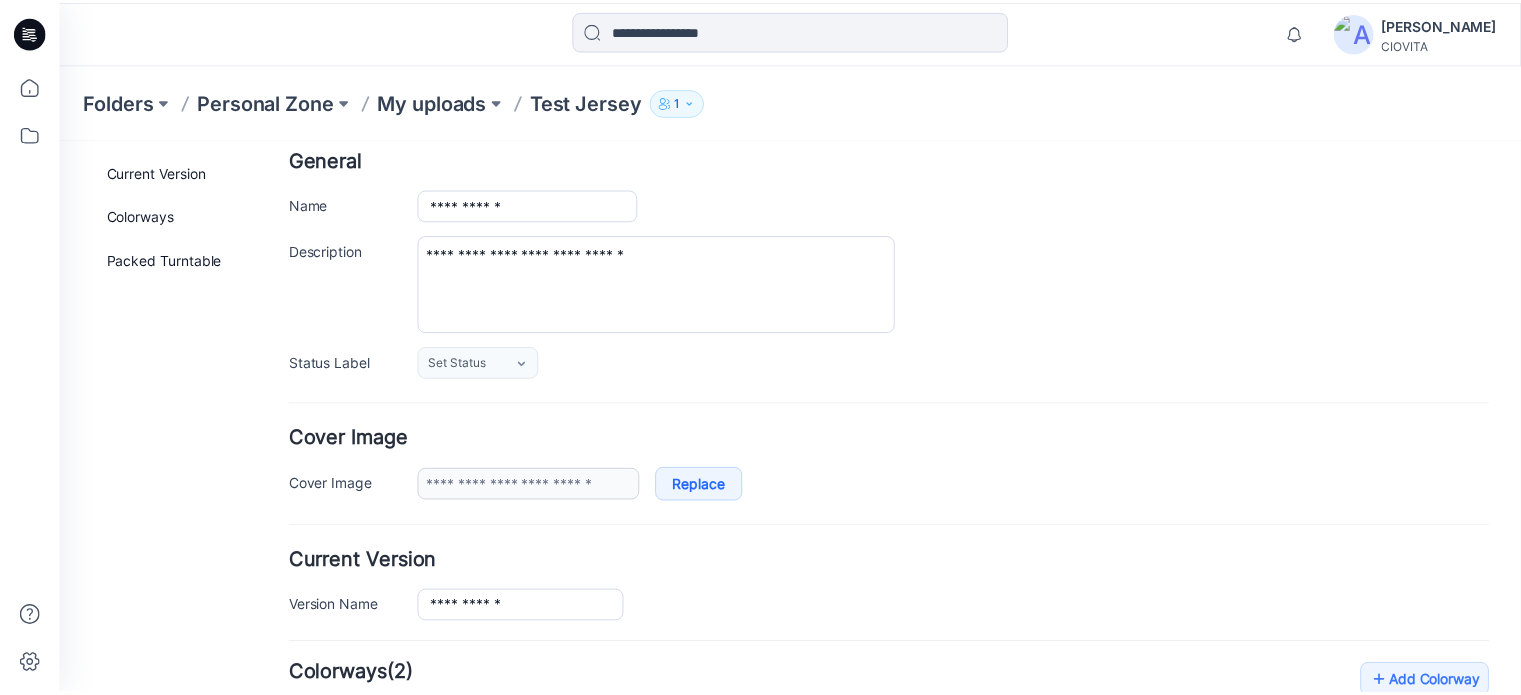 scroll, scrollTop: 600, scrollLeft: 0, axis: vertical 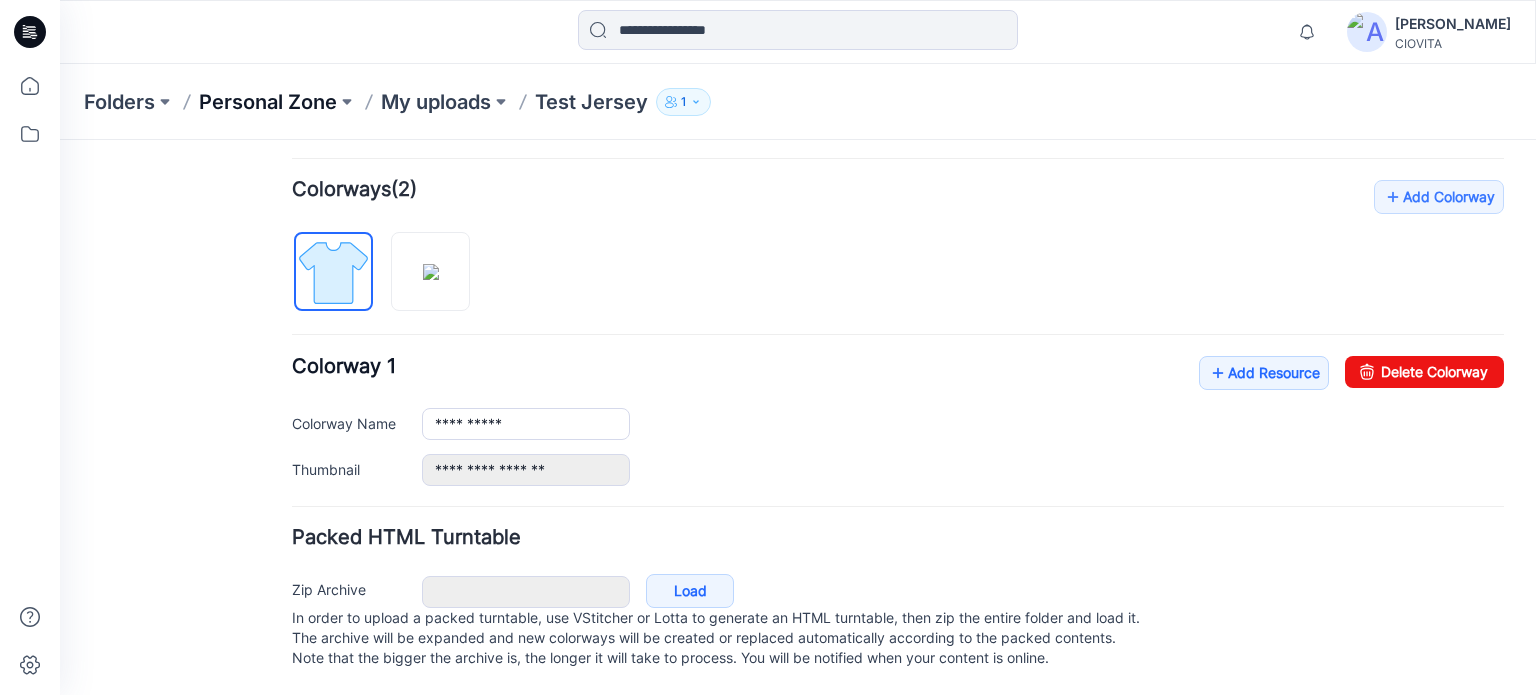 click on "Personal Zone" at bounding box center (268, 102) 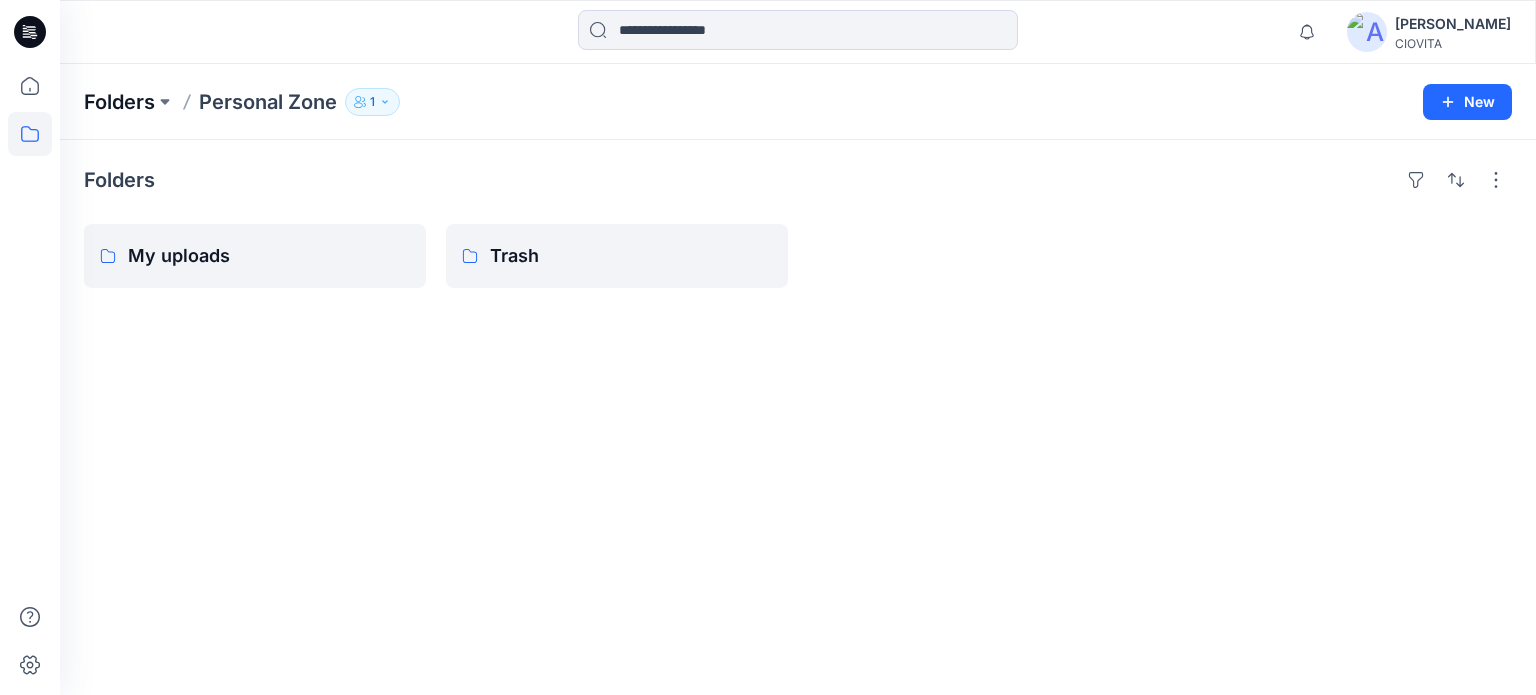 click on "Folders" at bounding box center [119, 102] 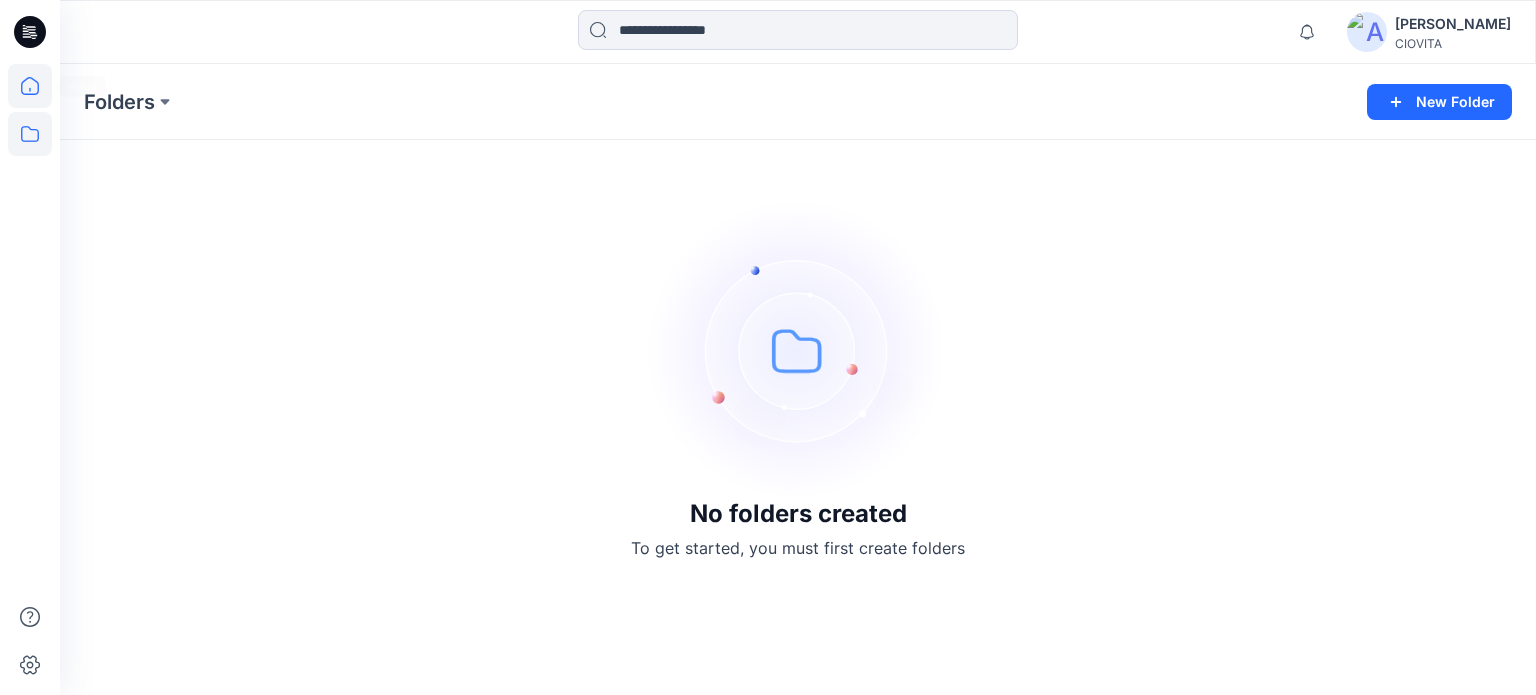 click 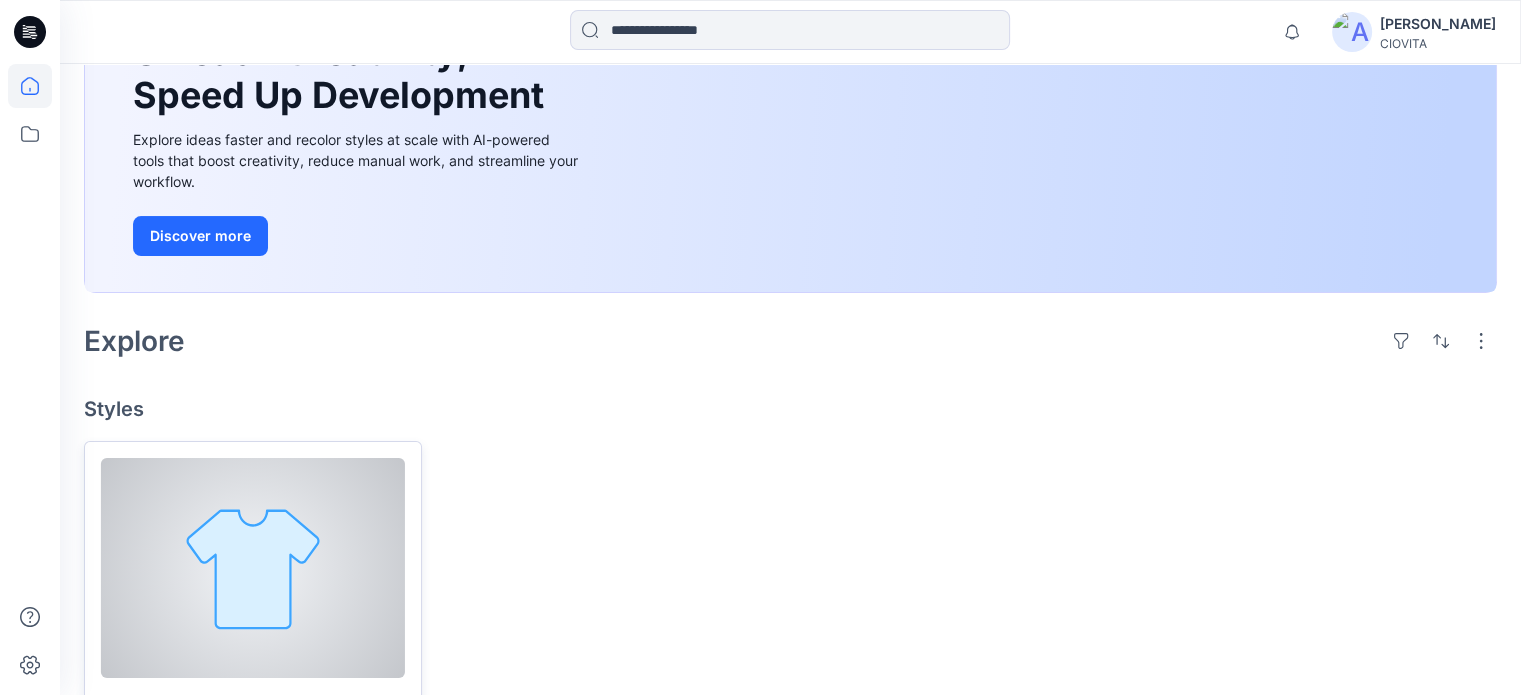 scroll, scrollTop: 312, scrollLeft: 0, axis: vertical 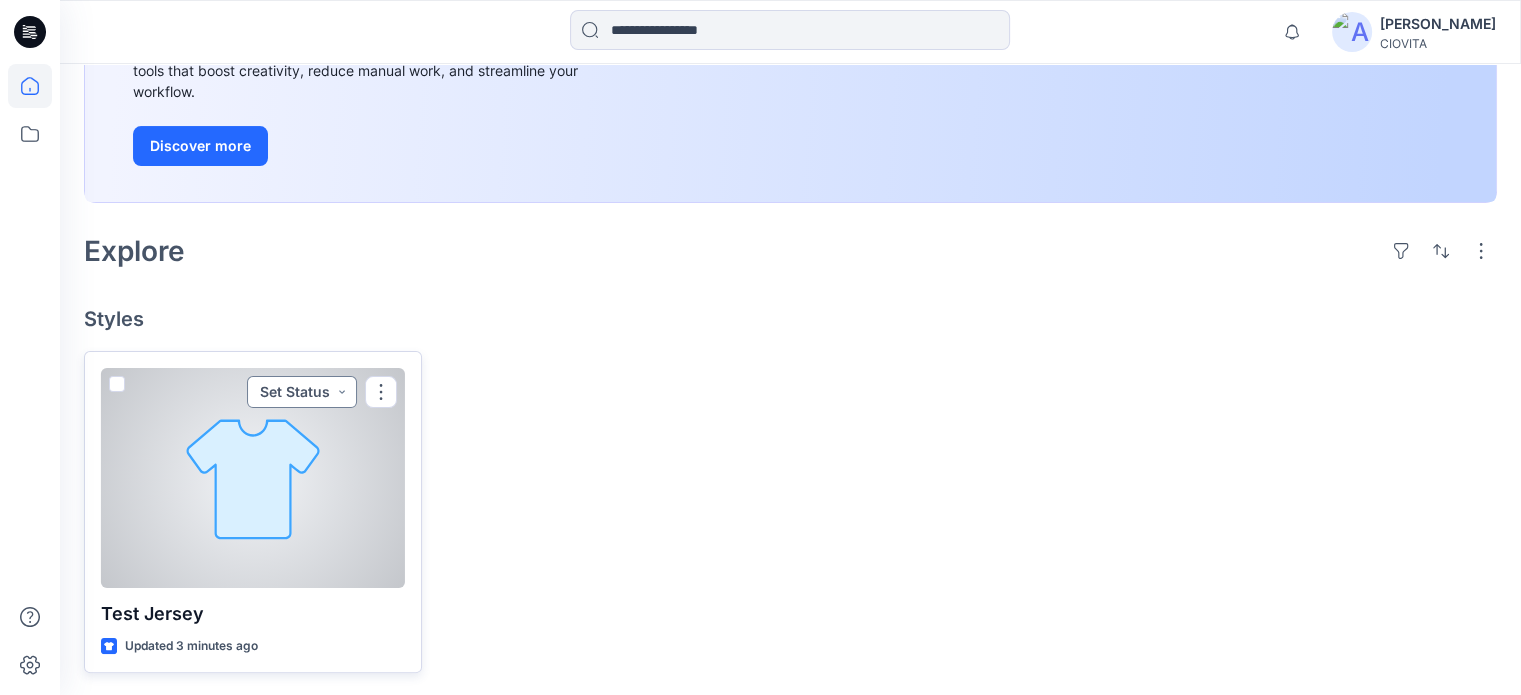 click on "Set Status" at bounding box center [302, 392] 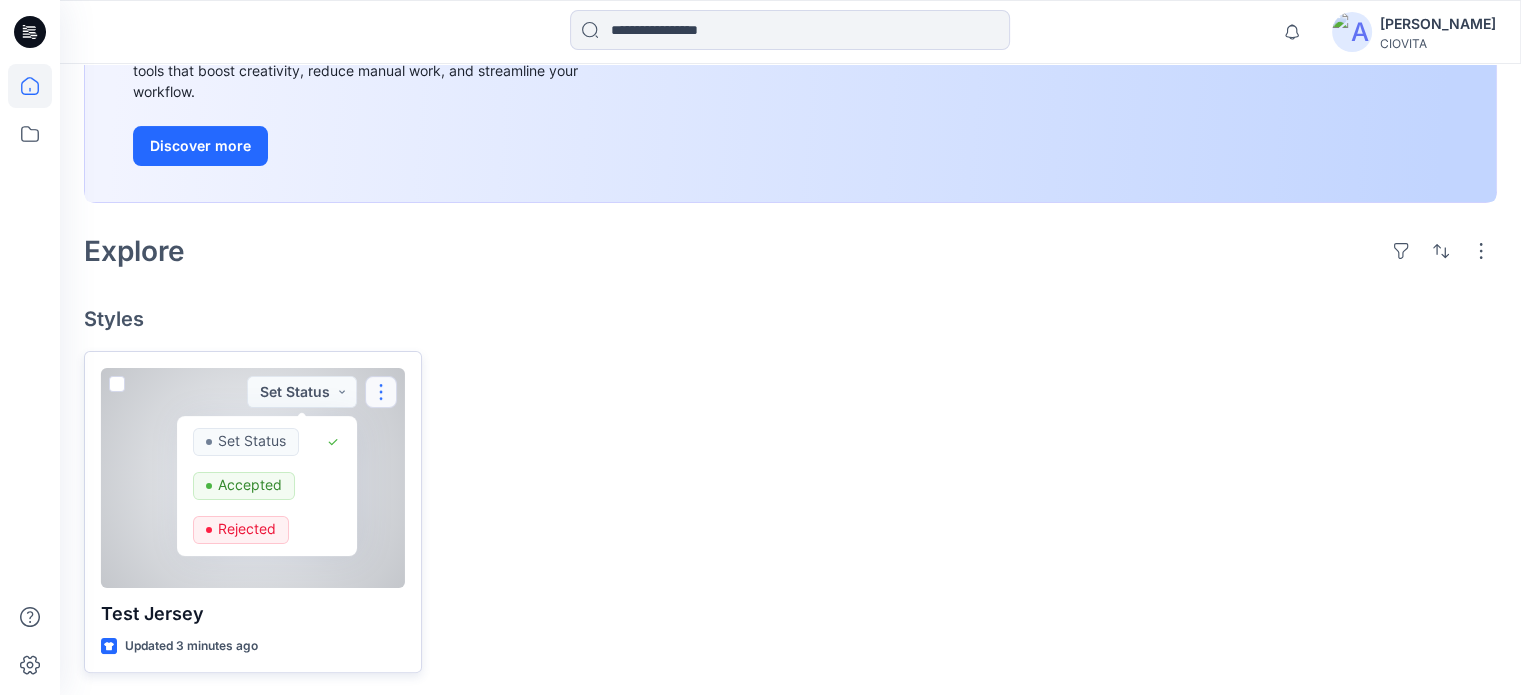 click at bounding box center (381, 392) 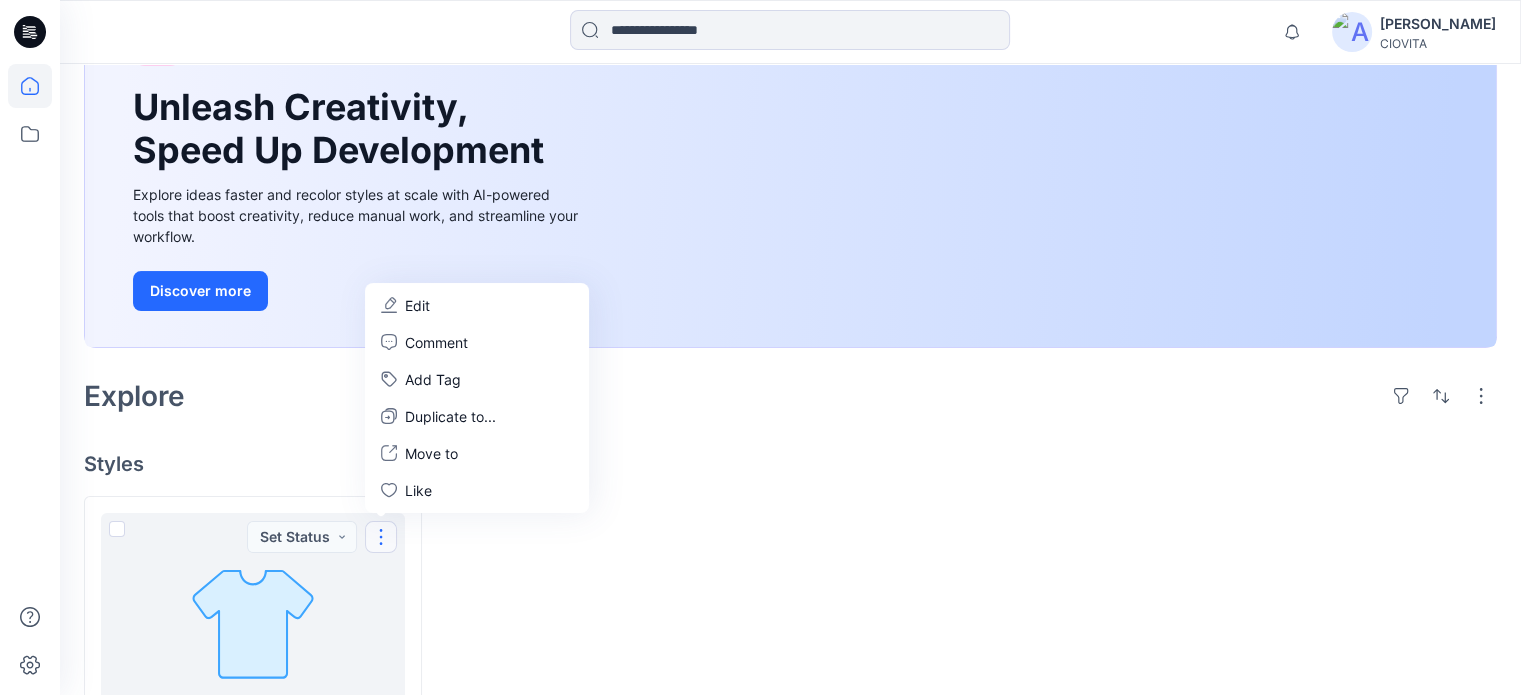 scroll, scrollTop: 0, scrollLeft: 0, axis: both 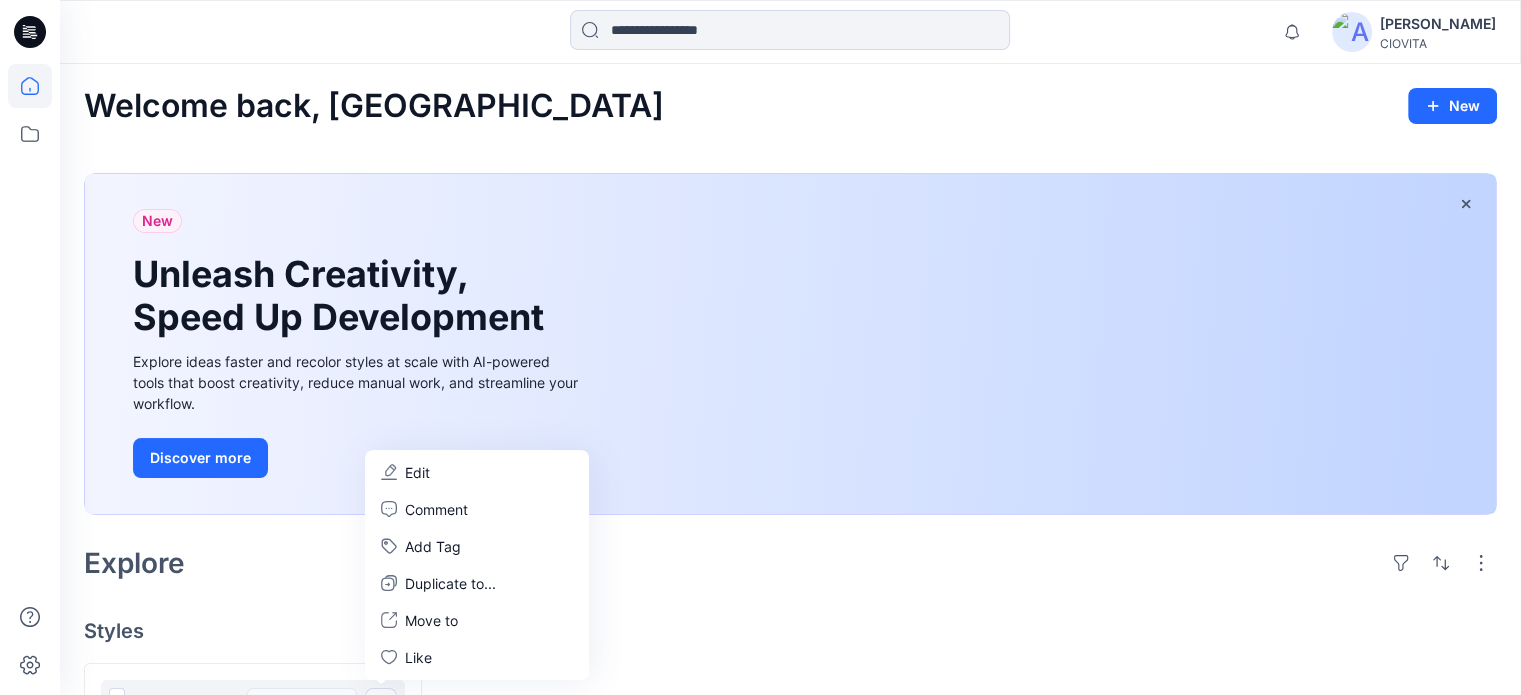click 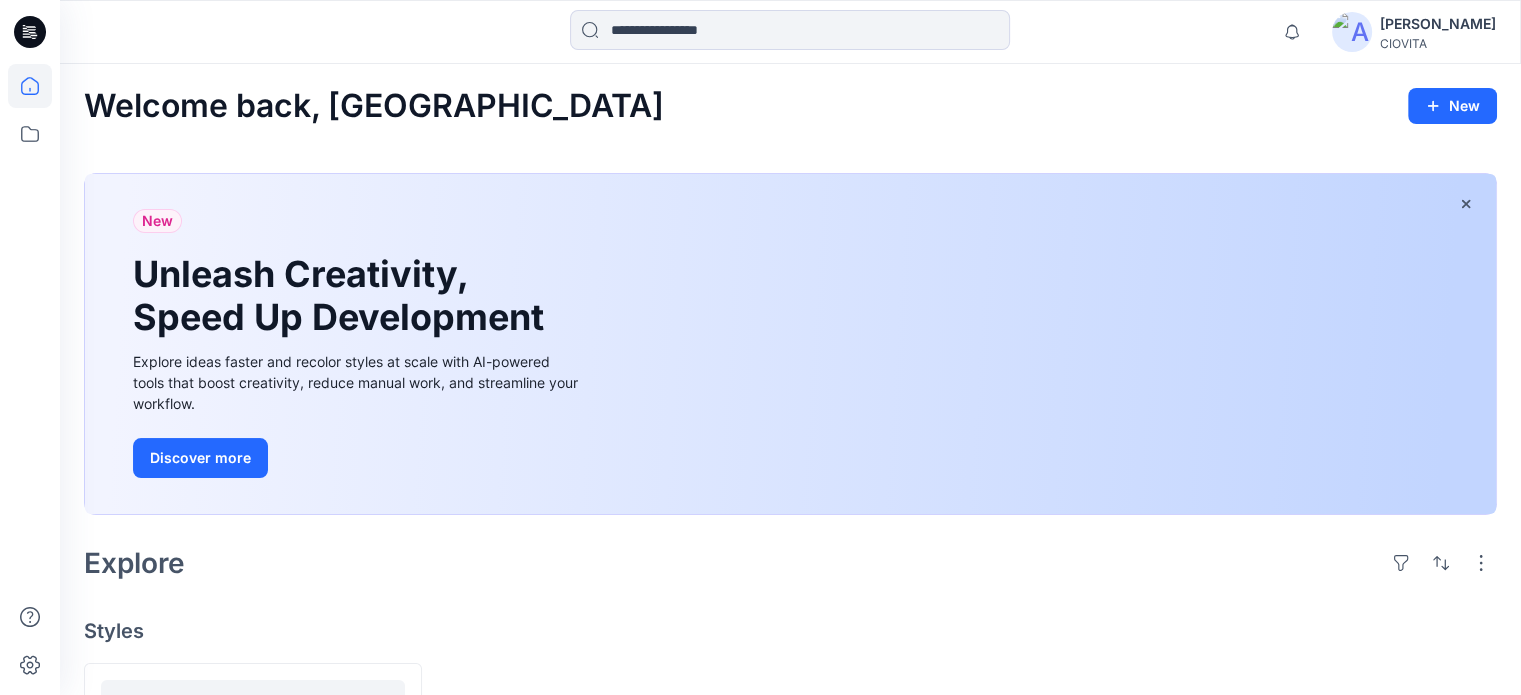 click 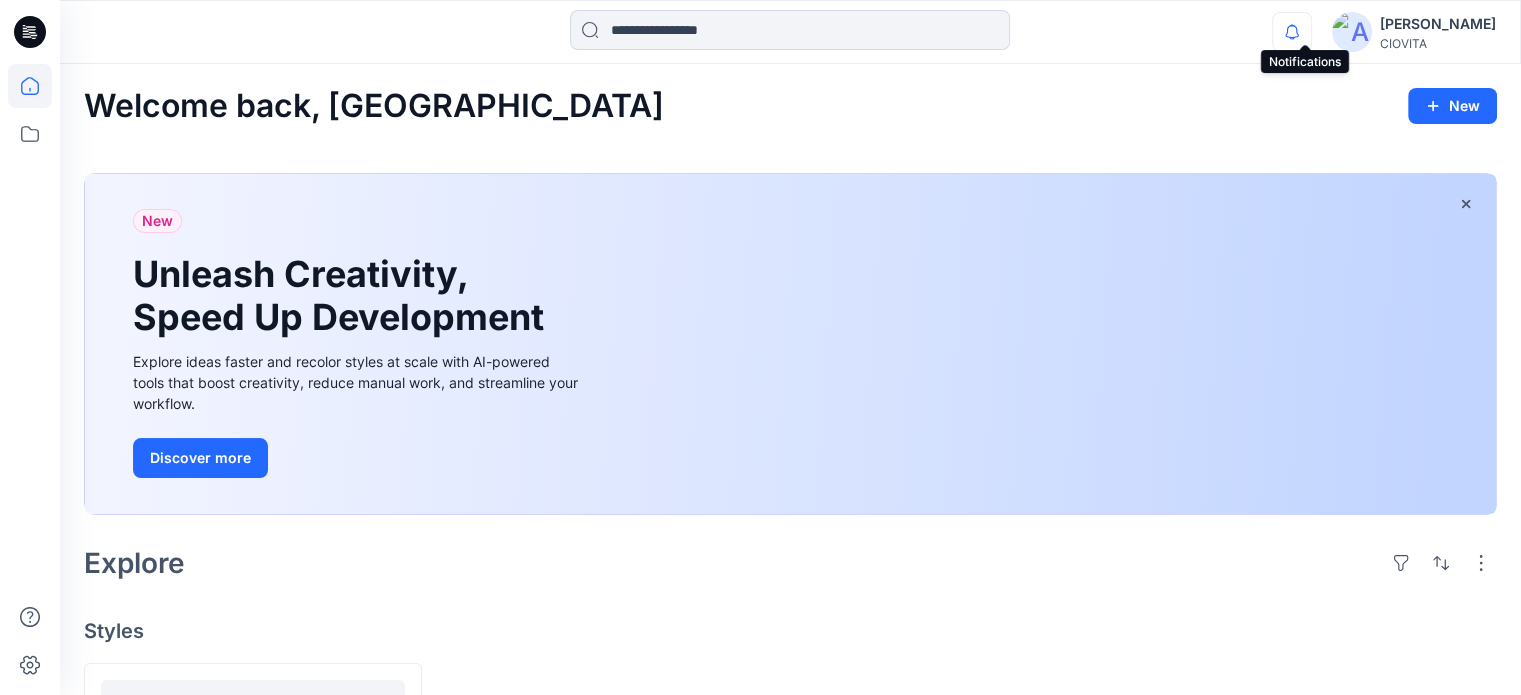 click 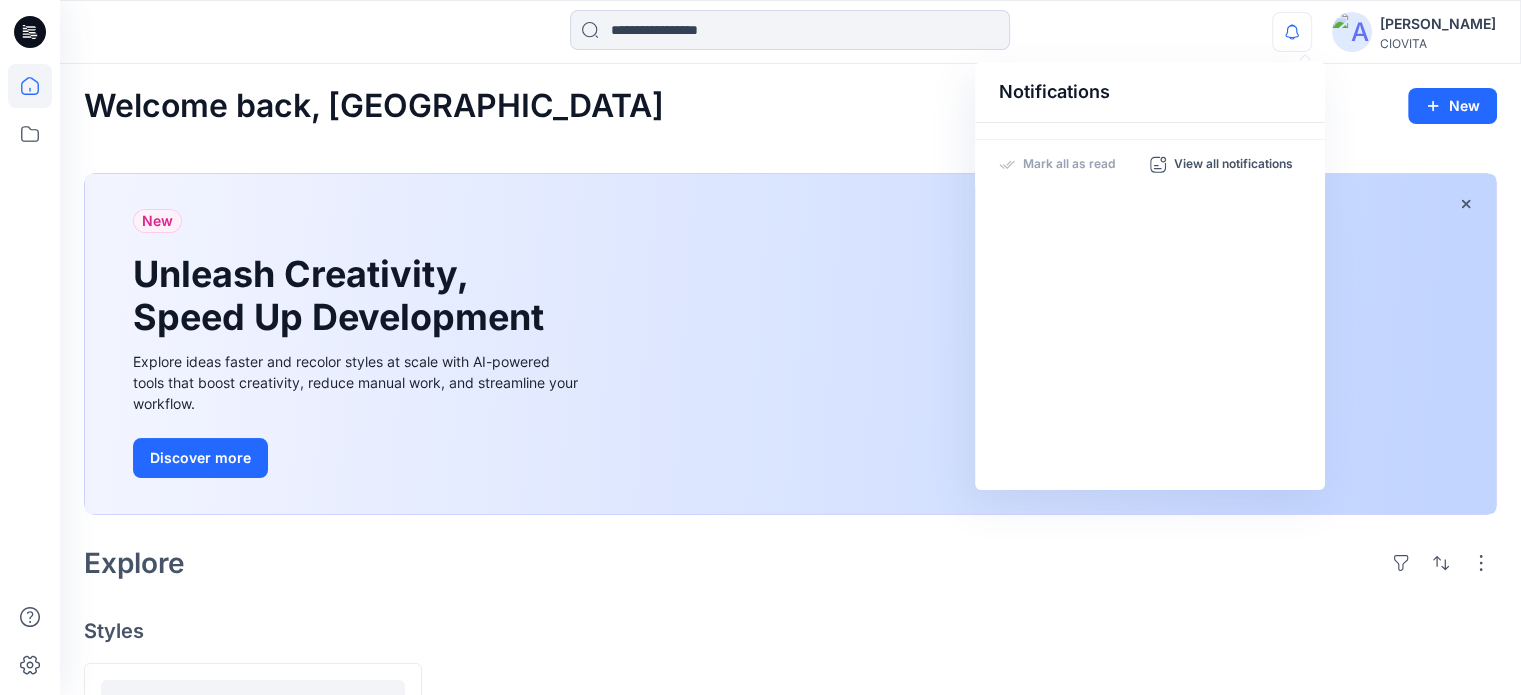 click 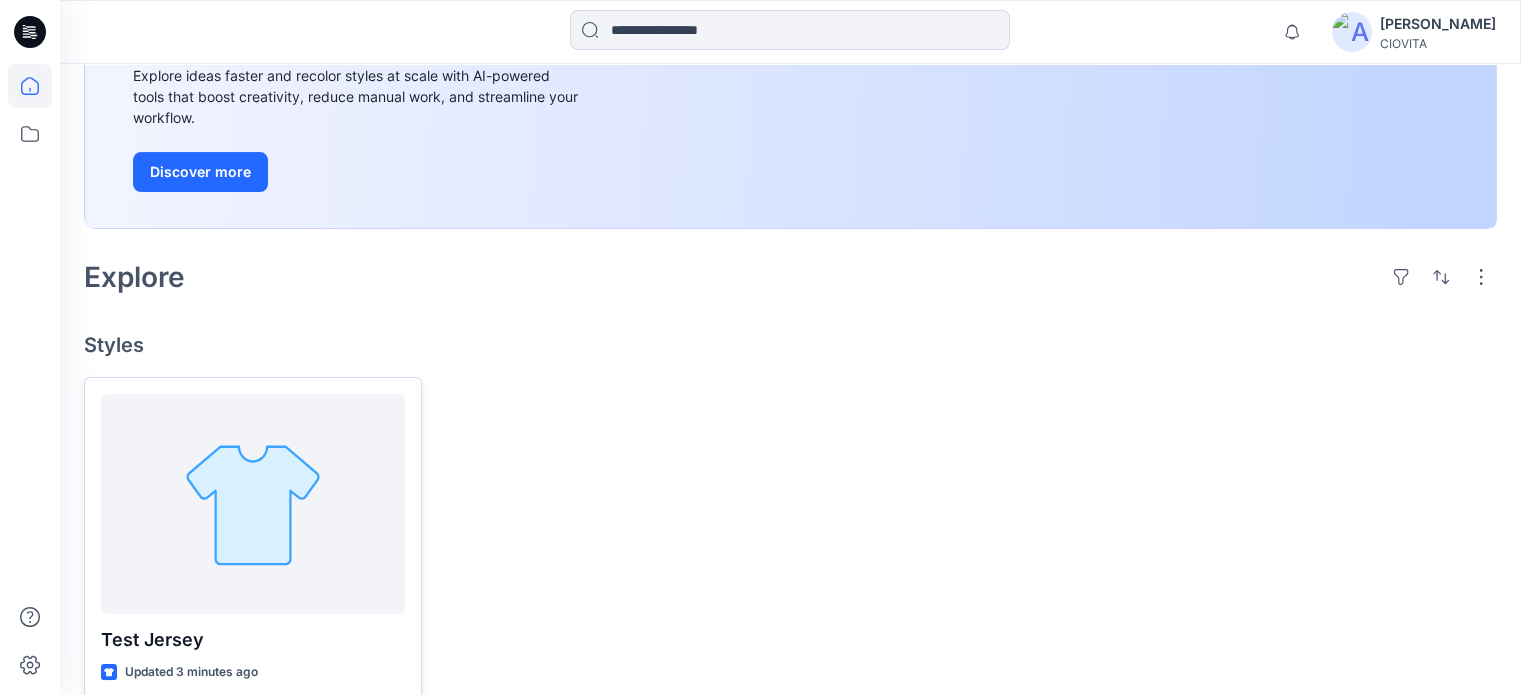 scroll, scrollTop: 312, scrollLeft: 0, axis: vertical 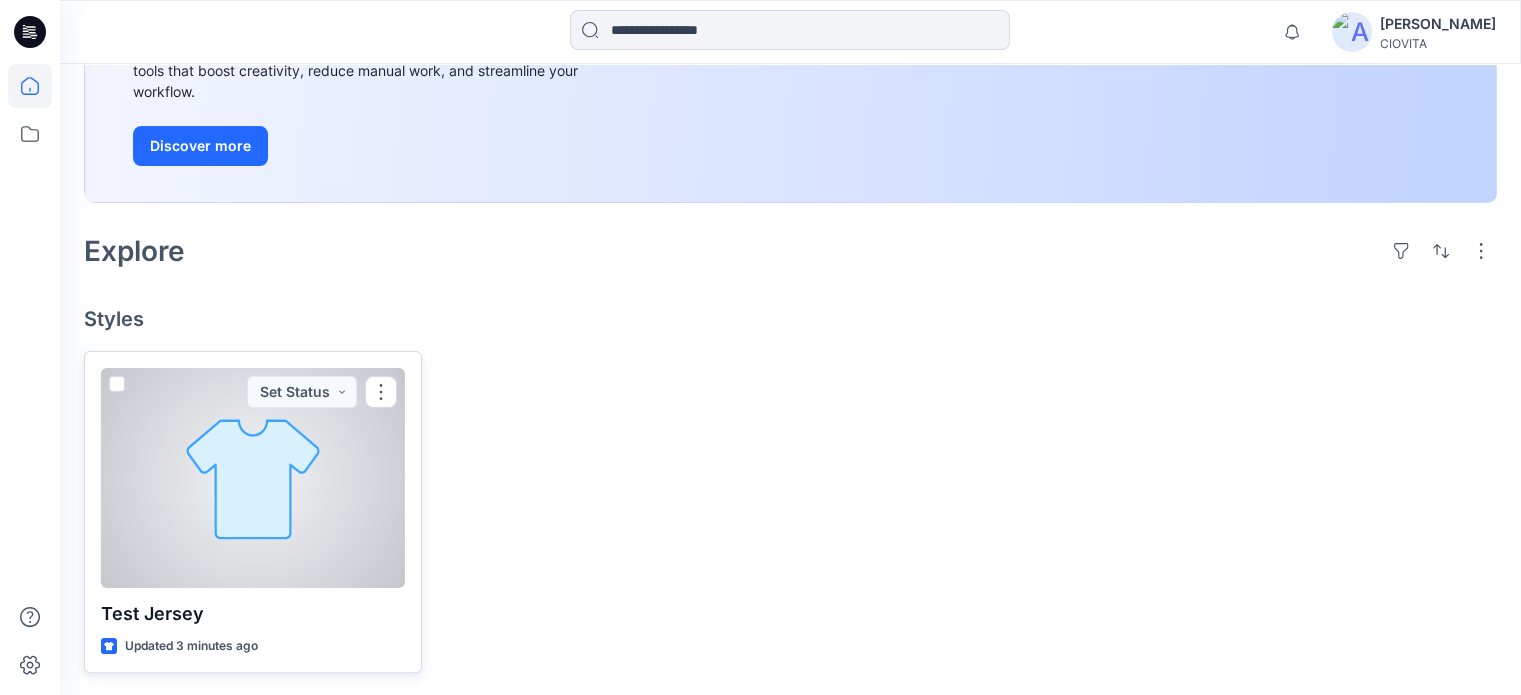 click at bounding box center (253, 478) 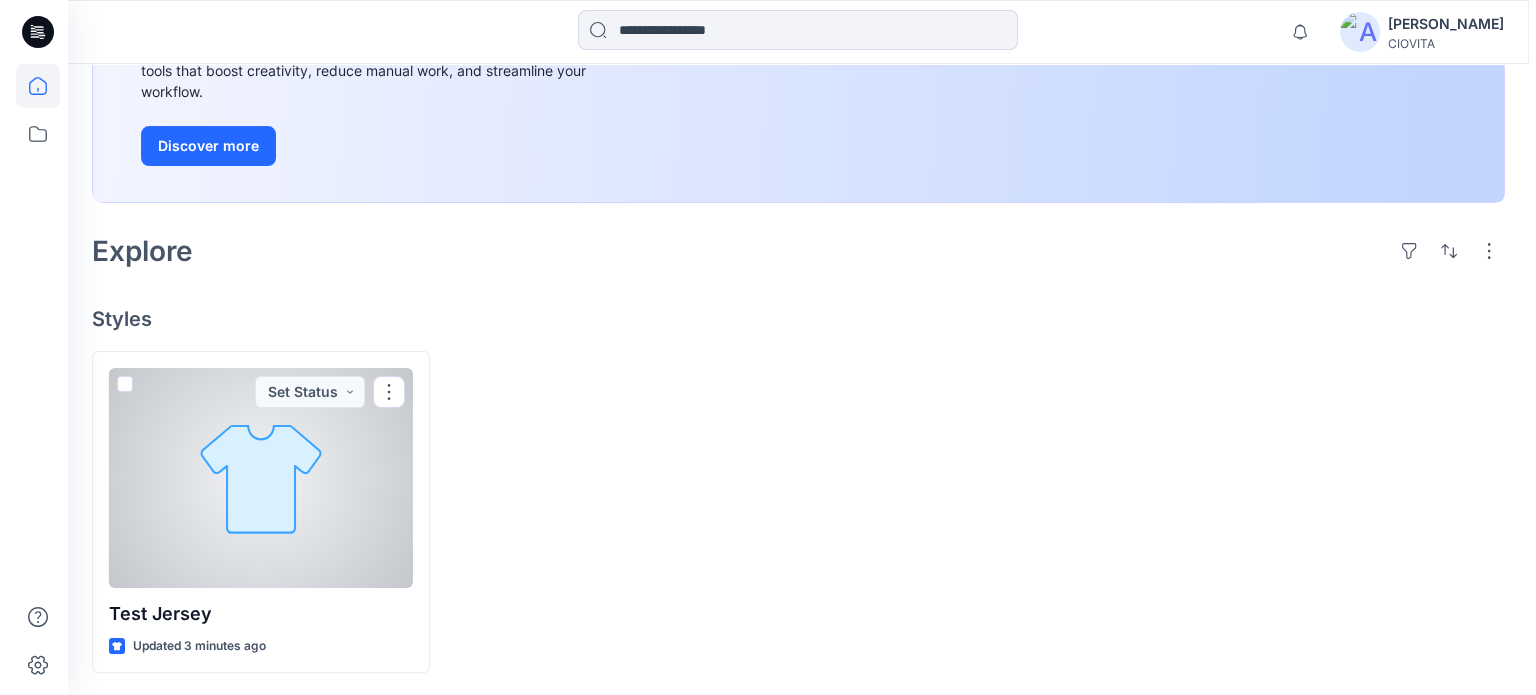 scroll, scrollTop: 0, scrollLeft: 0, axis: both 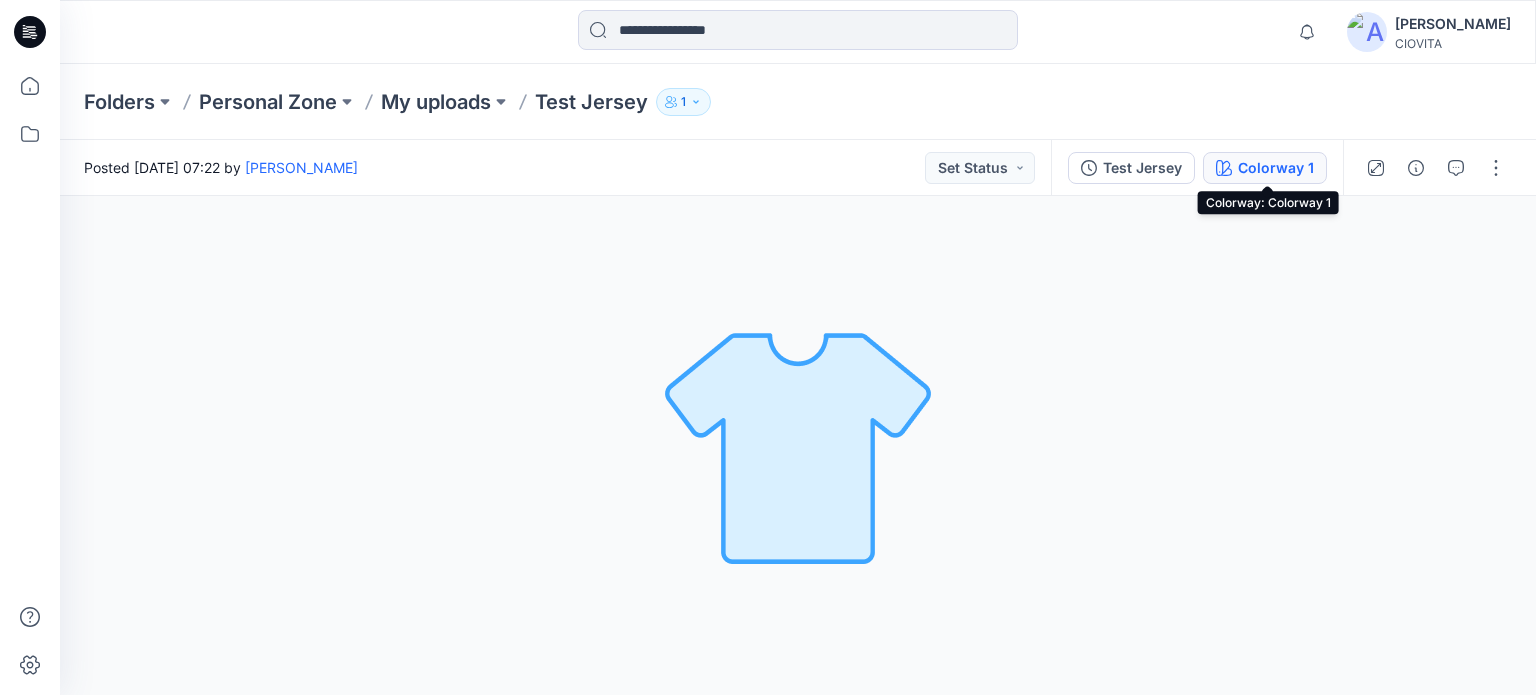 click on "Colorway 1" at bounding box center (1276, 168) 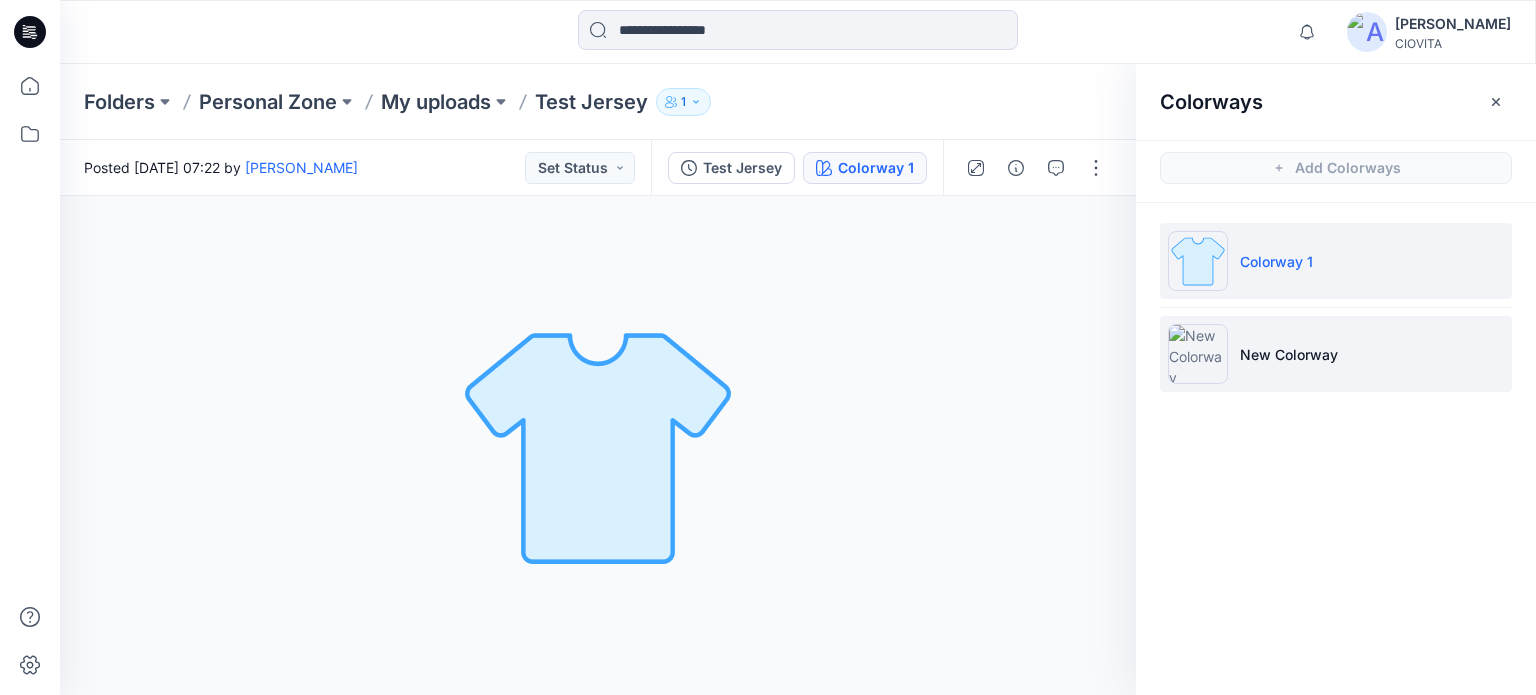 click on "New Colorway" at bounding box center [1289, 354] 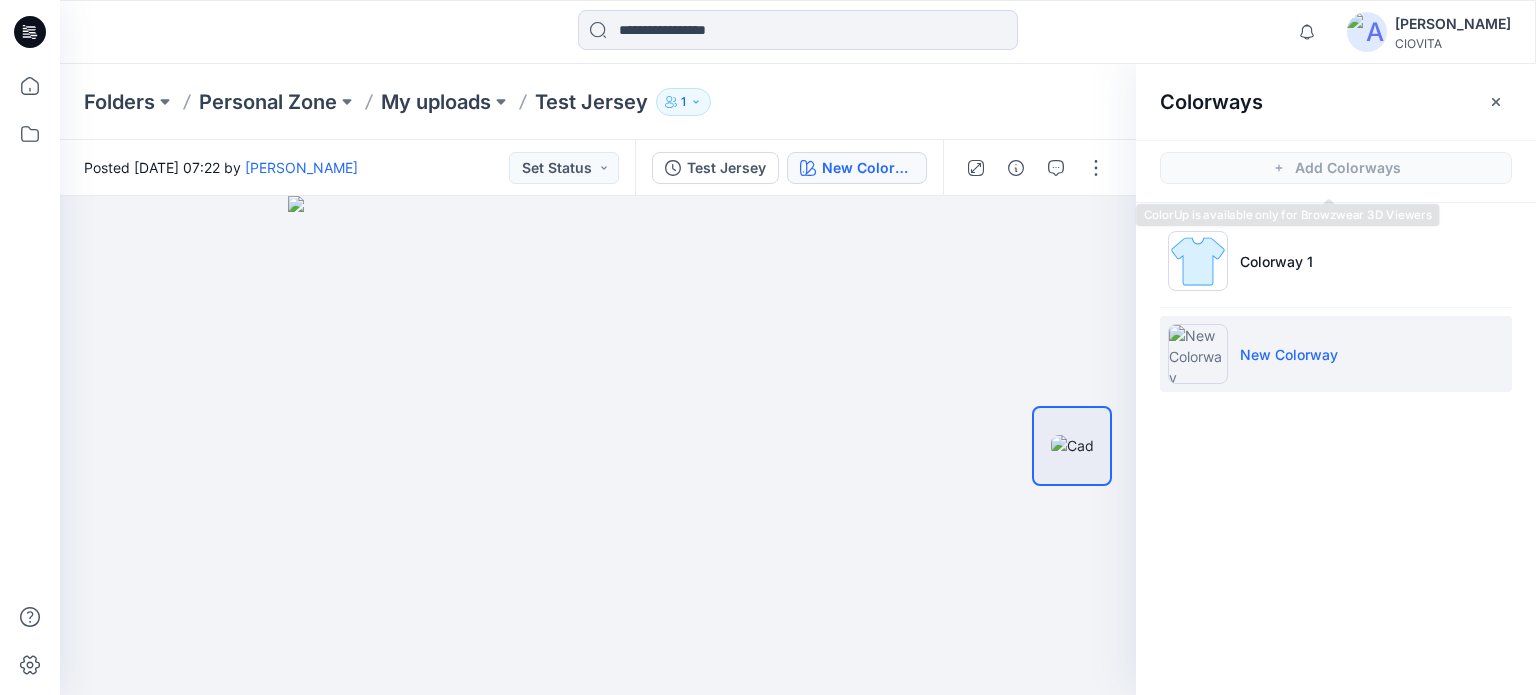 click on "Add Colorways" at bounding box center [1336, 168] 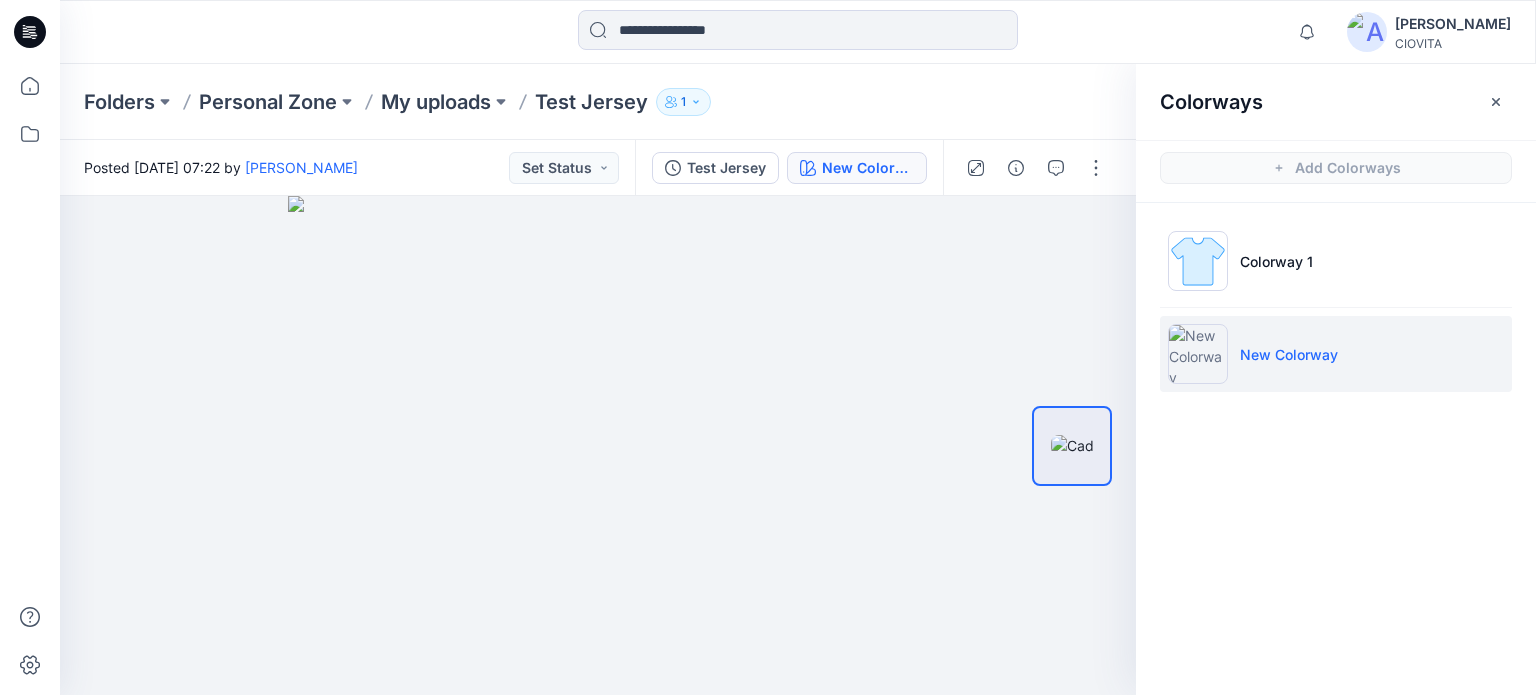 click on "Colorways" at bounding box center [1336, 101] 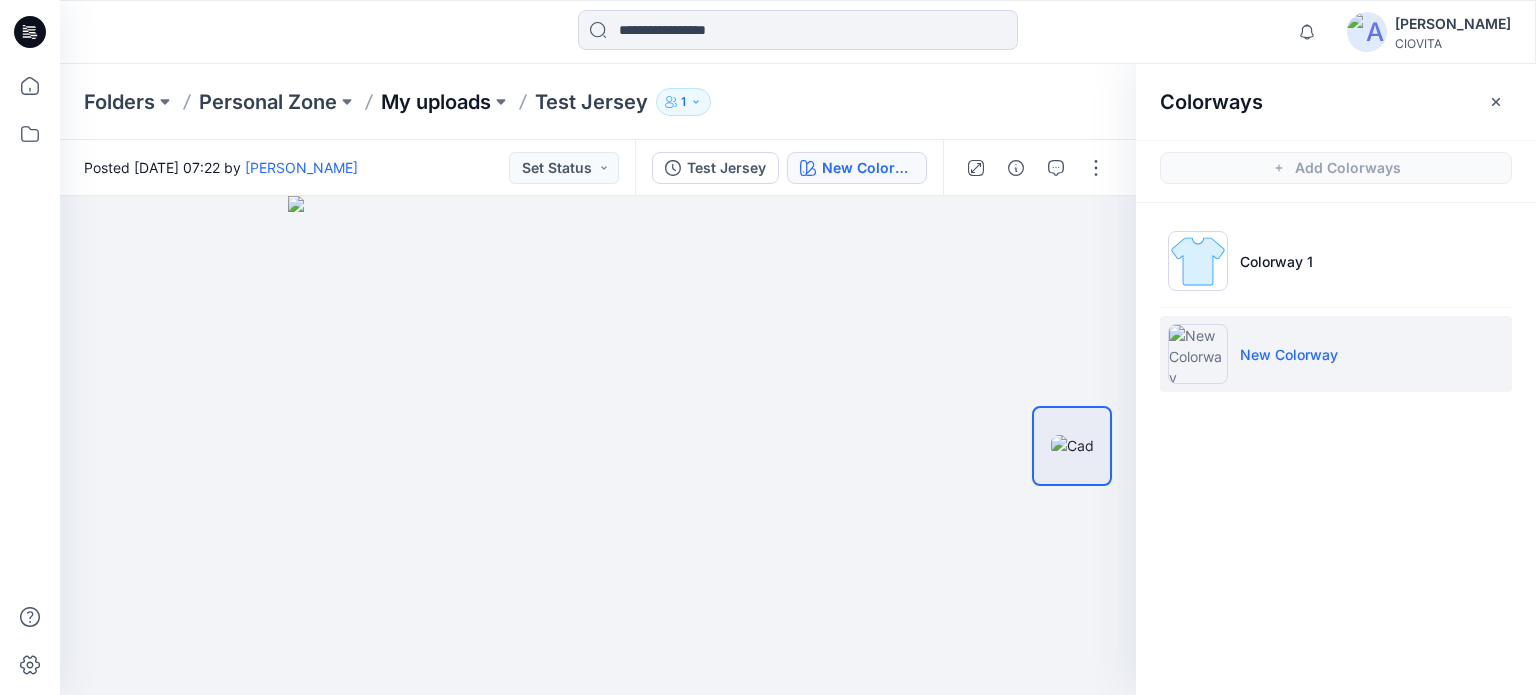 click on "My uploads" at bounding box center (436, 102) 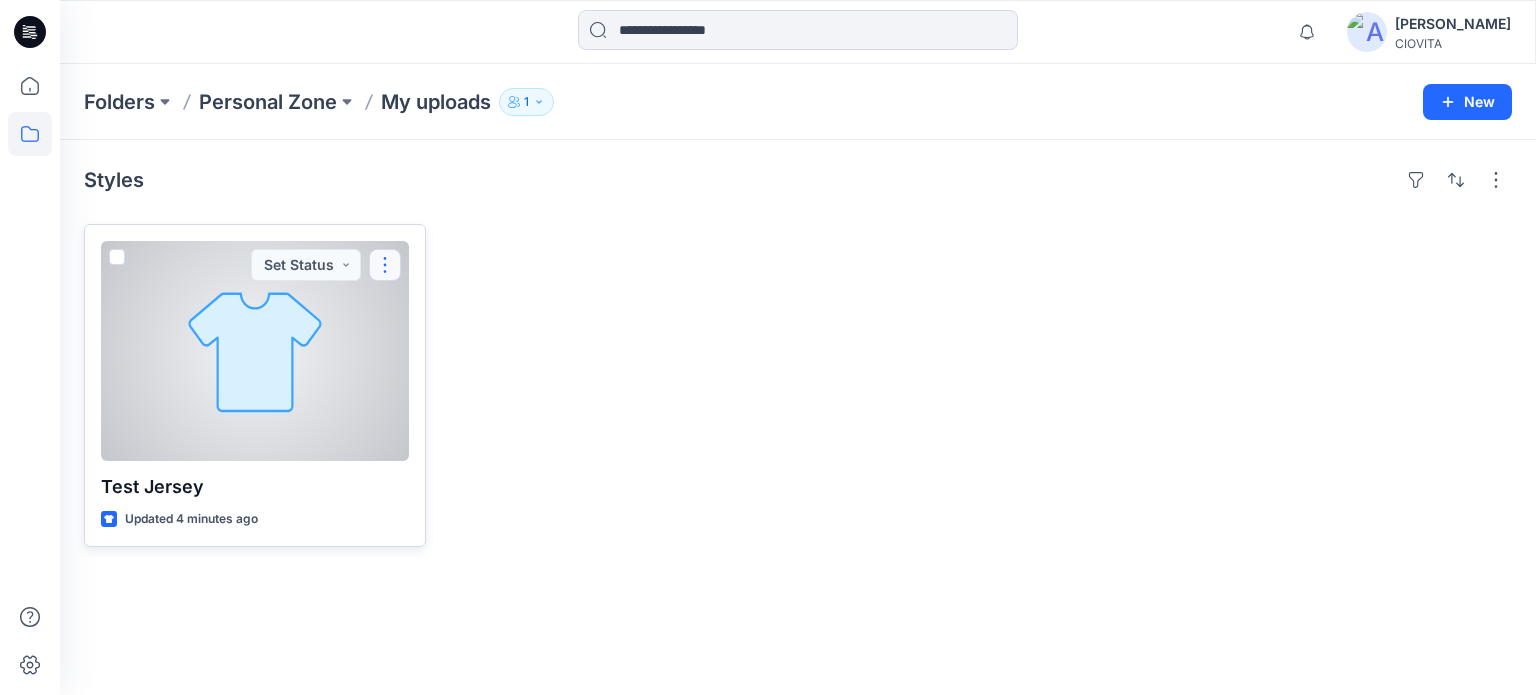 click at bounding box center [385, 265] 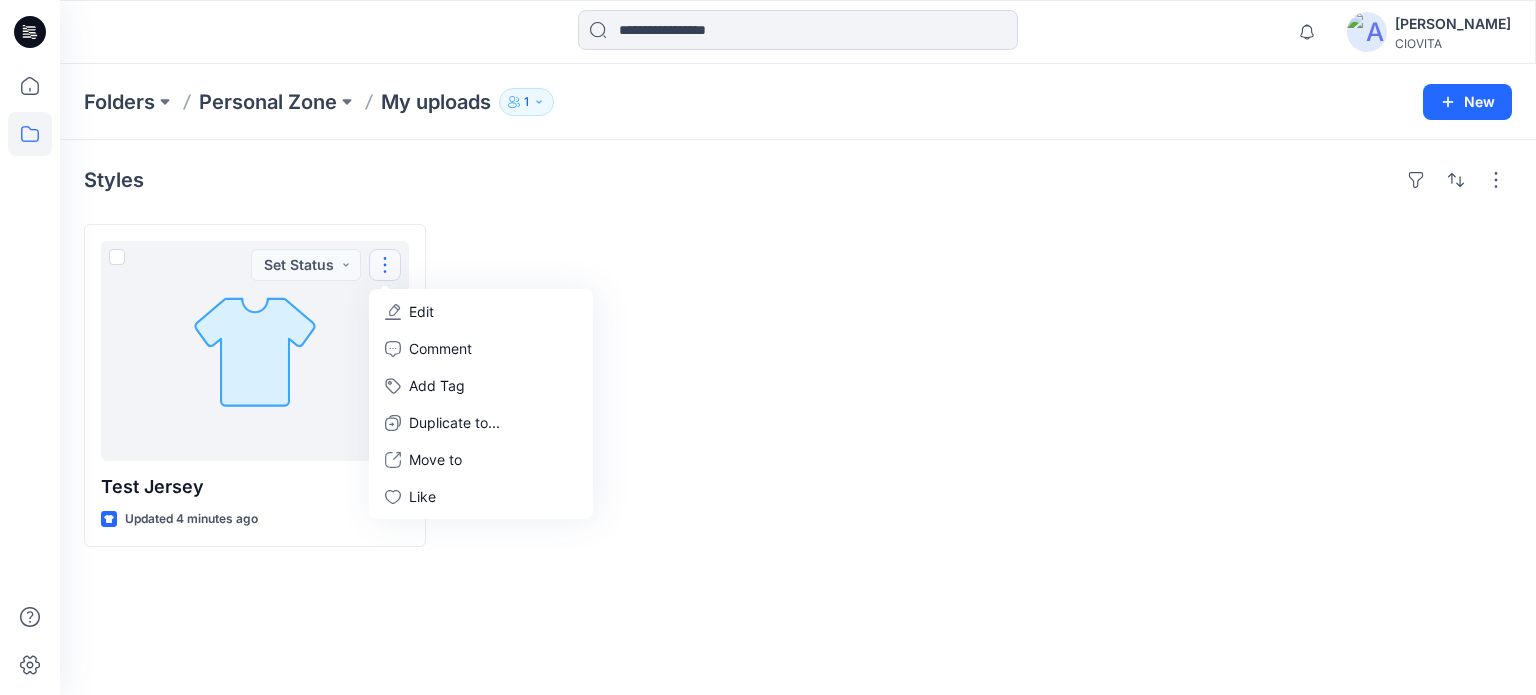 click at bounding box center [617, 385] 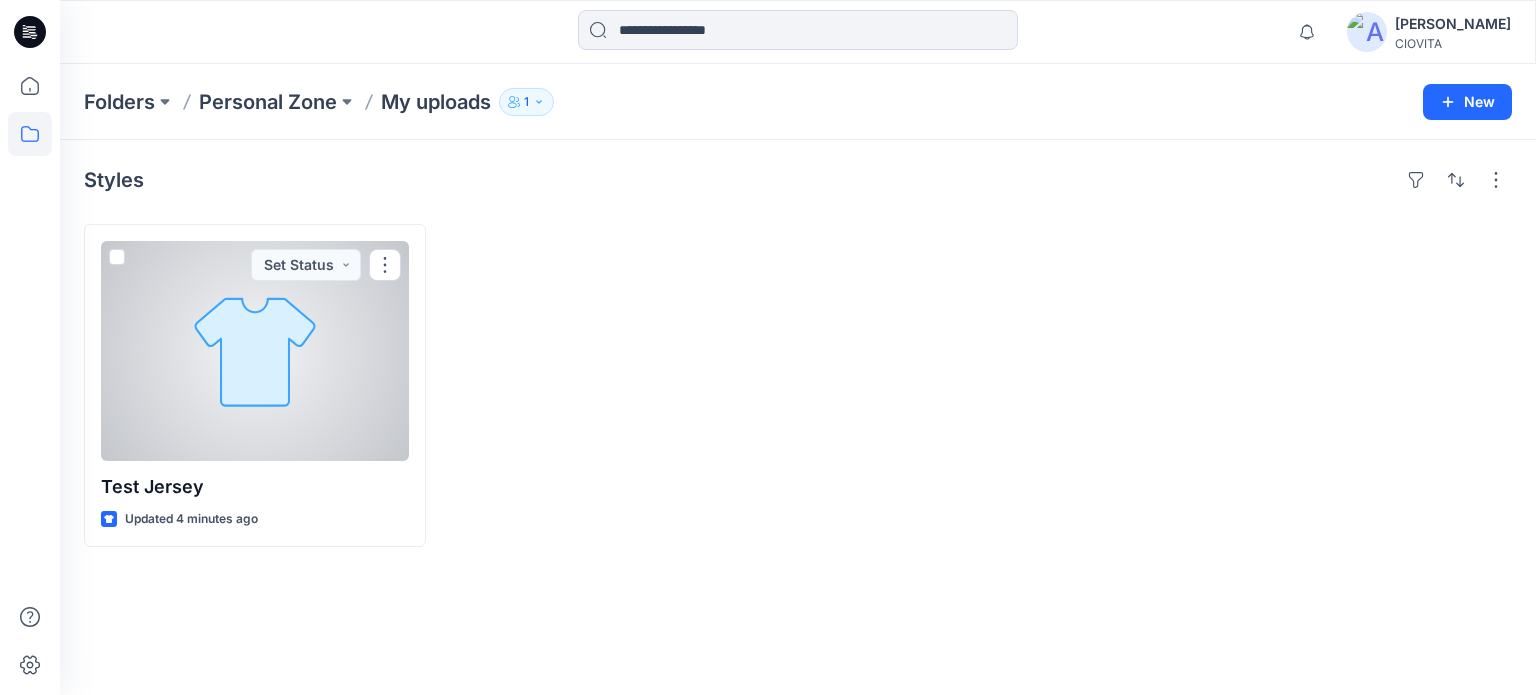 click at bounding box center [255, 351] 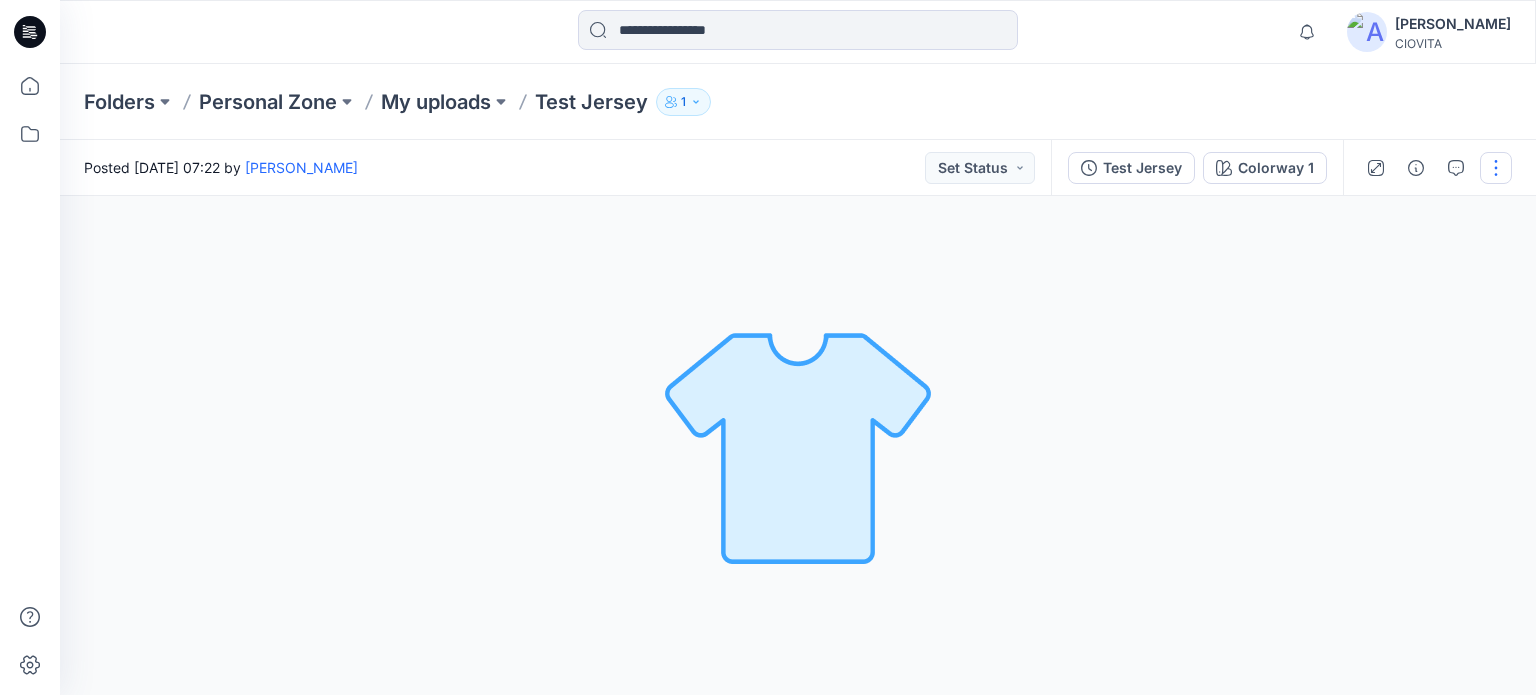 click at bounding box center (1496, 168) 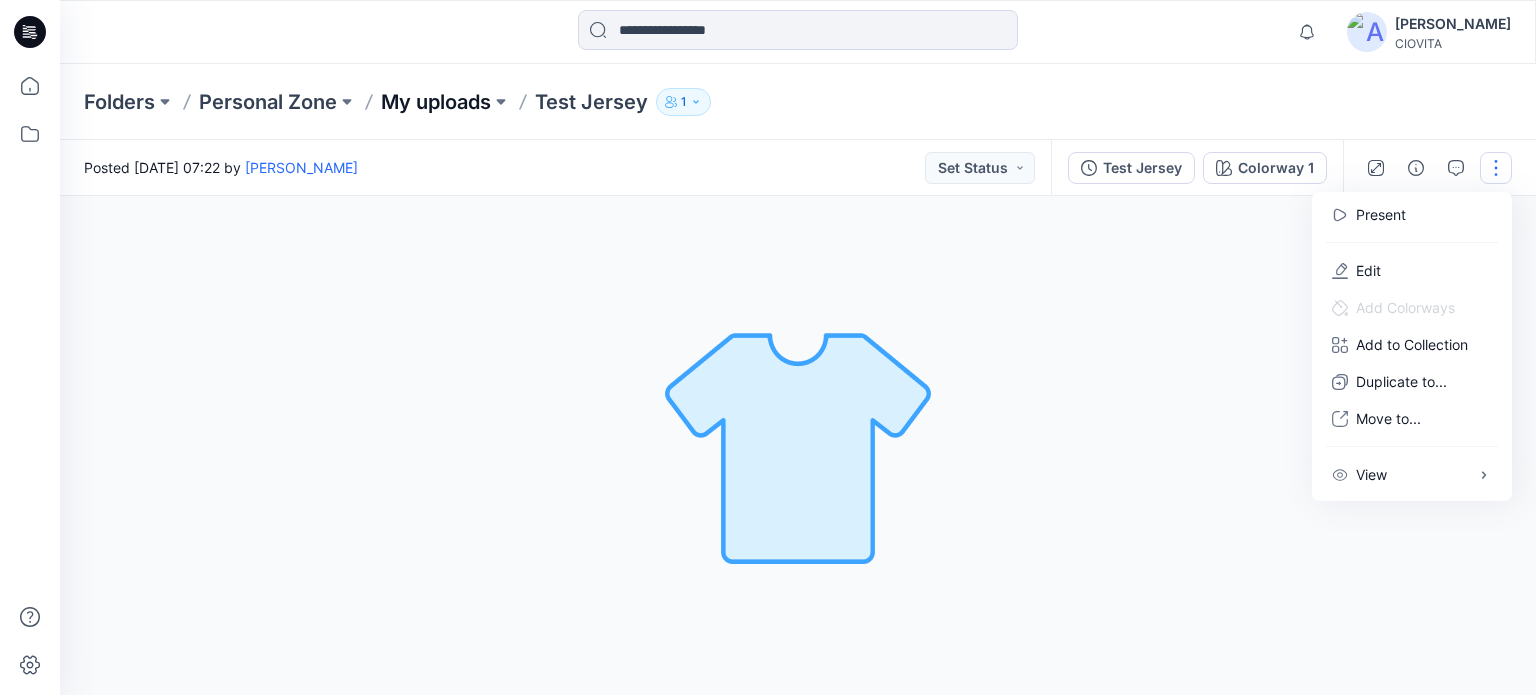 click on "My uploads" at bounding box center (436, 102) 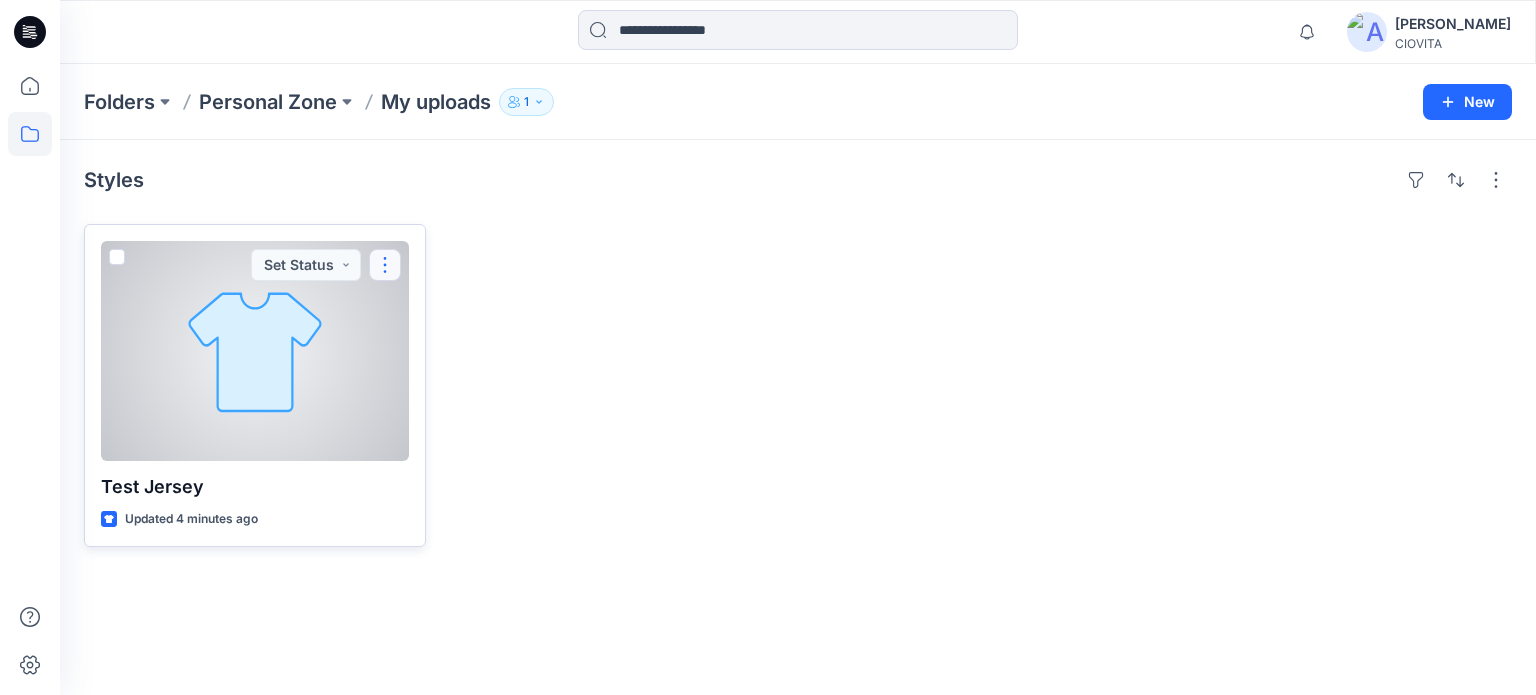 click at bounding box center [385, 265] 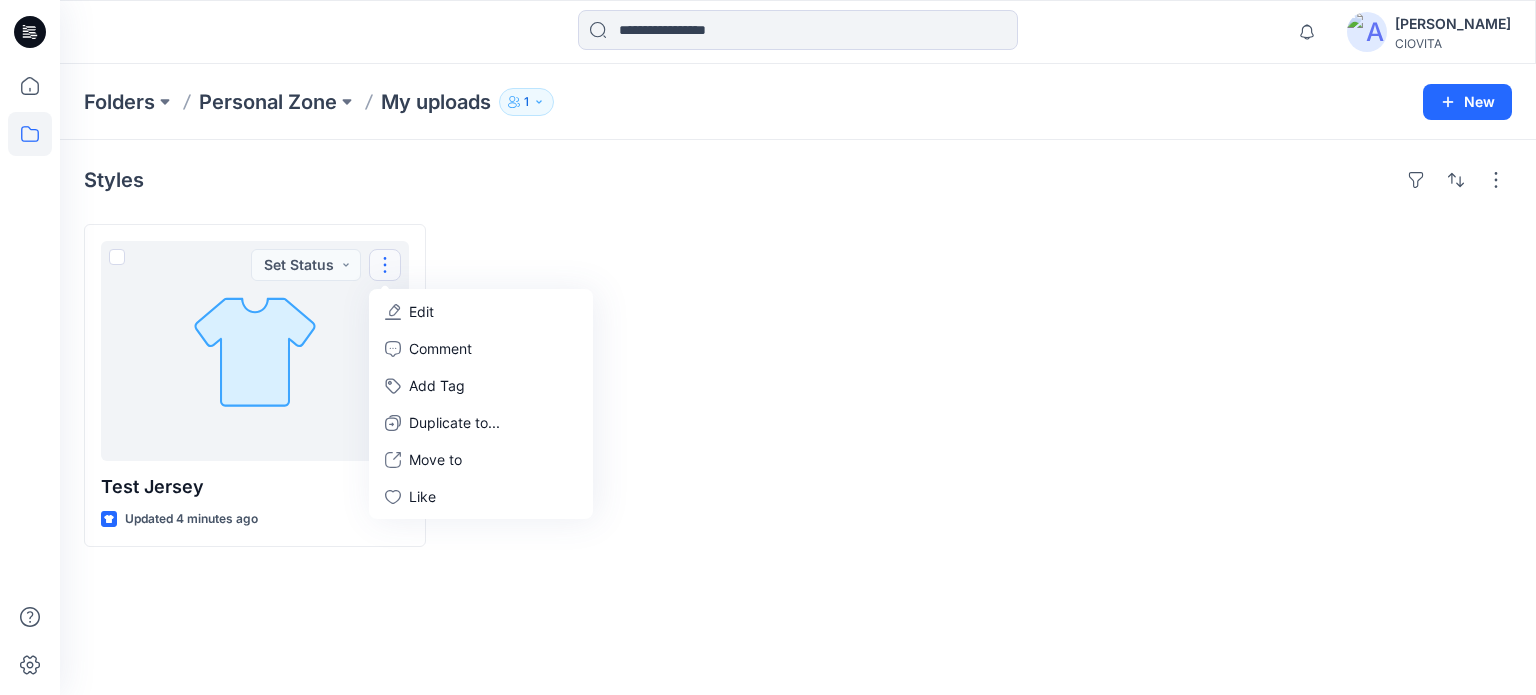 click at bounding box center [617, 385] 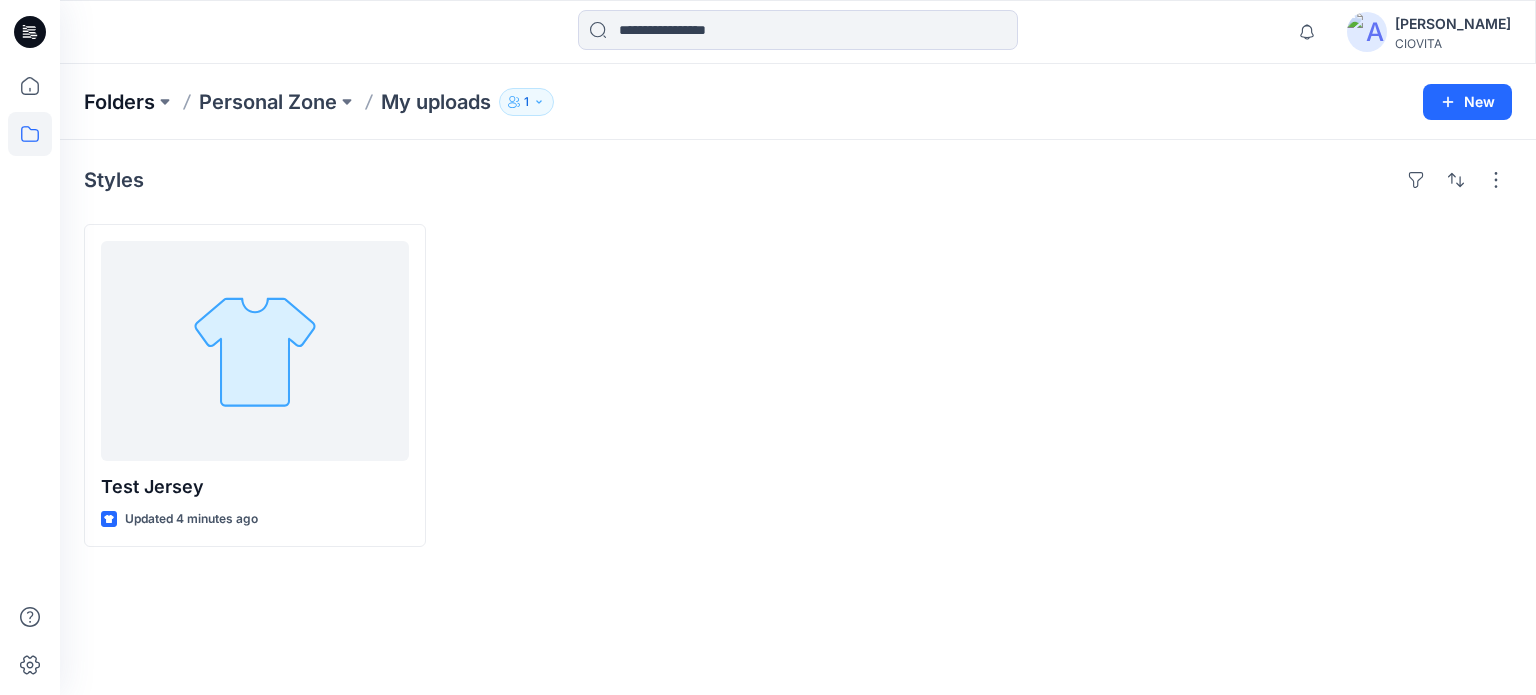 click on "Folders" at bounding box center [119, 102] 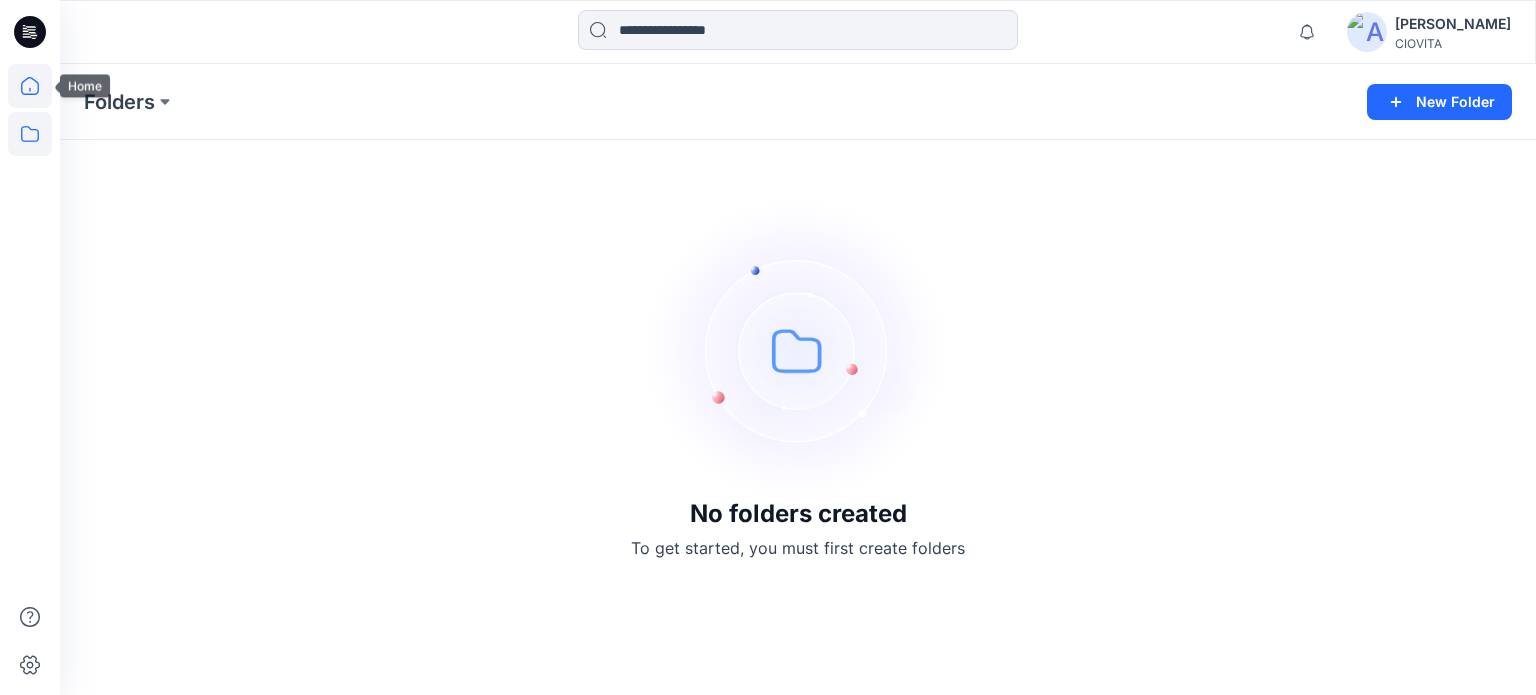 click 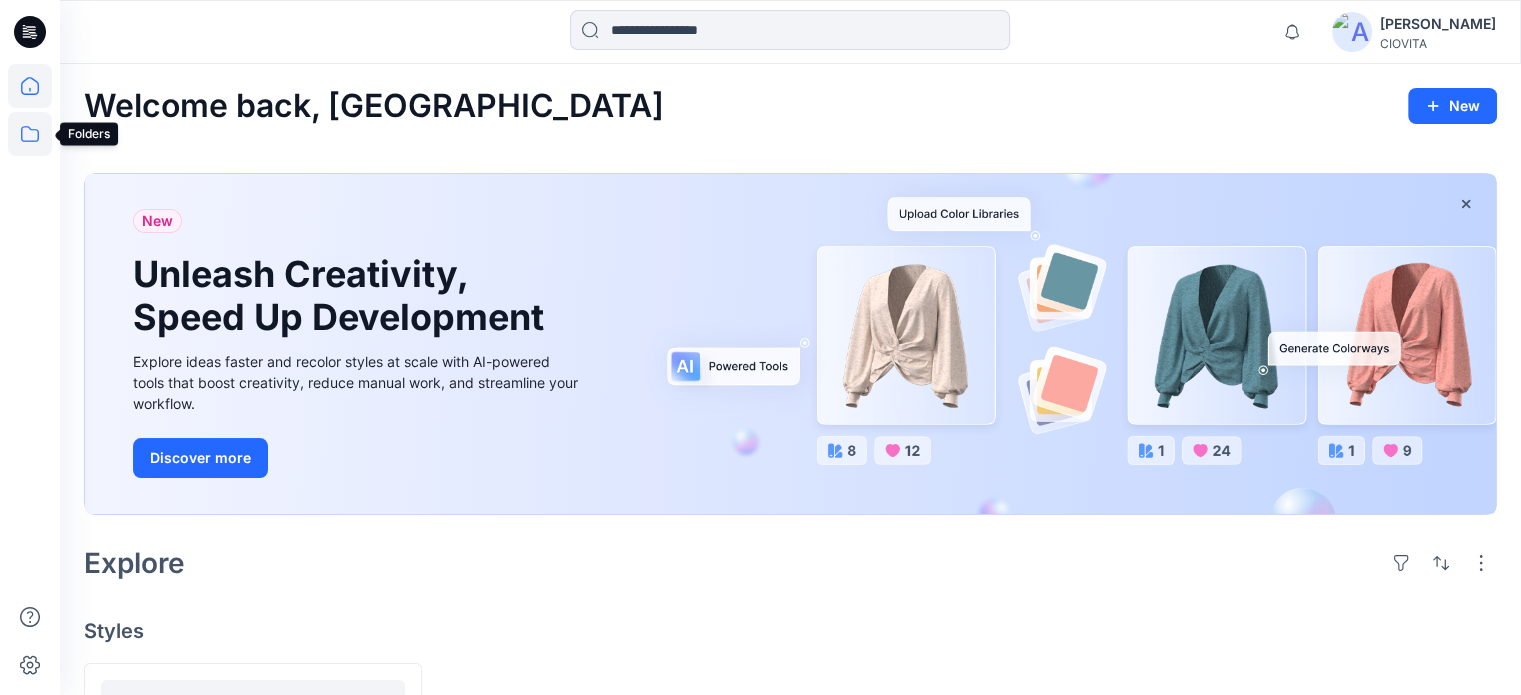 click 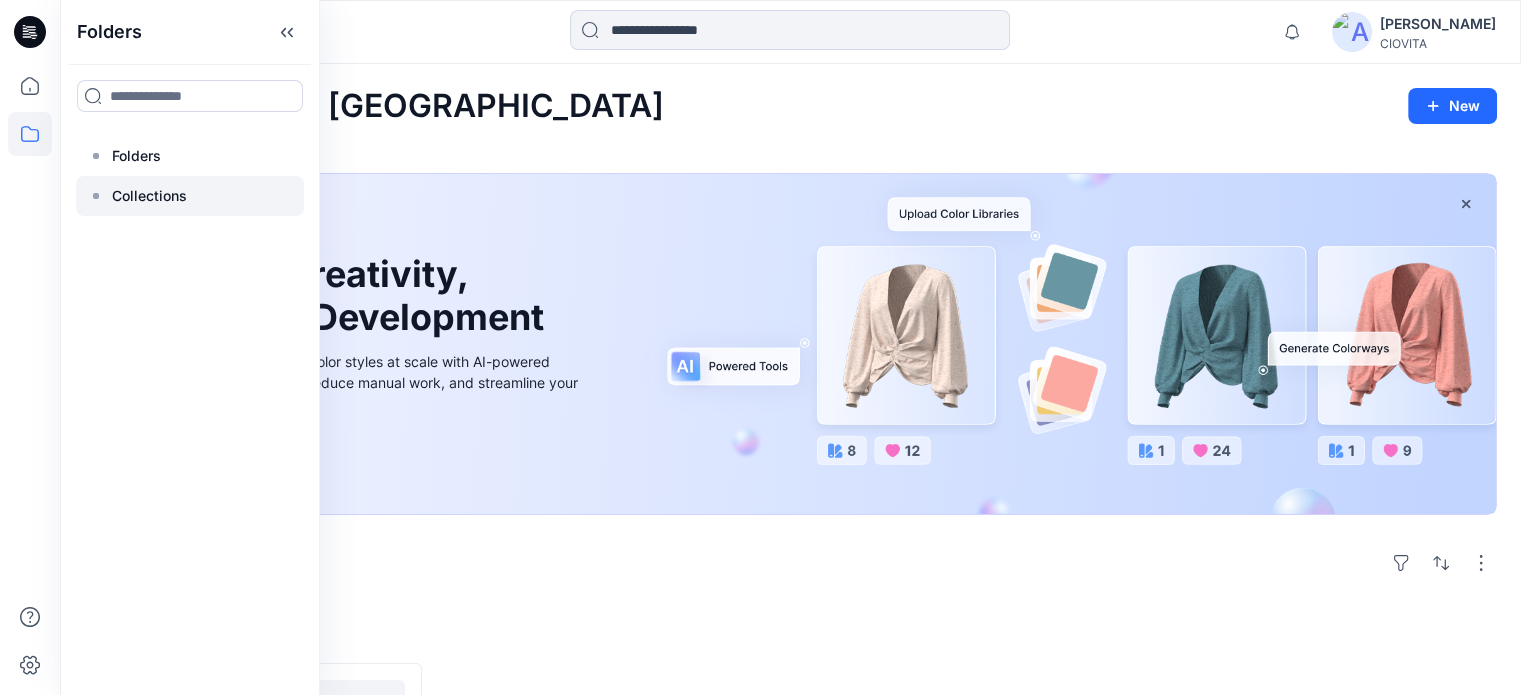 drag, startPoint x: 101, startPoint y: 214, endPoint x: 120, endPoint y: 214, distance: 19 